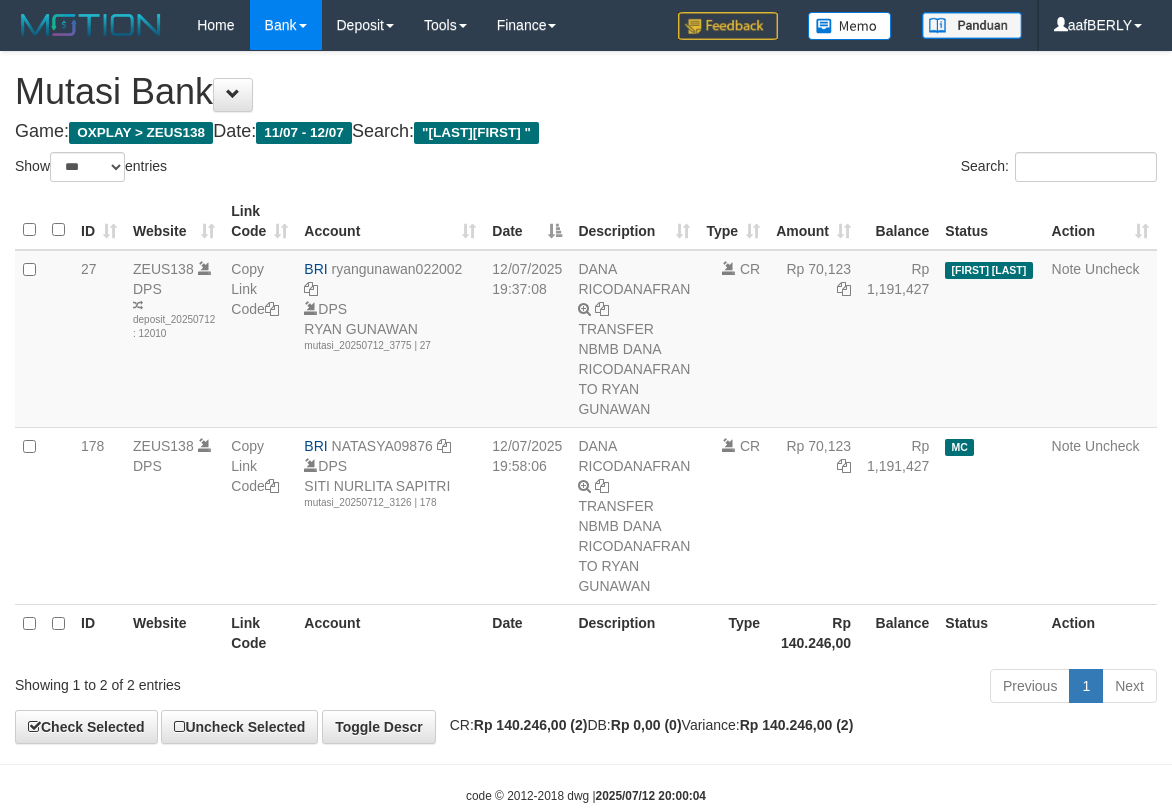select on "***" 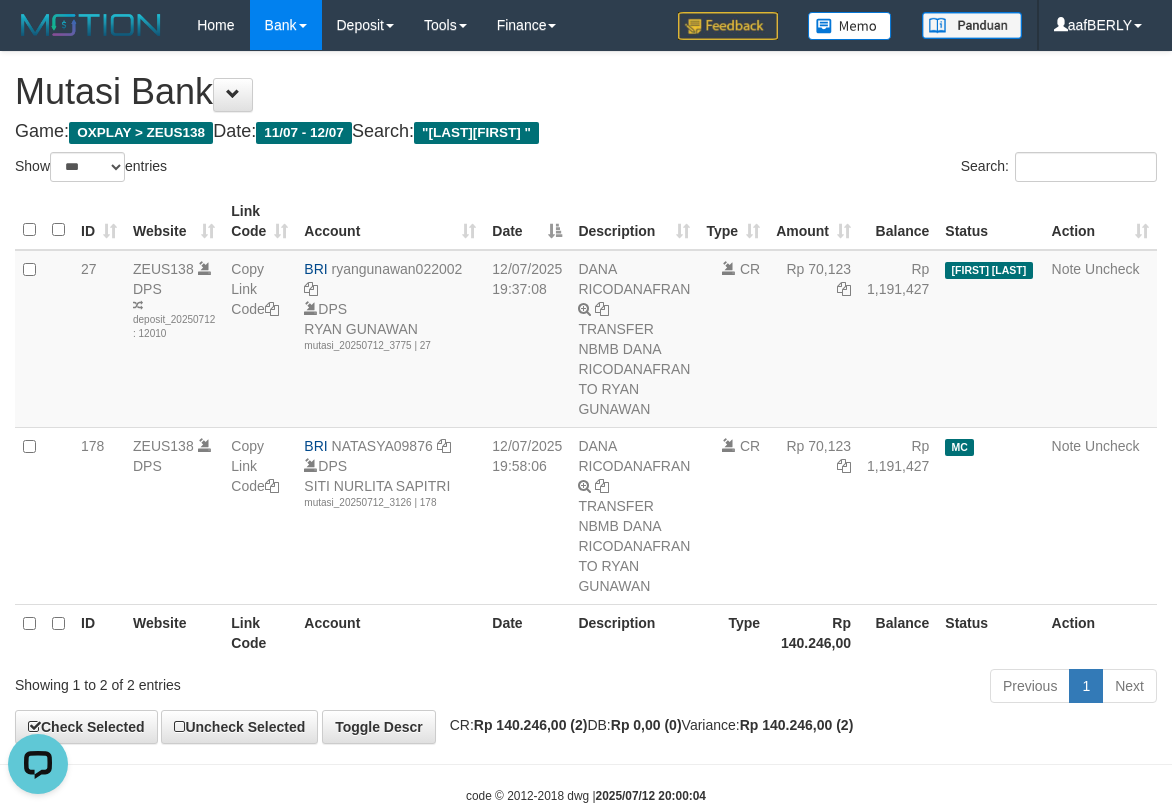 scroll, scrollTop: 46, scrollLeft: 0, axis: vertical 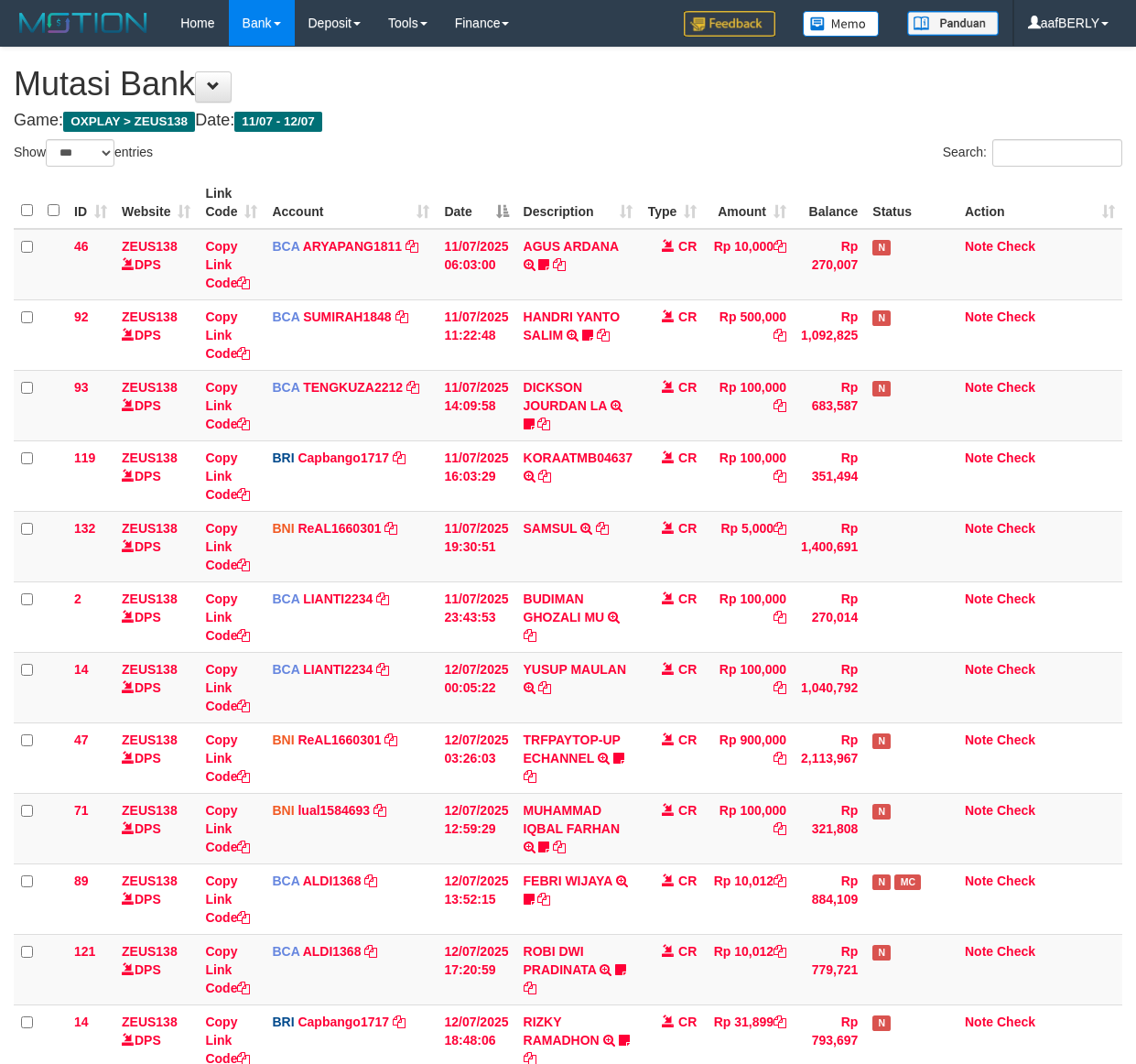 select on "***" 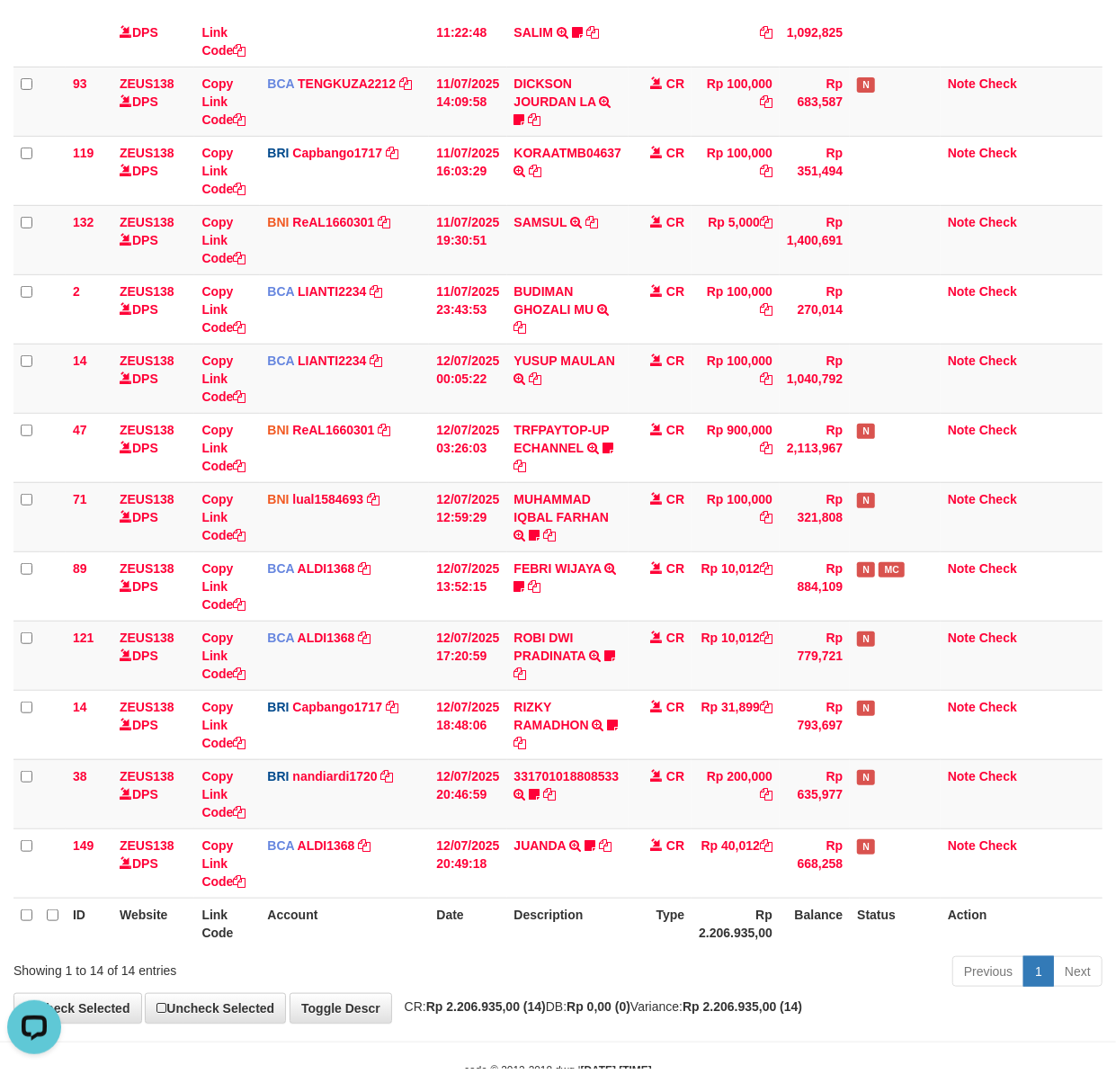 scroll, scrollTop: 0, scrollLeft: 0, axis: both 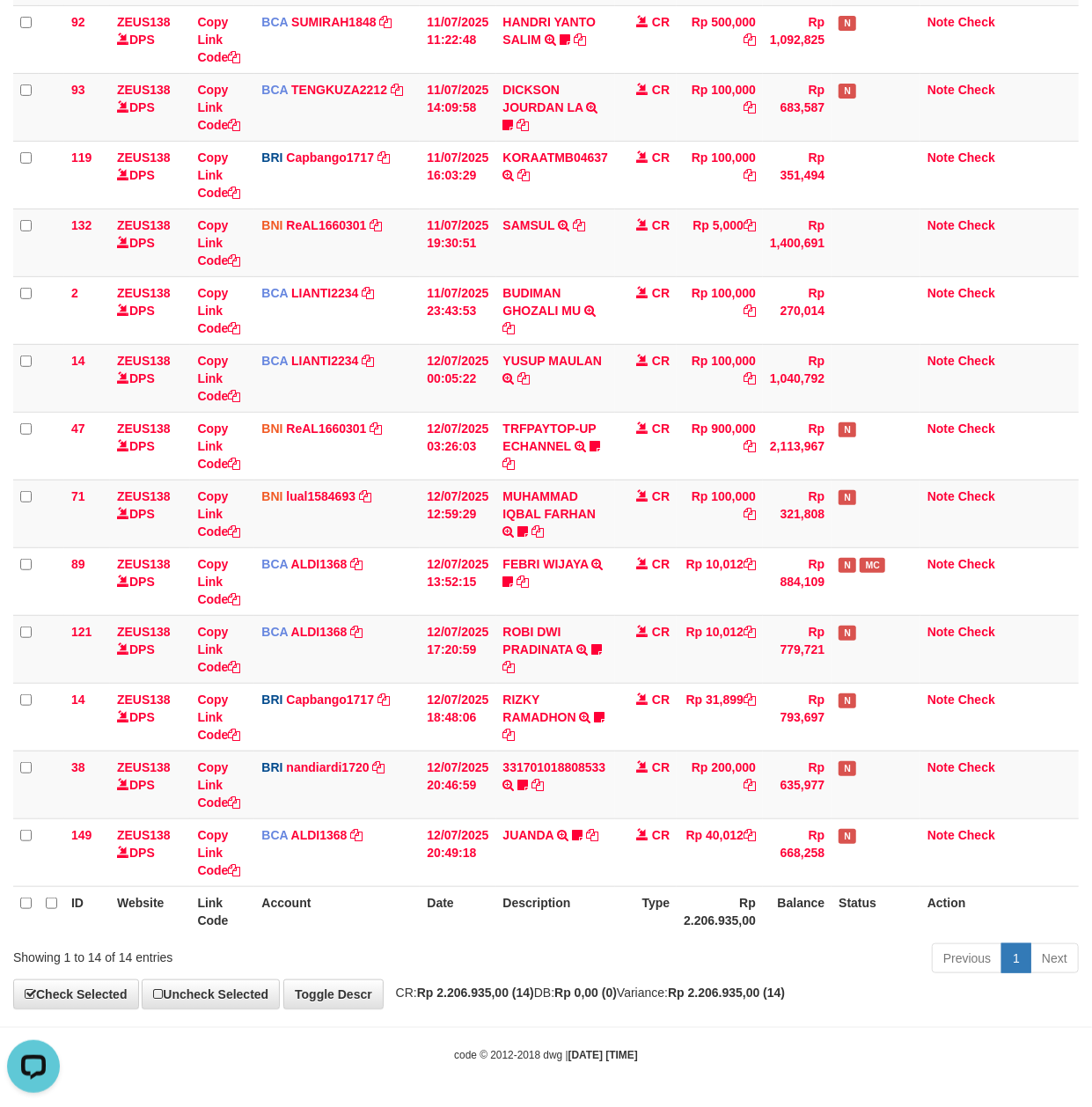 click on "**********" at bounding box center [546, 385] 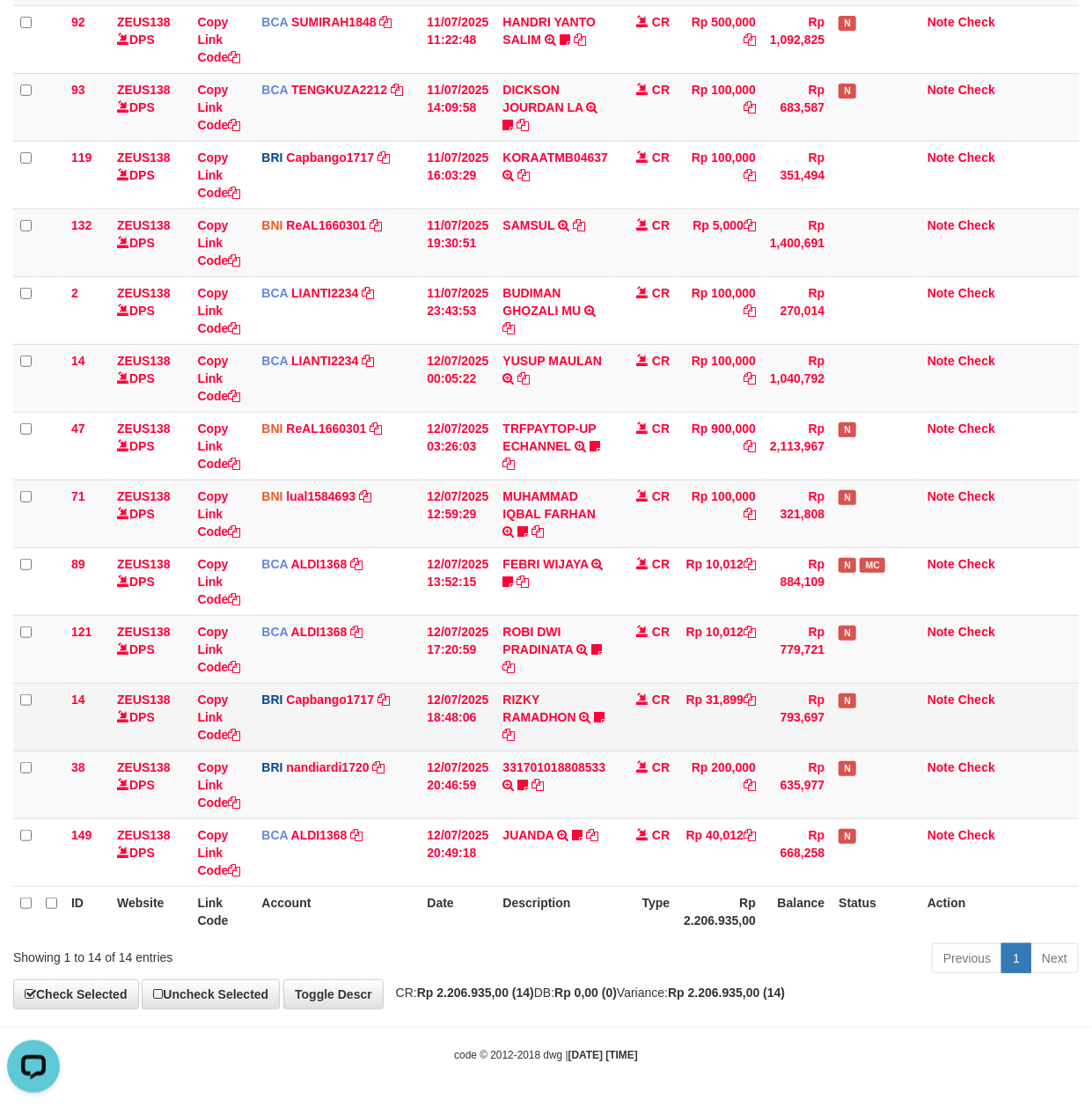 click on "Rp 793,697" at bounding box center [797, 716] 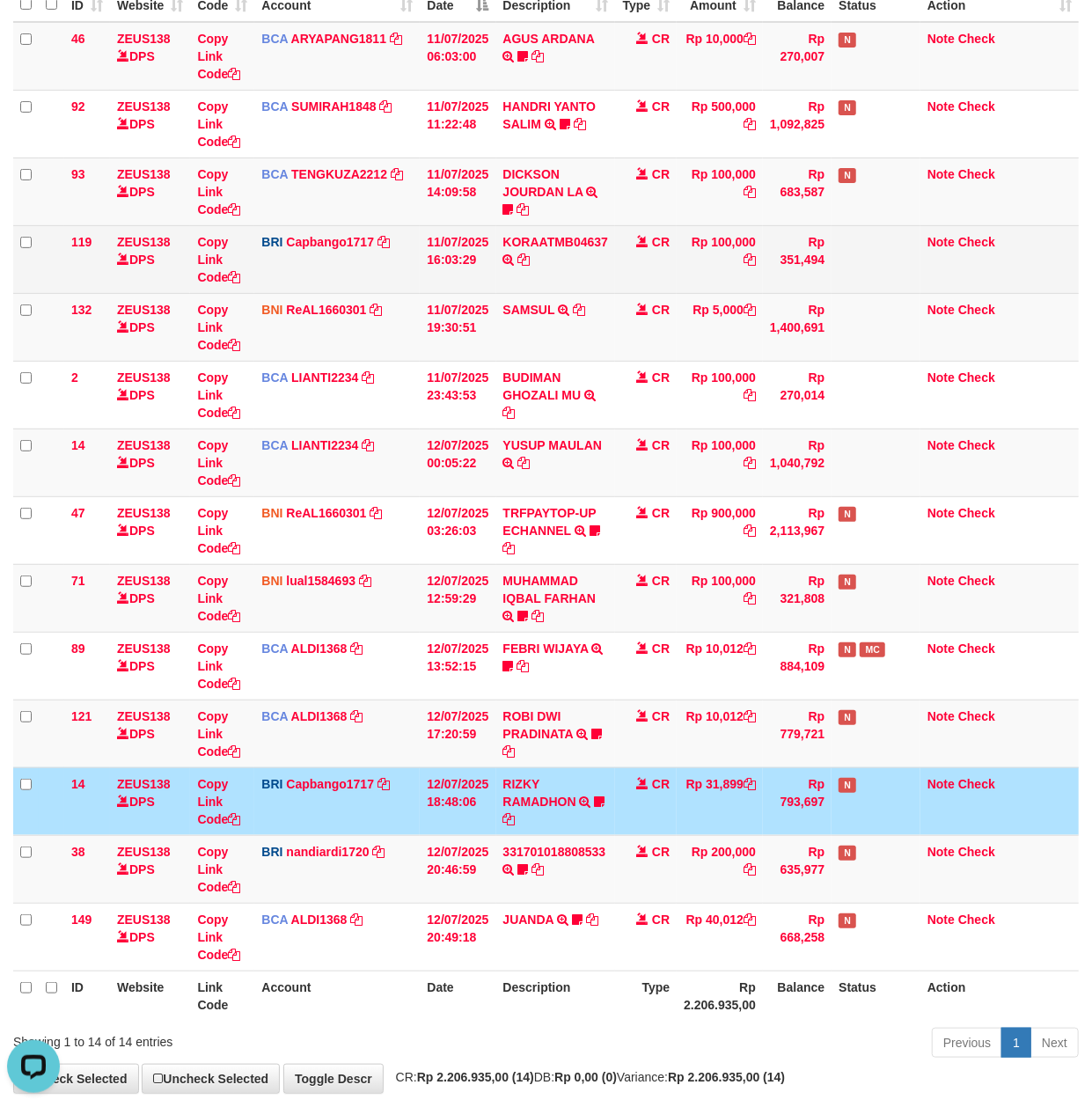 scroll, scrollTop: 0, scrollLeft: 0, axis: both 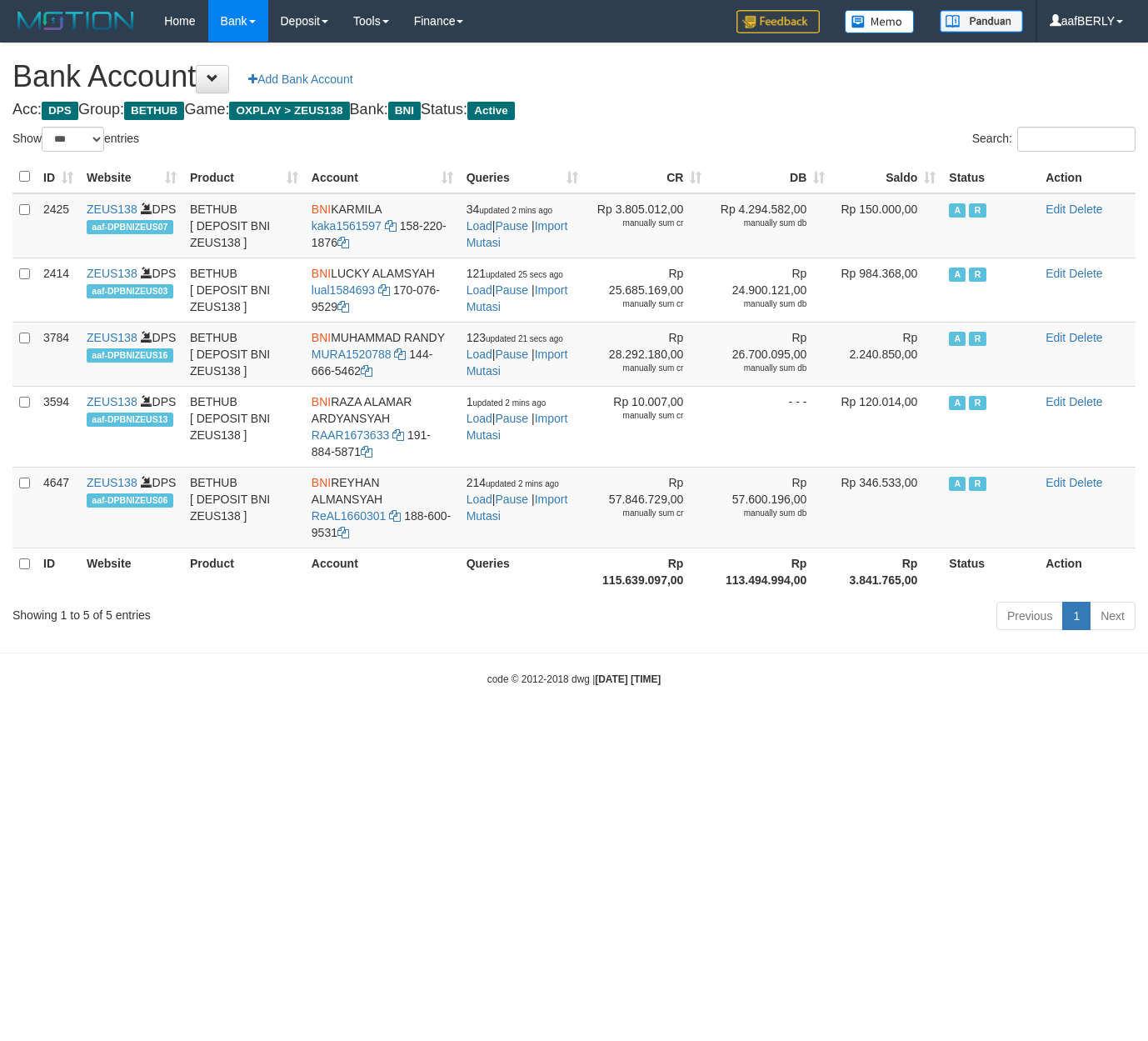 select on "***" 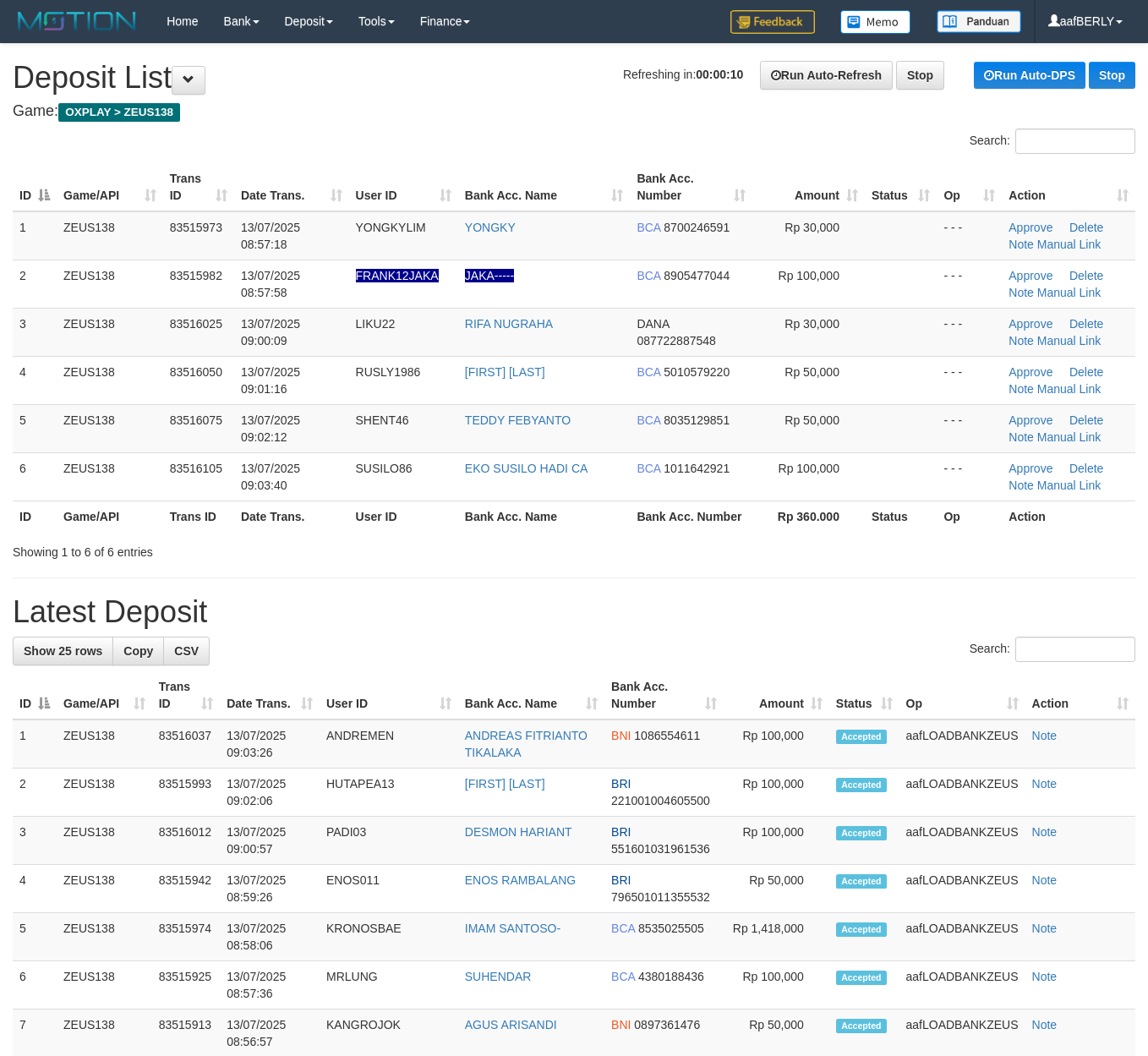 scroll, scrollTop: 0, scrollLeft: 0, axis: both 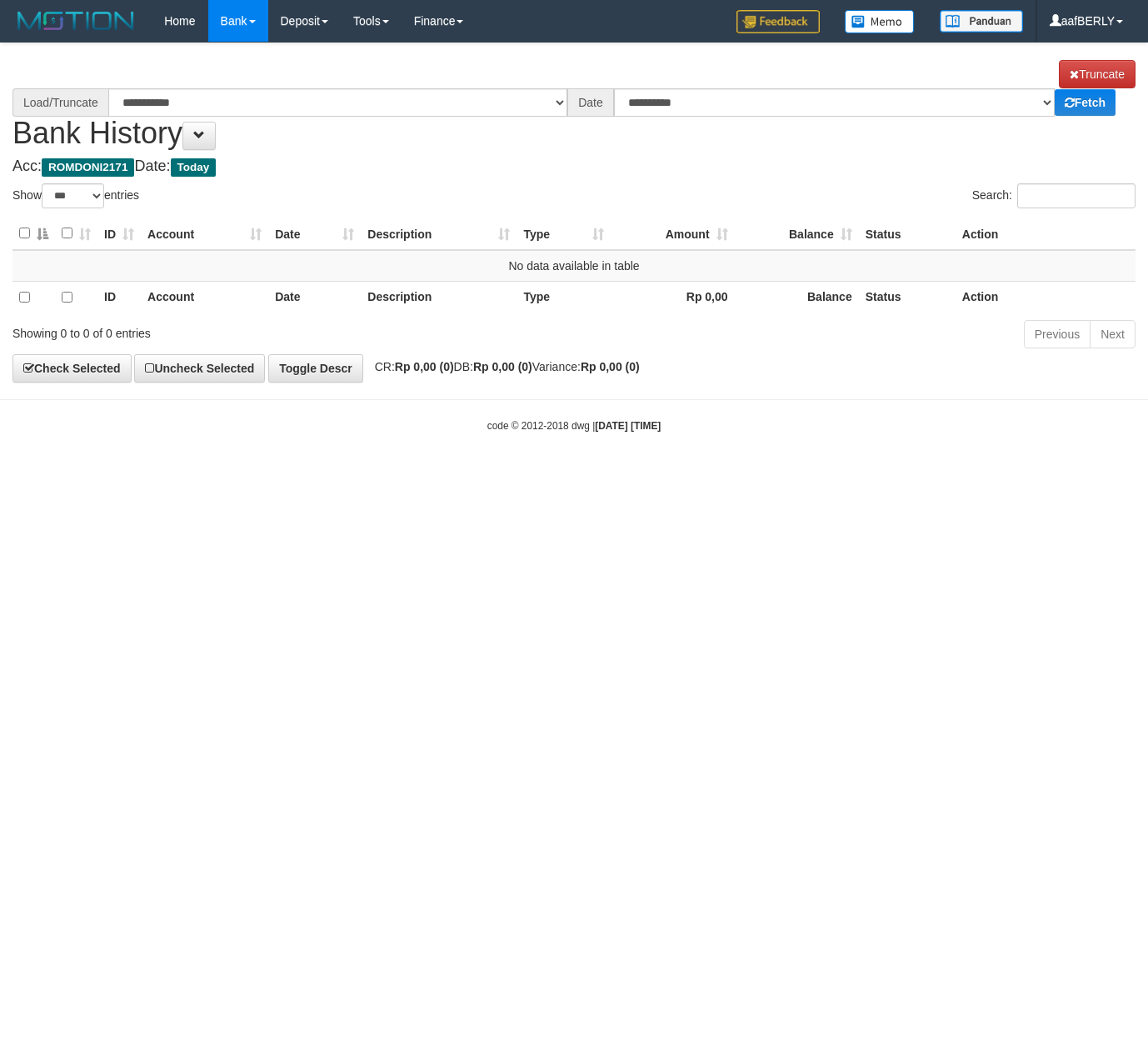 select on "***" 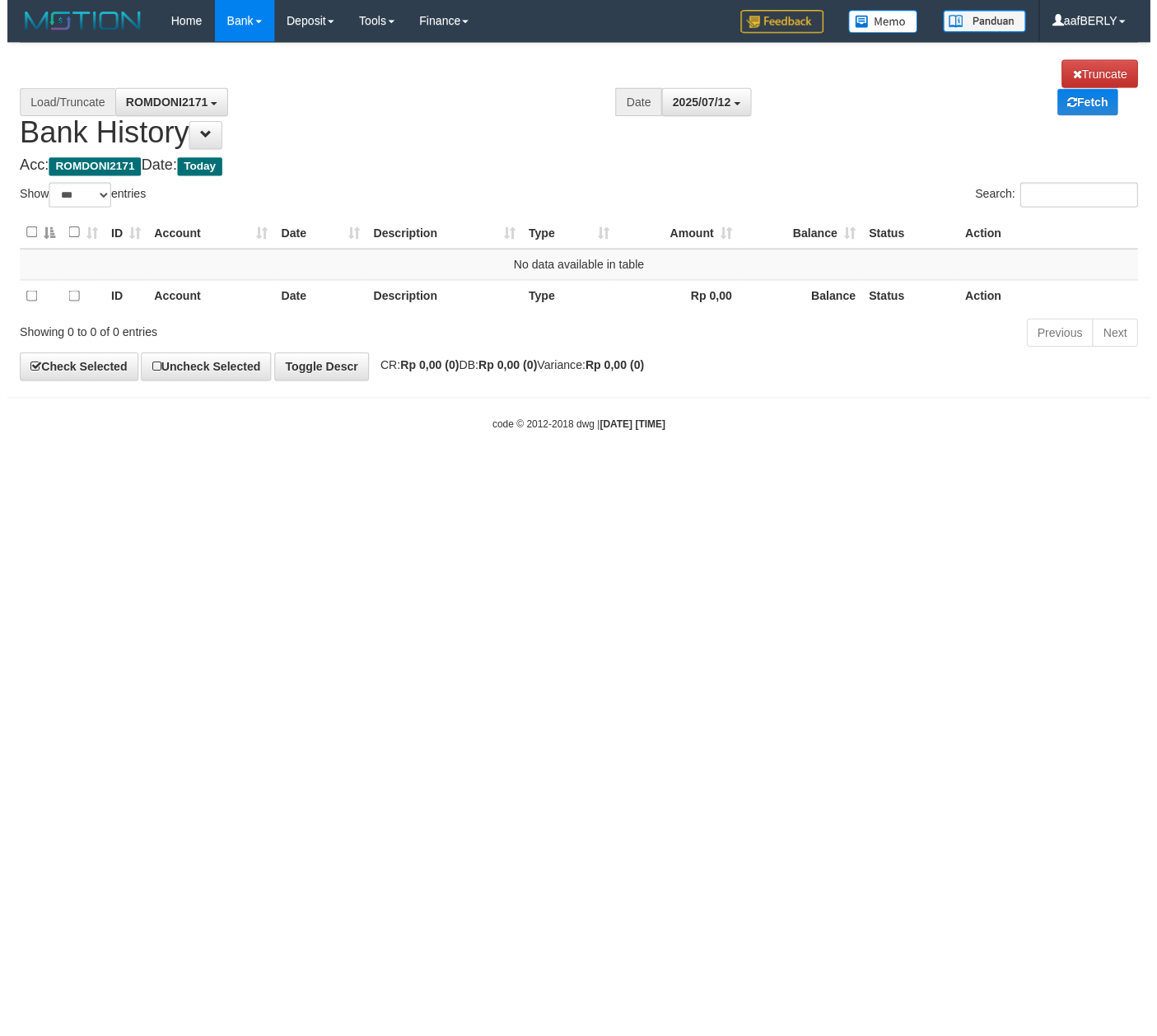 scroll, scrollTop: 0, scrollLeft: 0, axis: both 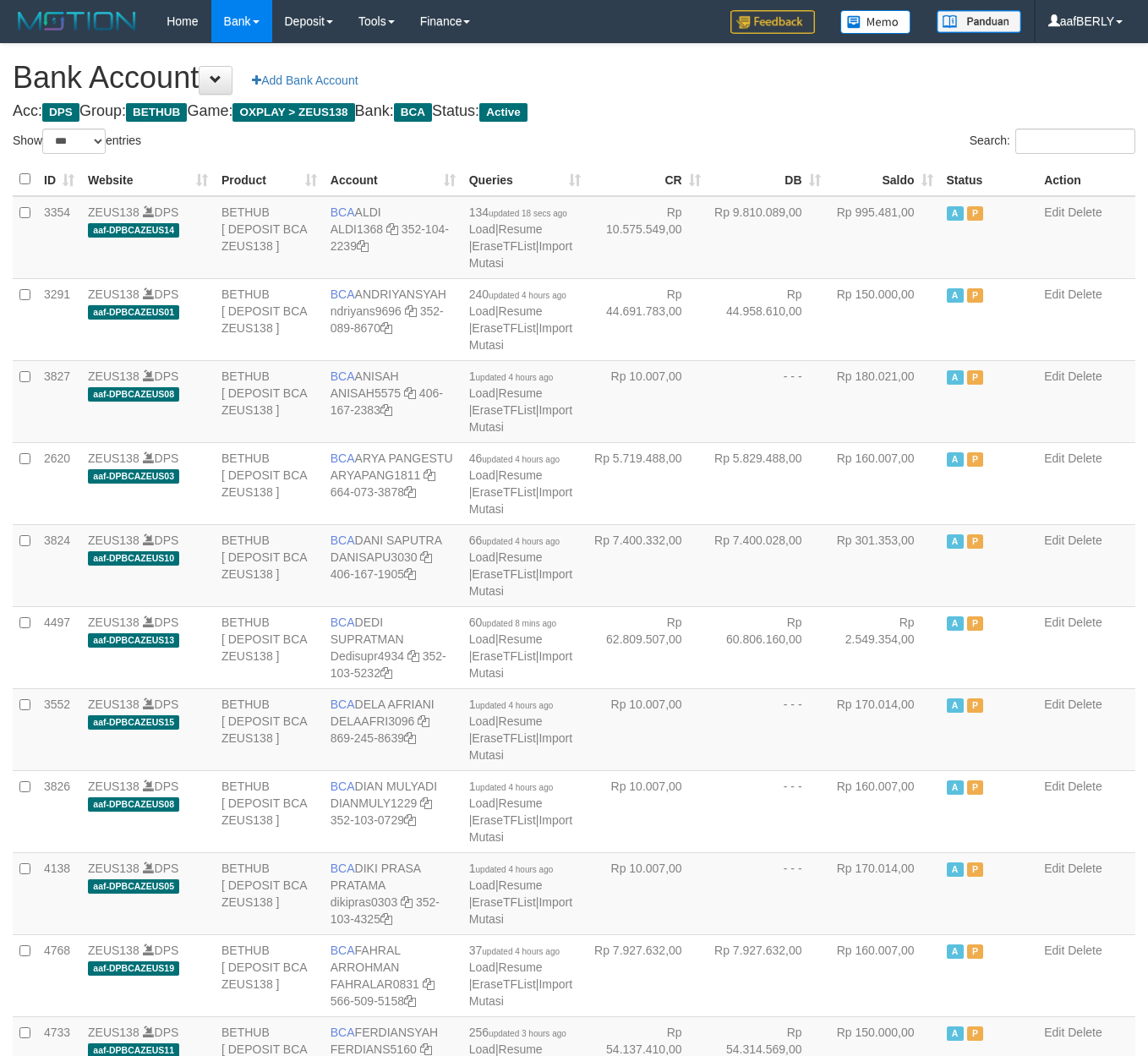 select on "***" 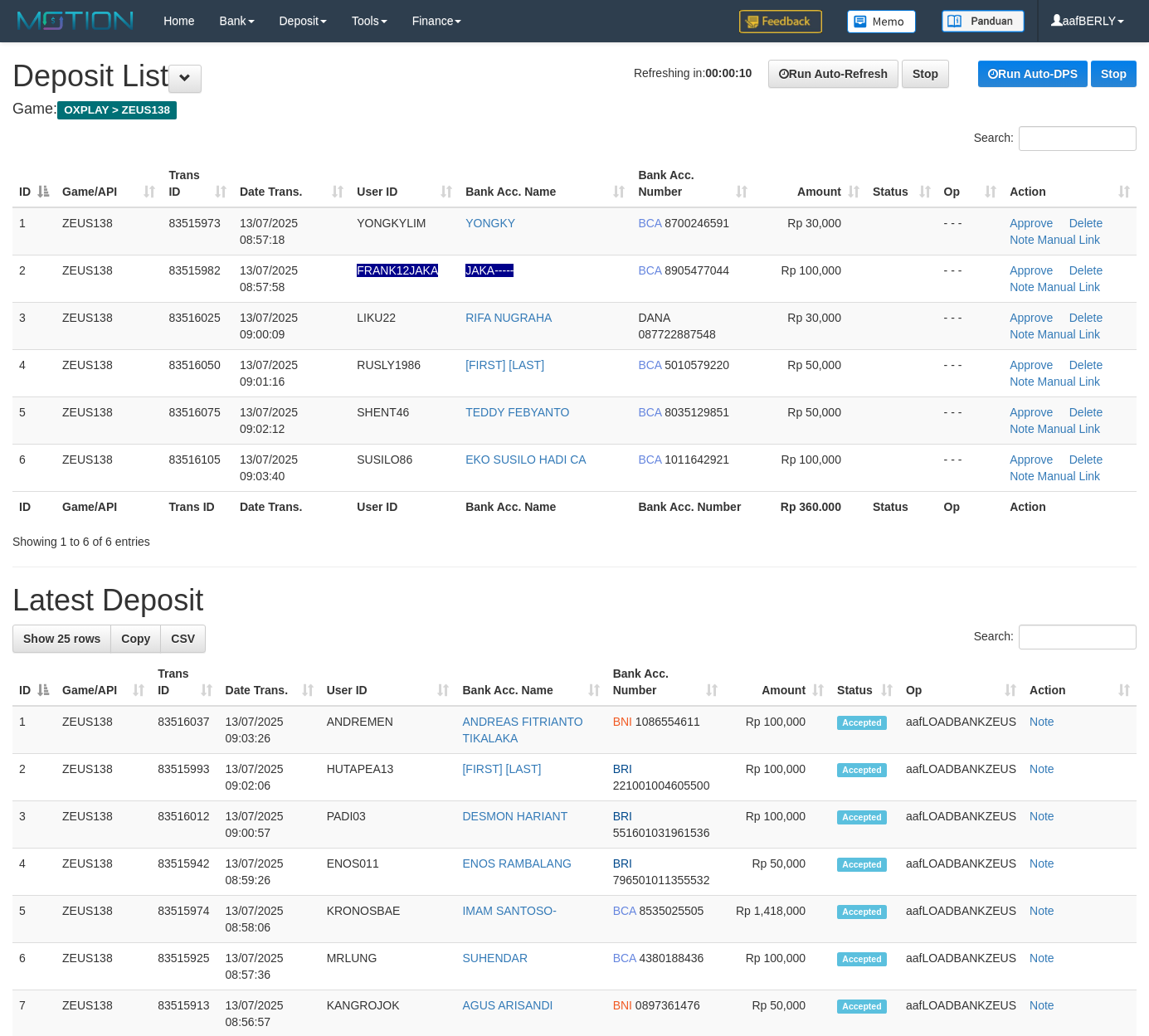 scroll, scrollTop: 0, scrollLeft: 0, axis: both 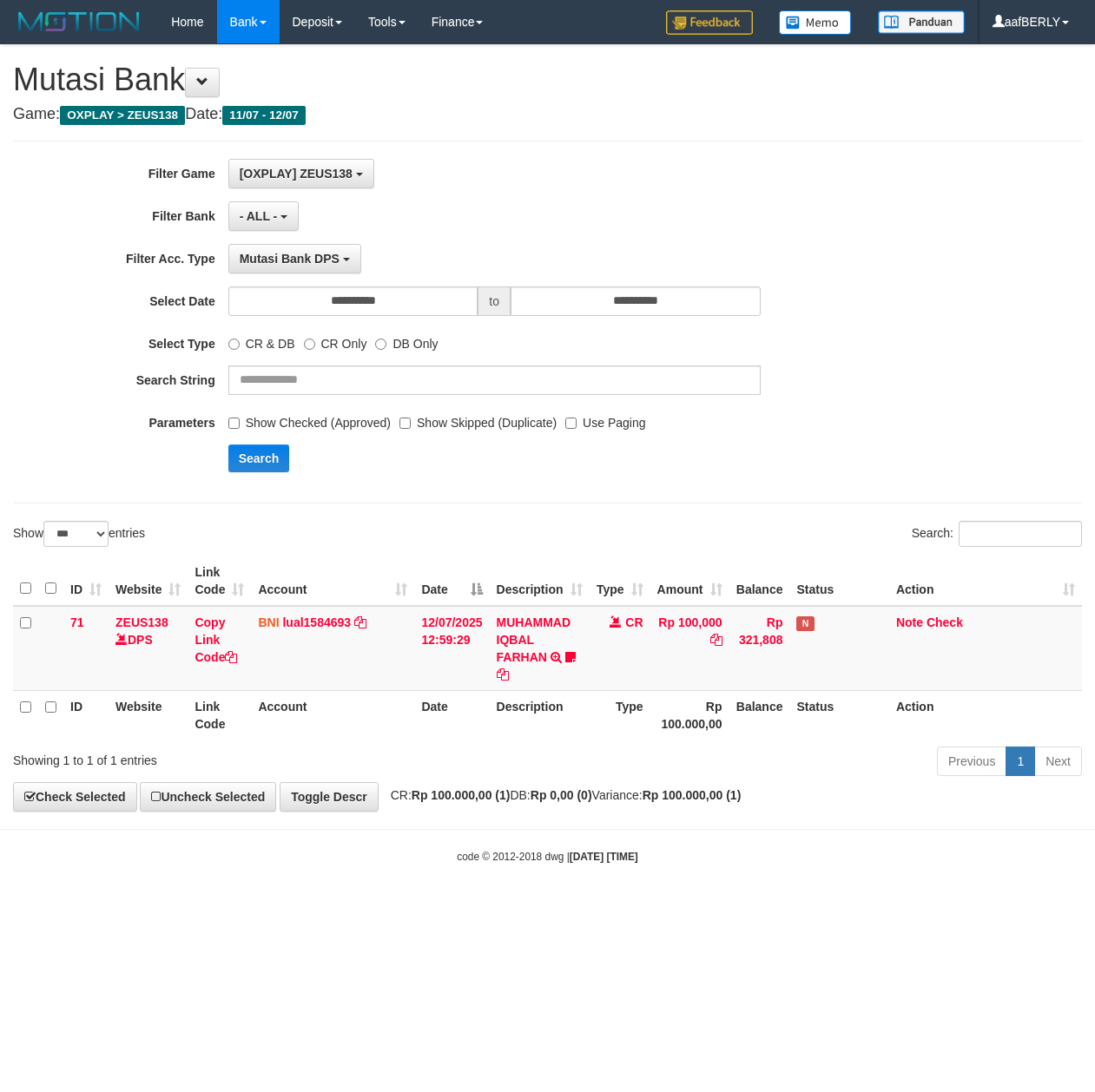 select on "***" 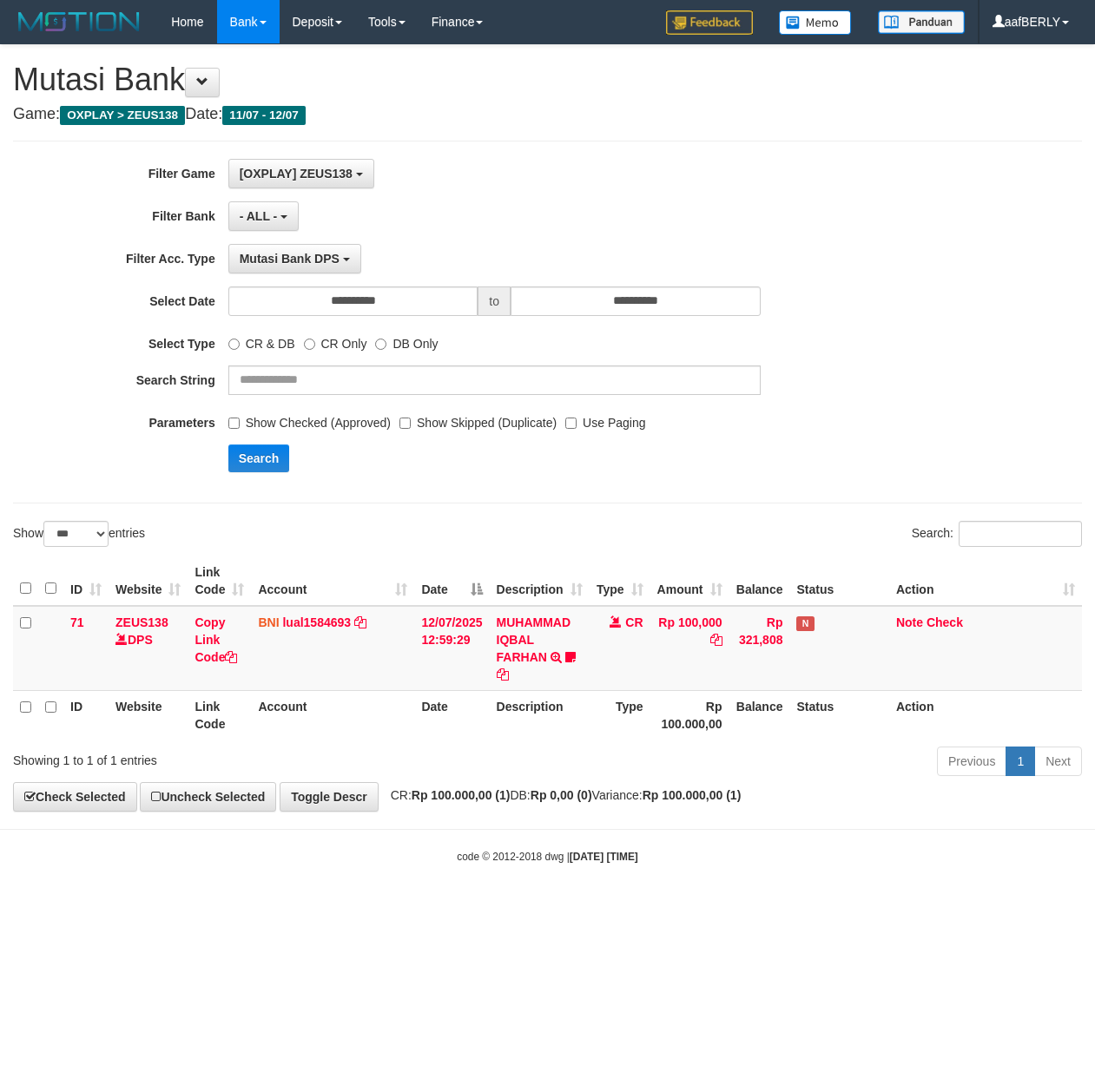 scroll, scrollTop: 0, scrollLeft: 0, axis: both 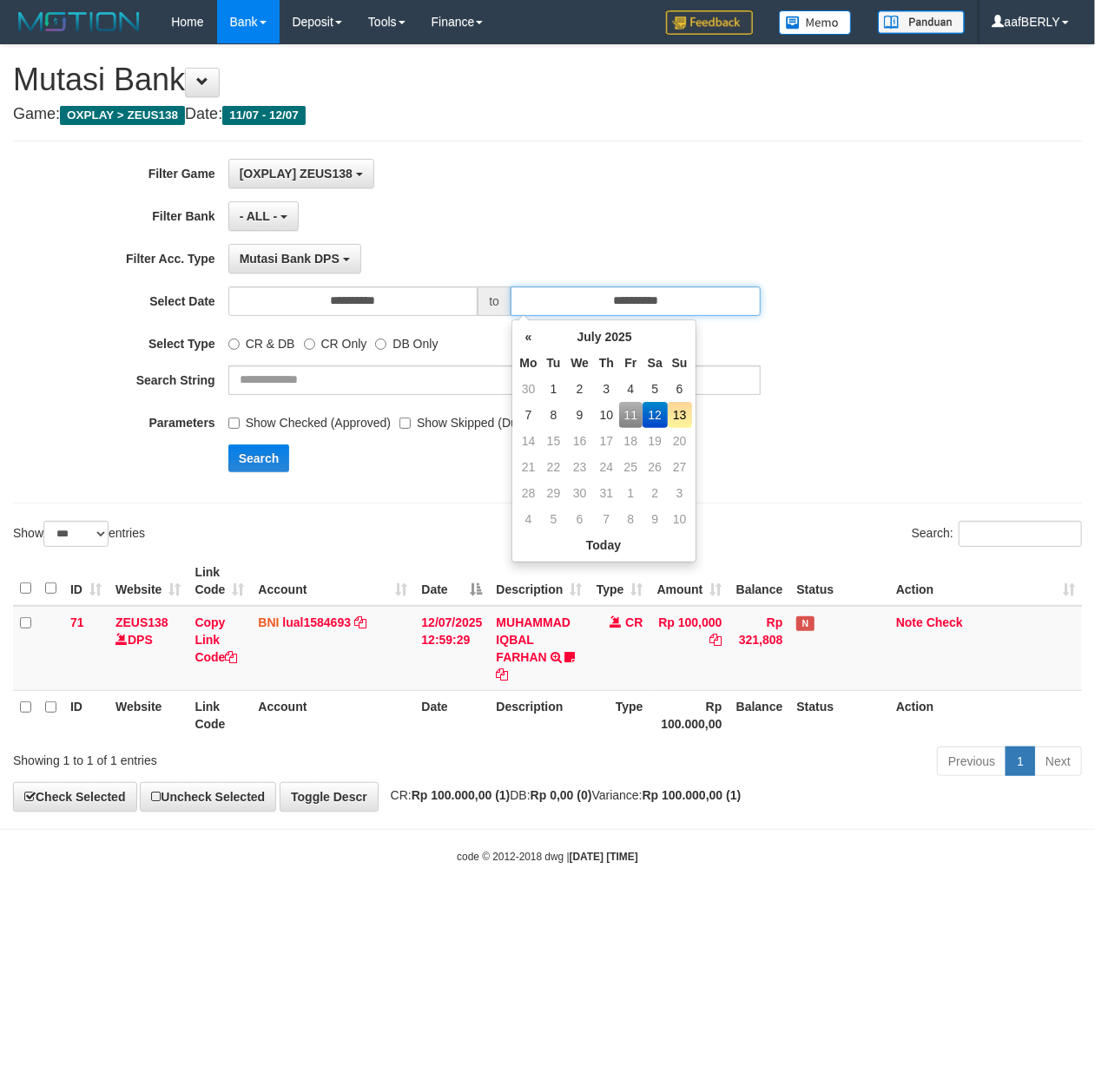 click on "**********" at bounding box center (636, 301) 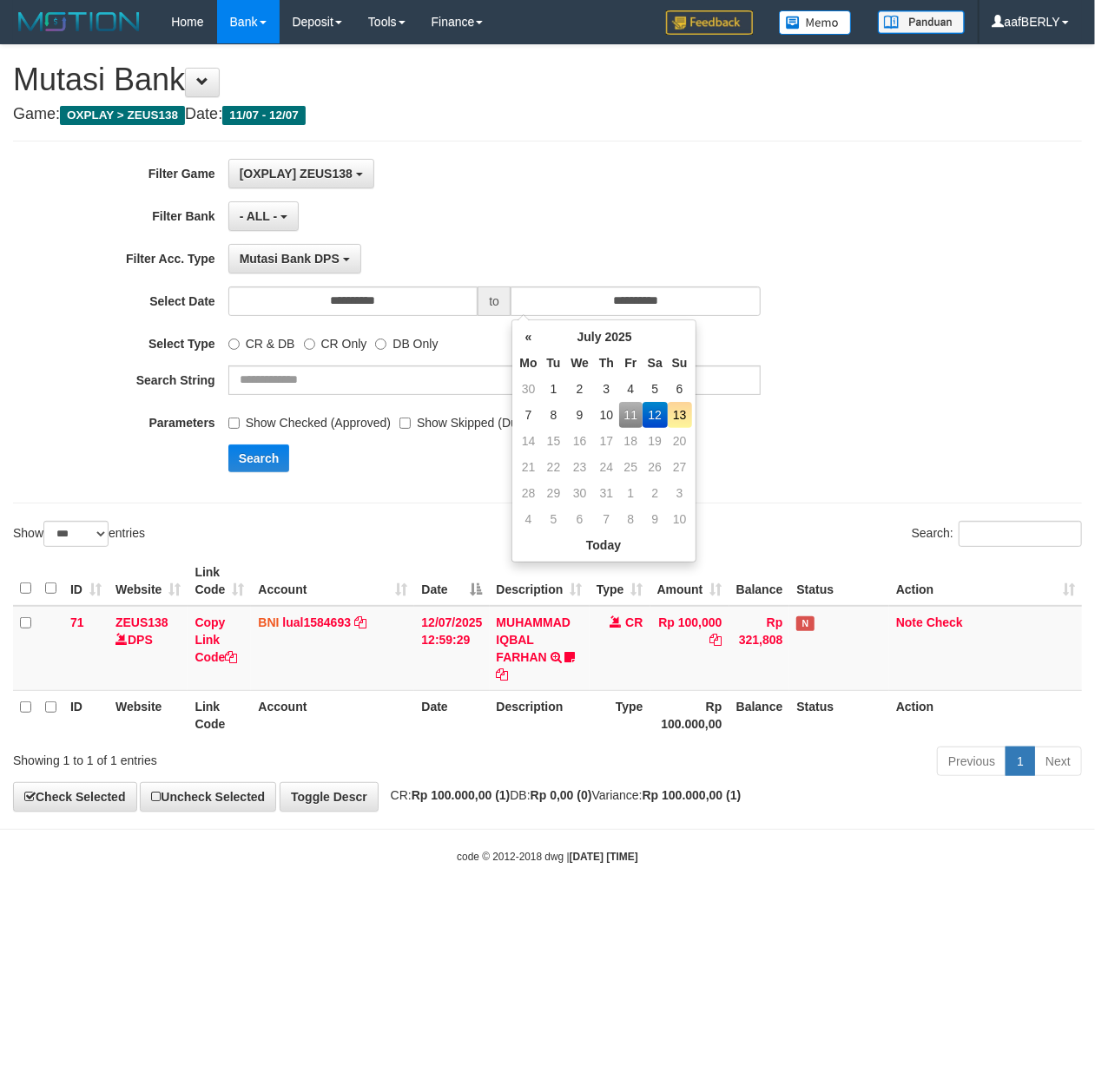 click on "13" at bounding box center [680, 415] 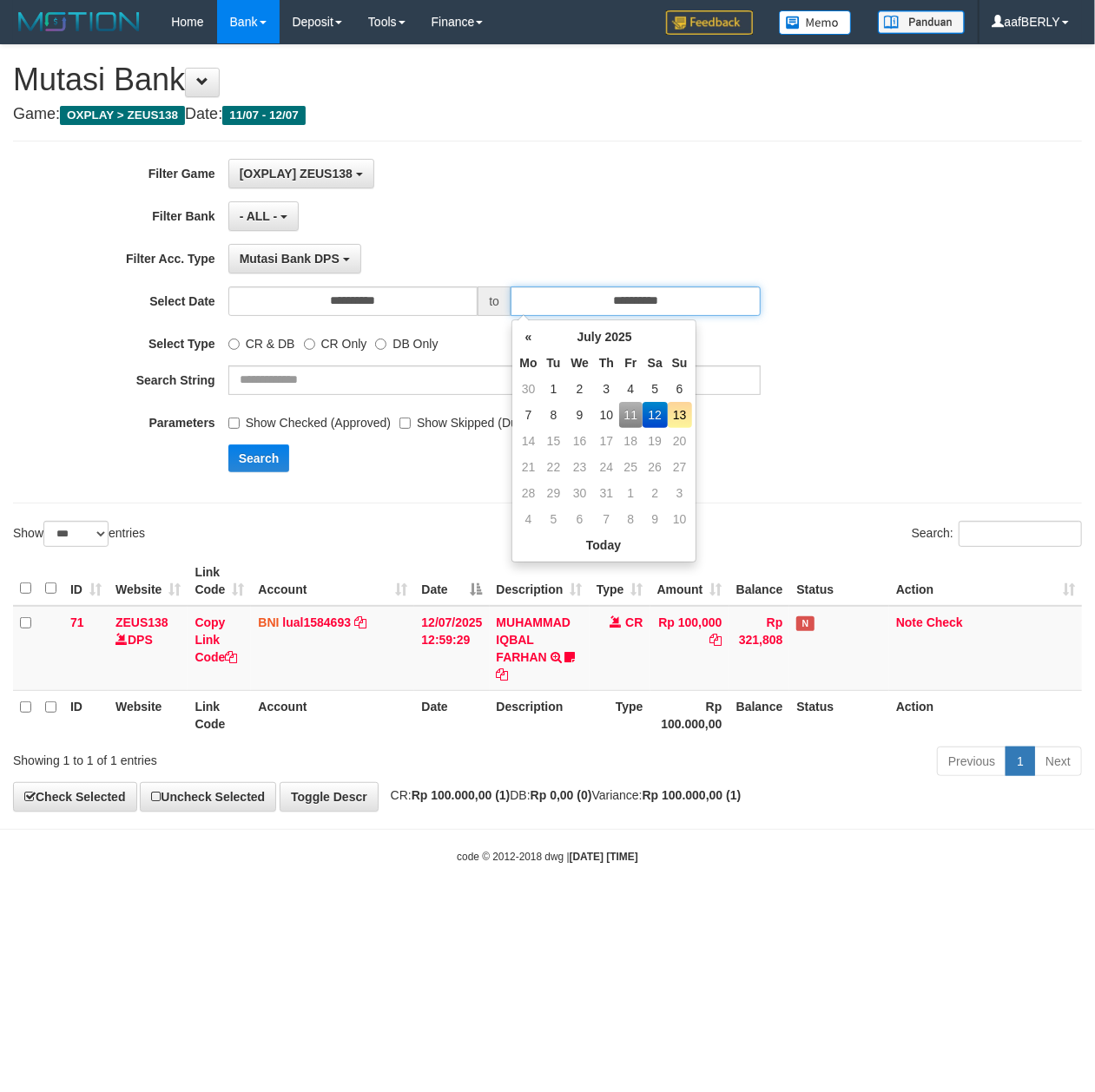 type on "**********" 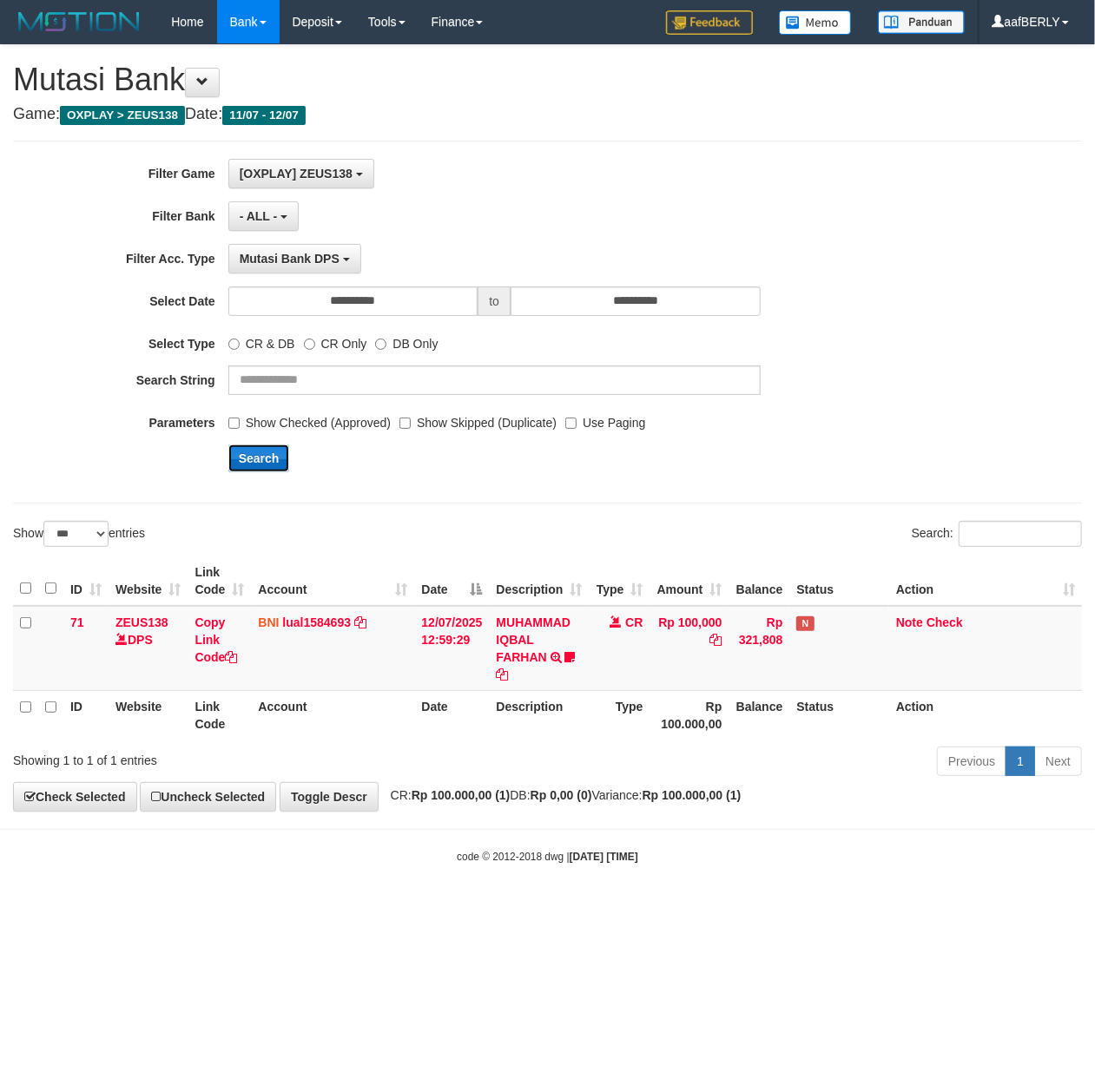 click on "Search" at bounding box center [259, 458] 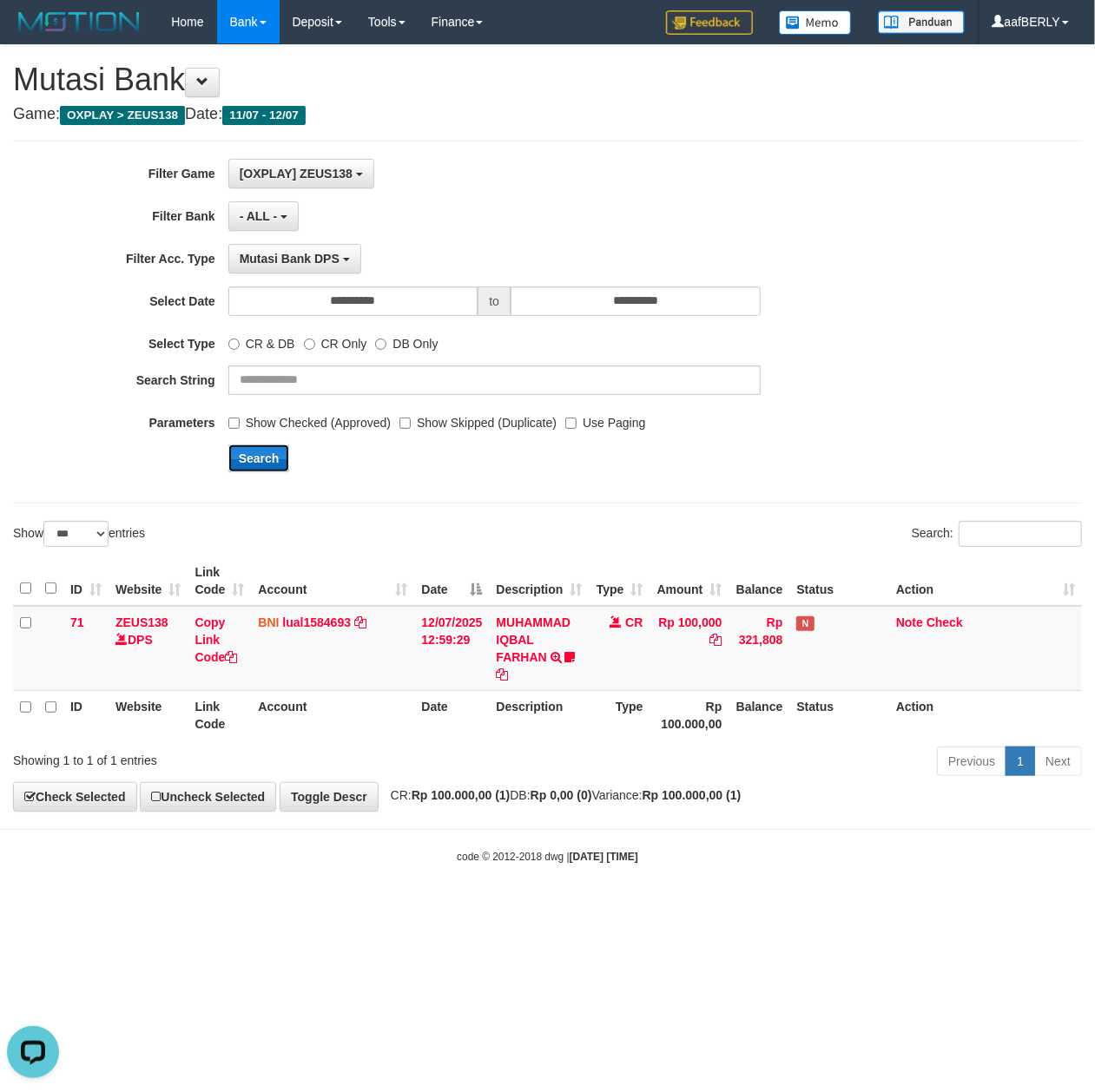 scroll, scrollTop: 0, scrollLeft: 0, axis: both 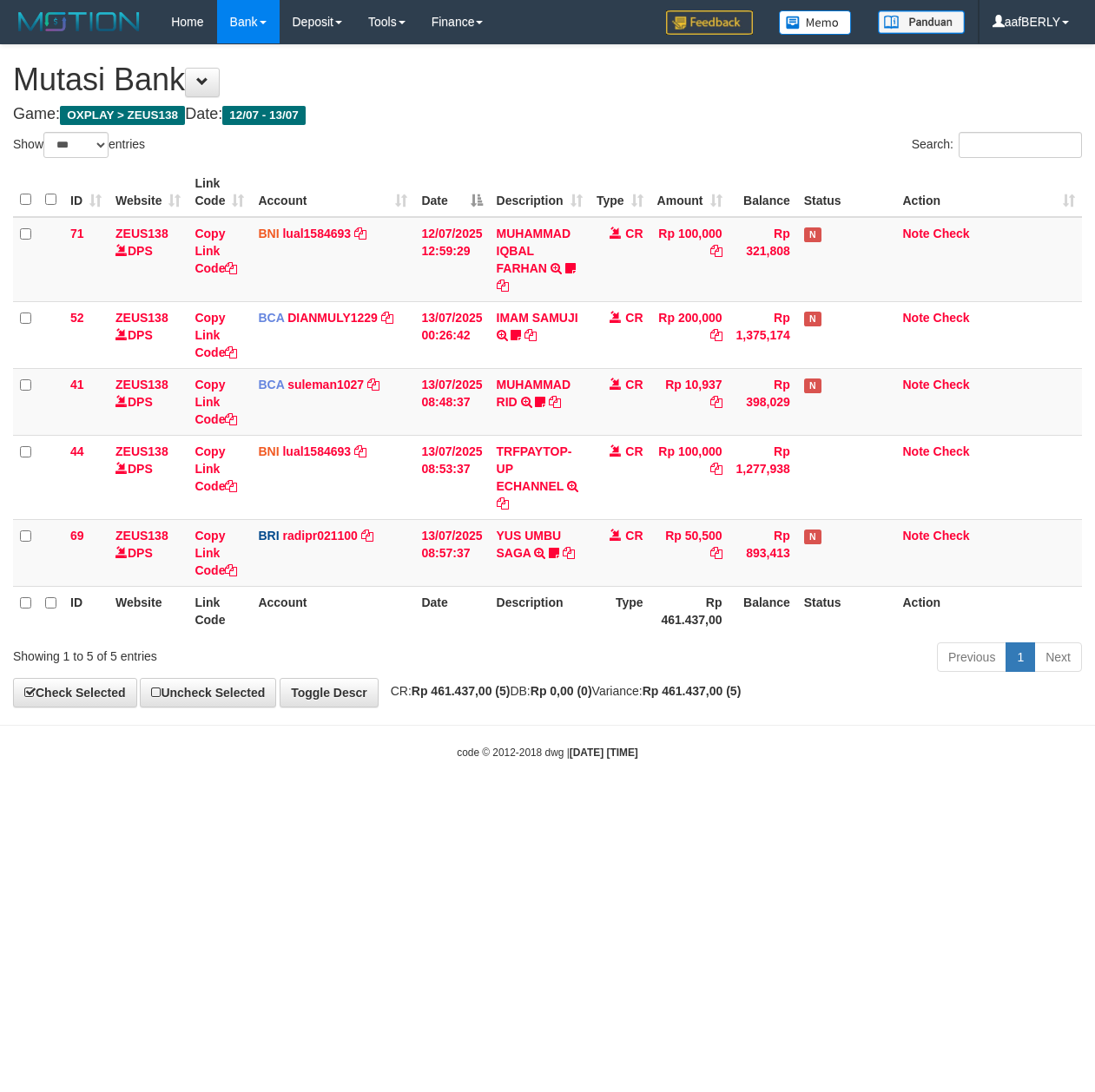 select on "***" 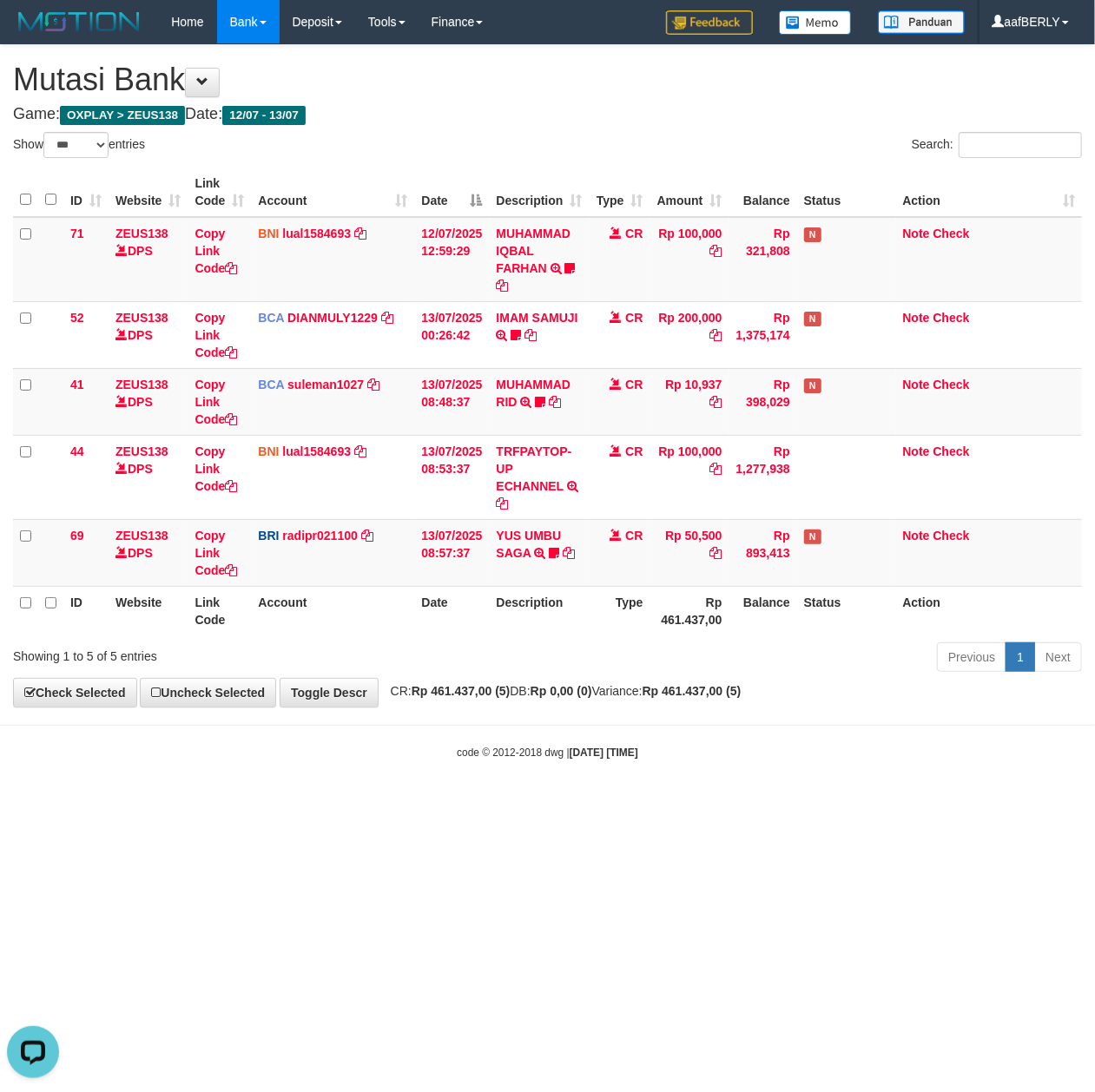 scroll, scrollTop: 0, scrollLeft: 0, axis: both 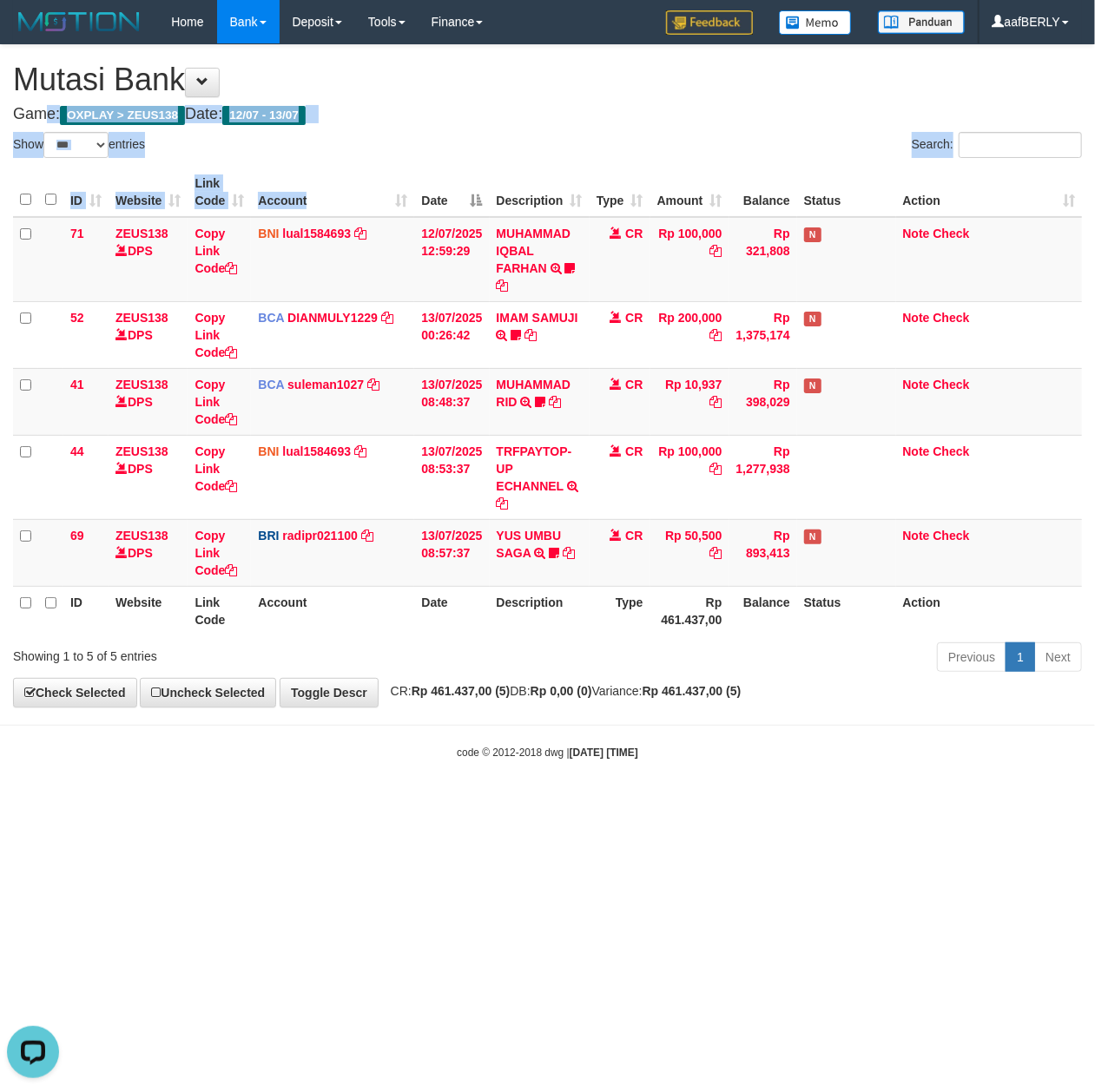 drag, startPoint x: 575, startPoint y: 90, endPoint x: 313, endPoint y: 174, distance: 275.1363 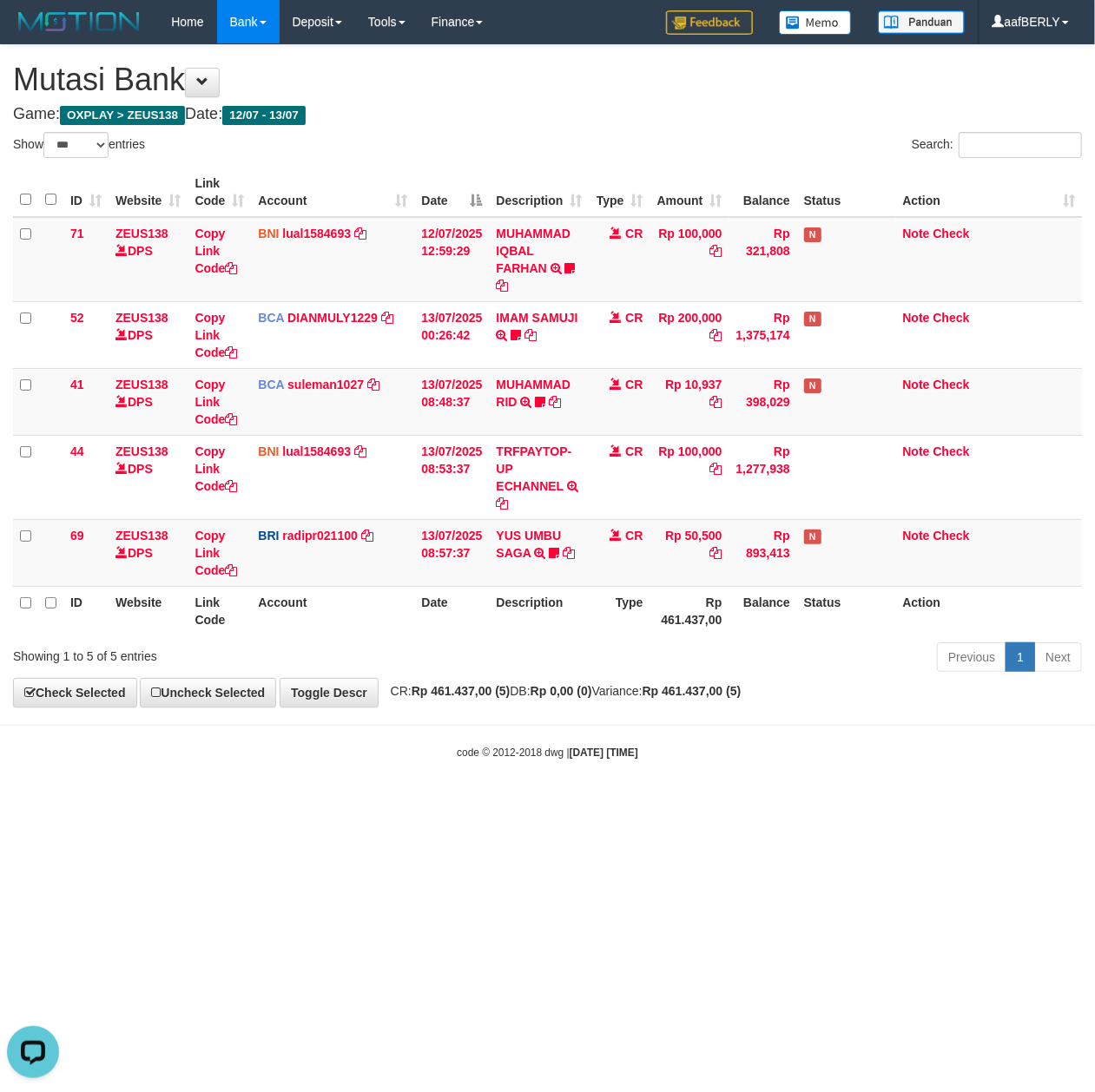 click on "Toggle navigation
Home
Bank
Account List
Load
By Website
Group
[OXPLAY]													ZEUS138
By Load Group (DPS)" at bounding box center (547, 402) 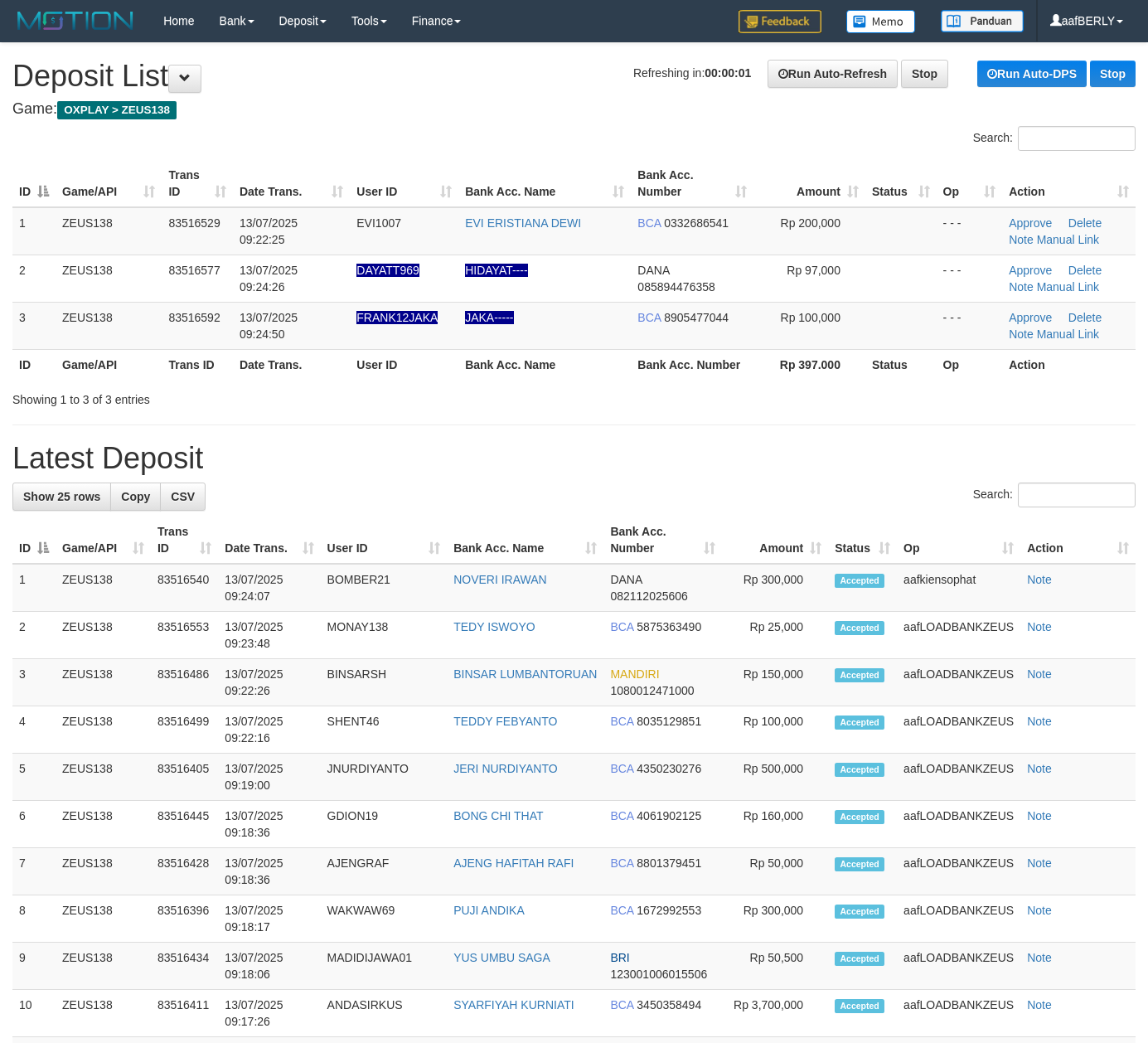 scroll, scrollTop: 0, scrollLeft: 0, axis: both 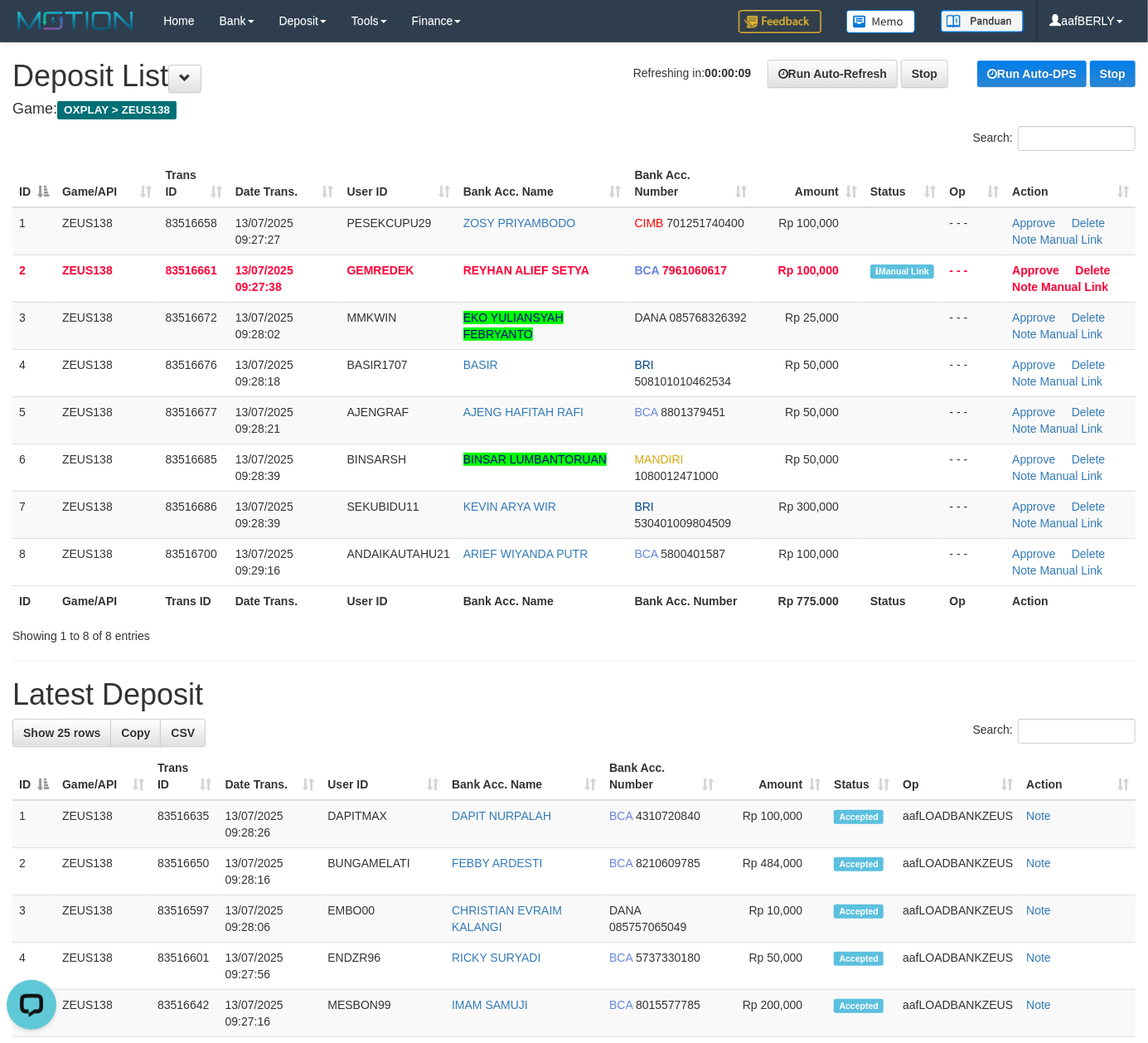 click on "Search:" at bounding box center [574, 733] 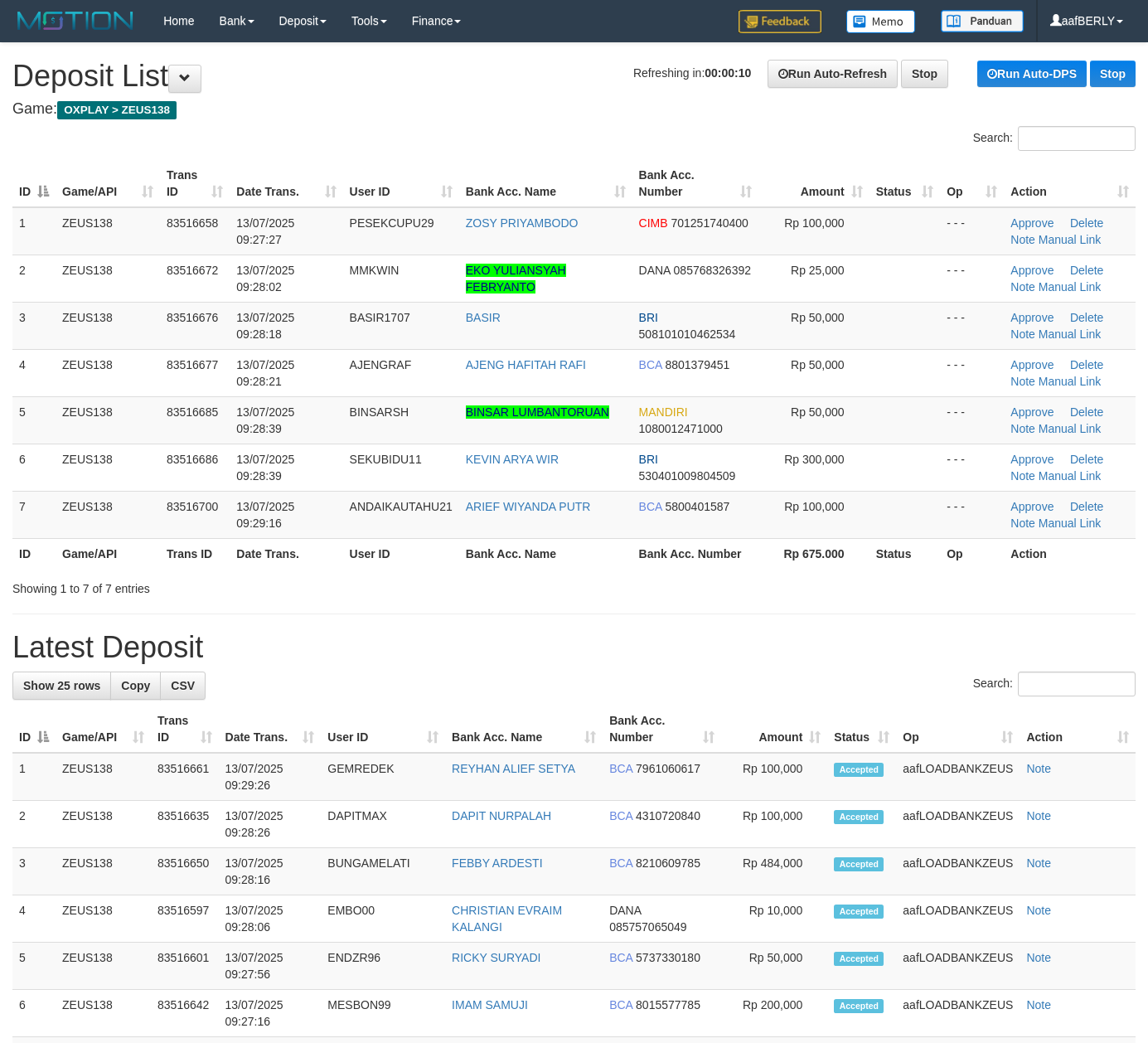 scroll, scrollTop: 0, scrollLeft: 0, axis: both 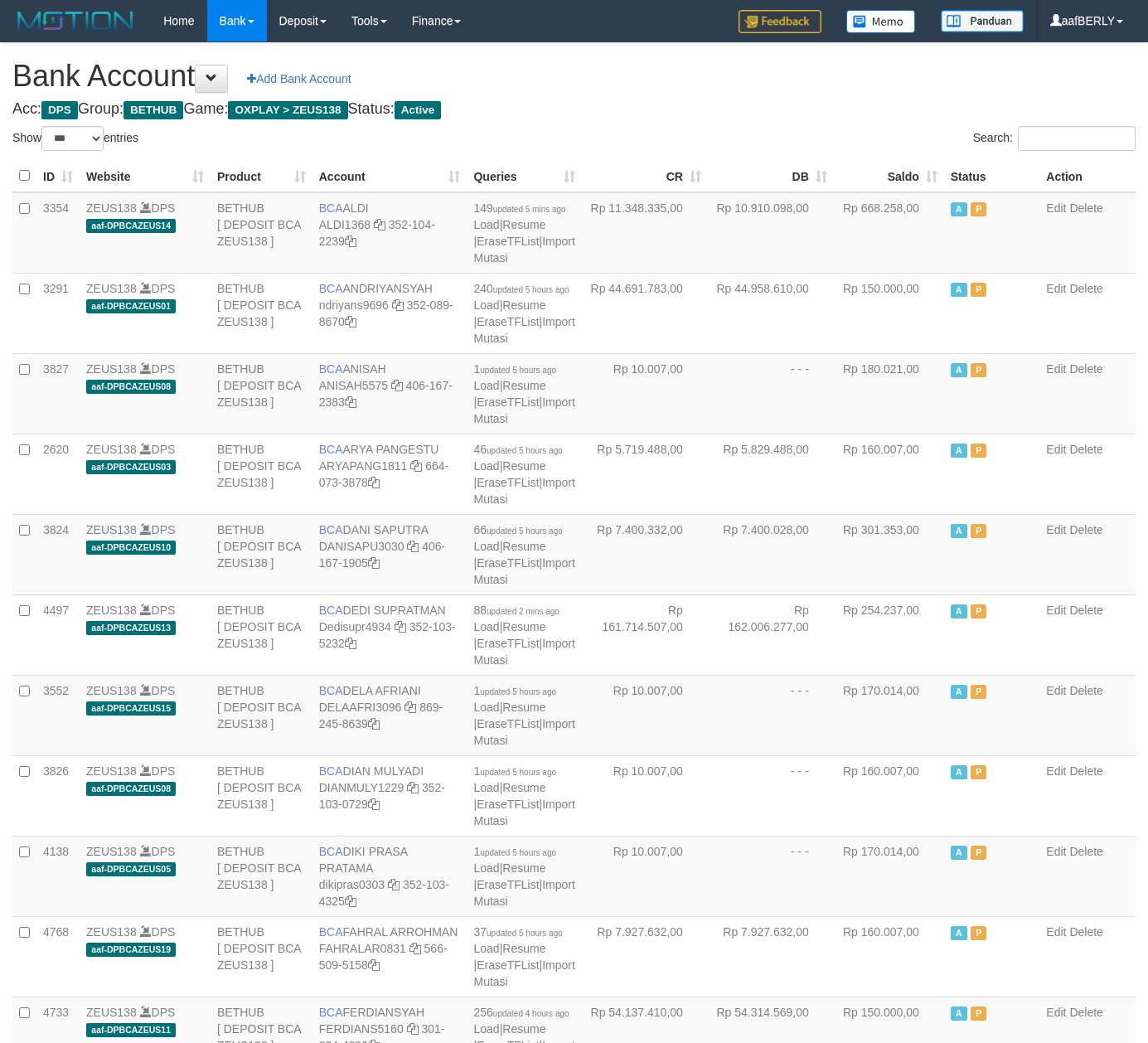 select on "***" 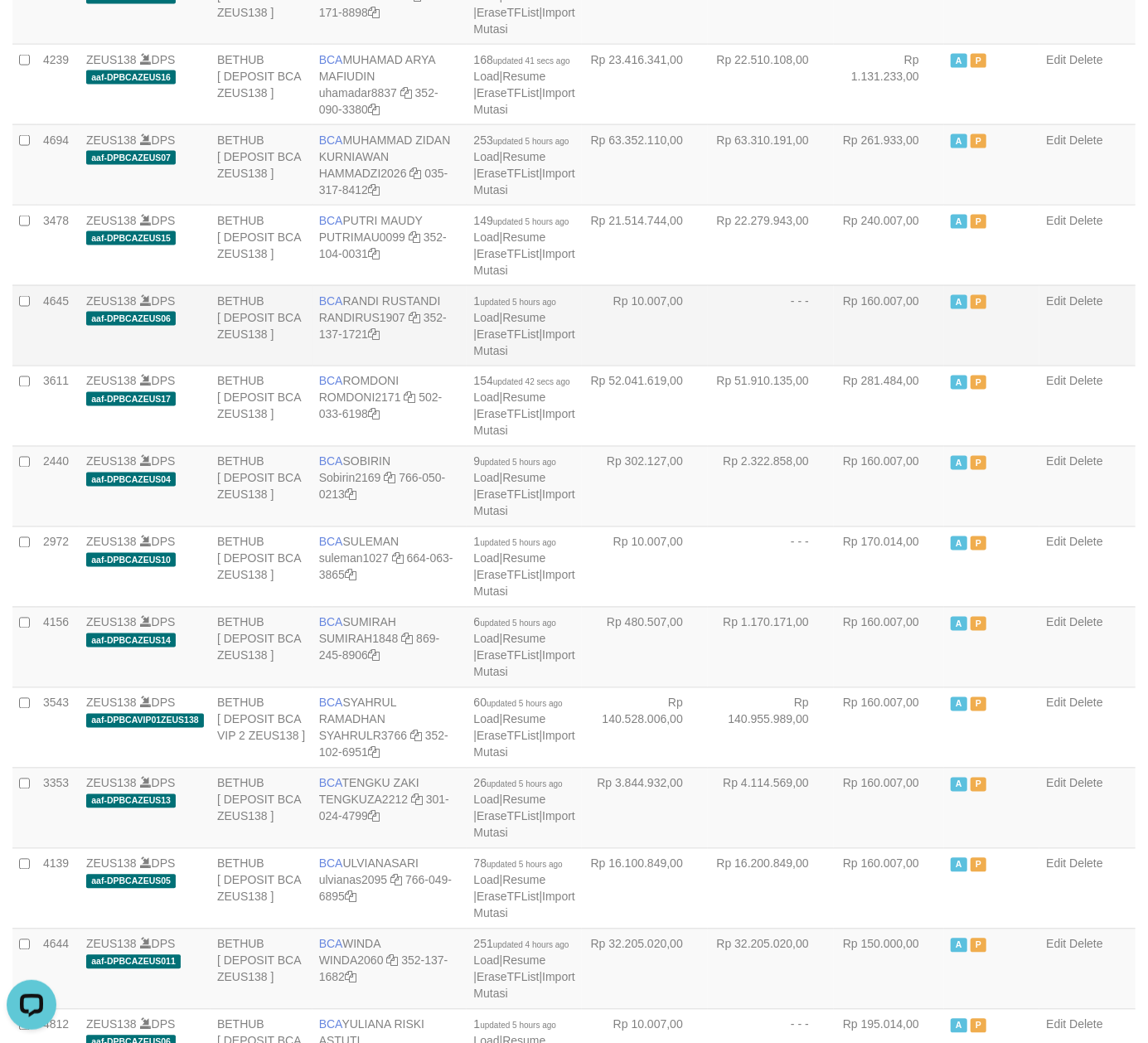 scroll, scrollTop: 0, scrollLeft: 0, axis: both 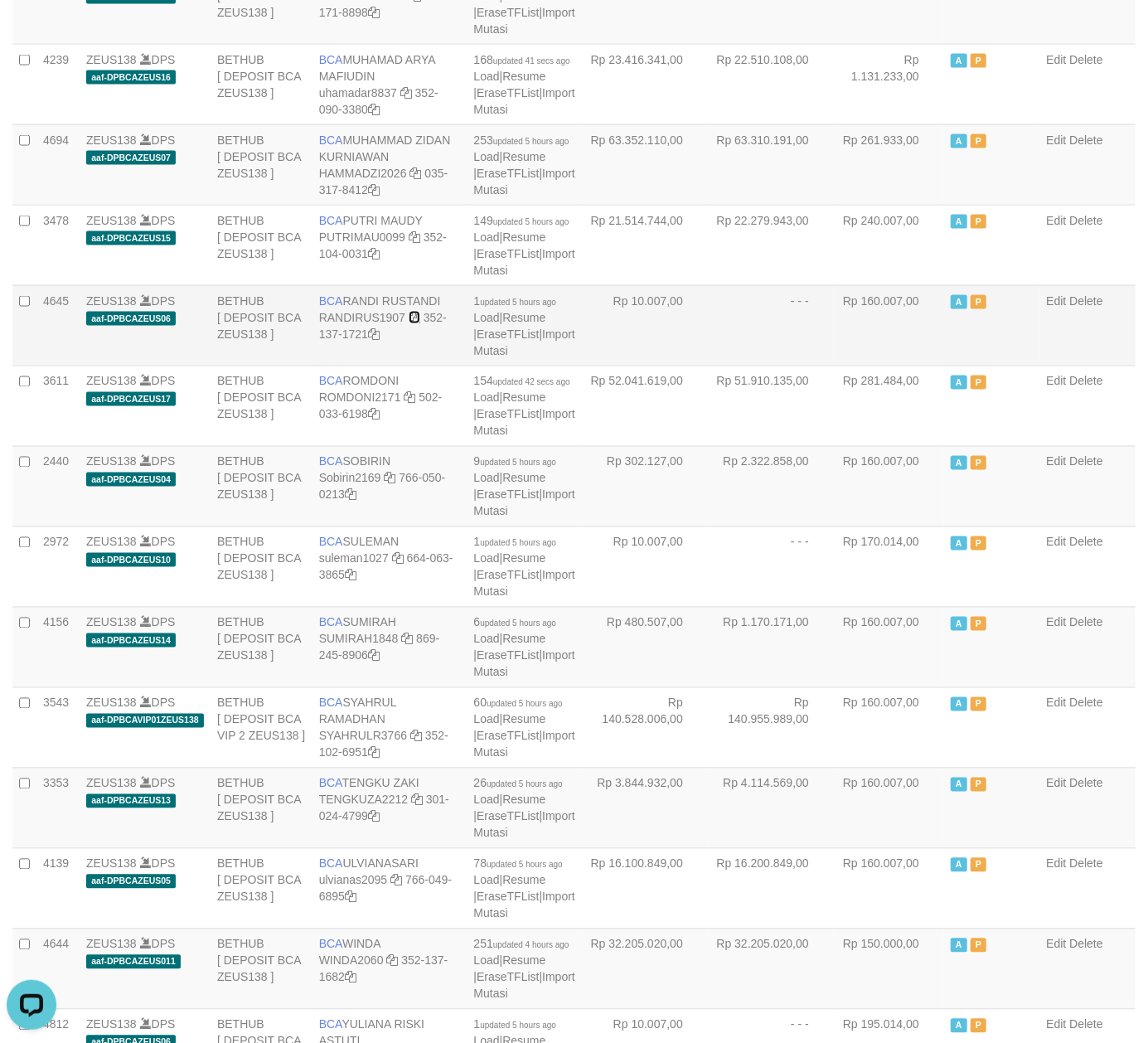 click at bounding box center (414, 318) 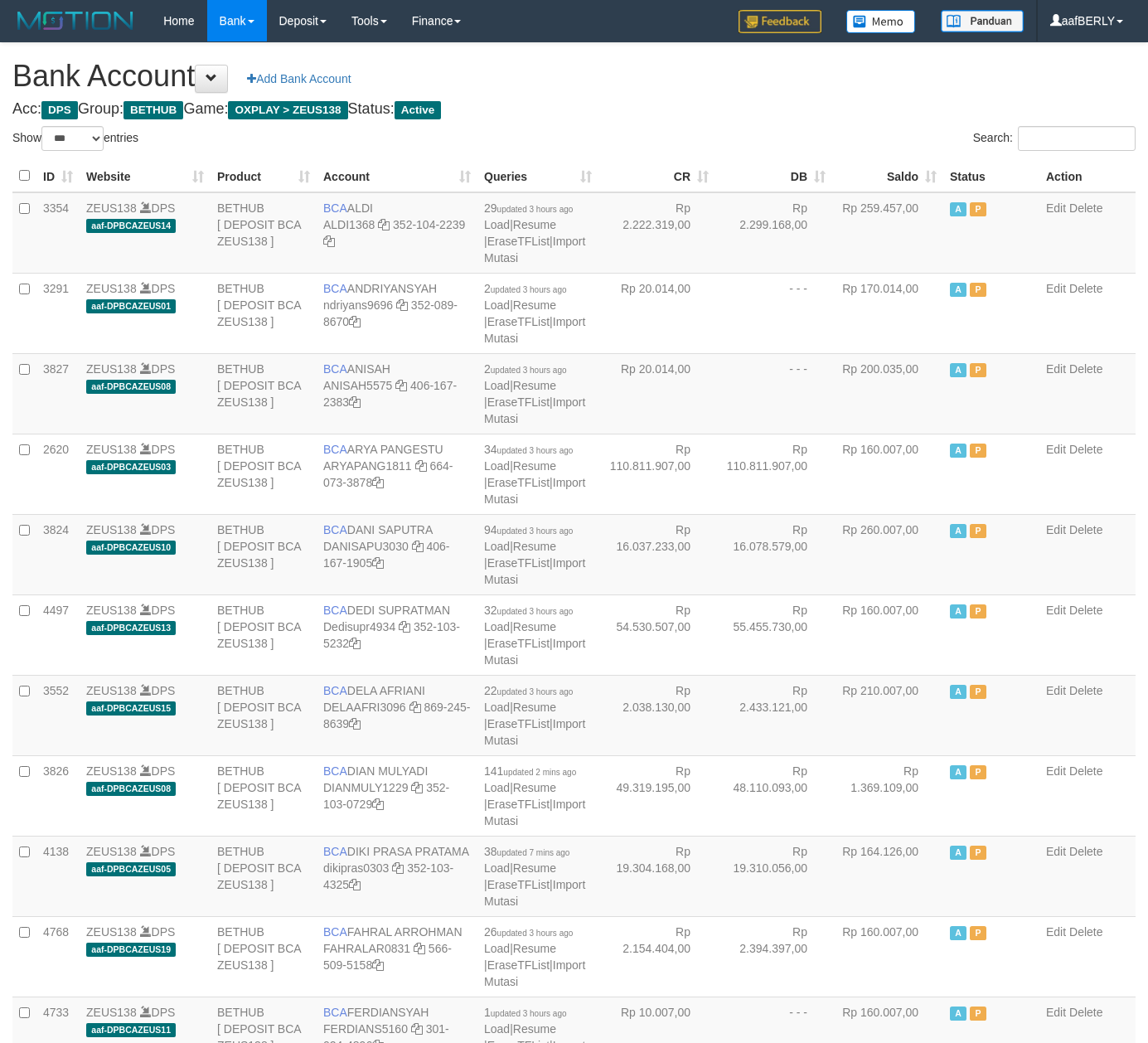 select on "***" 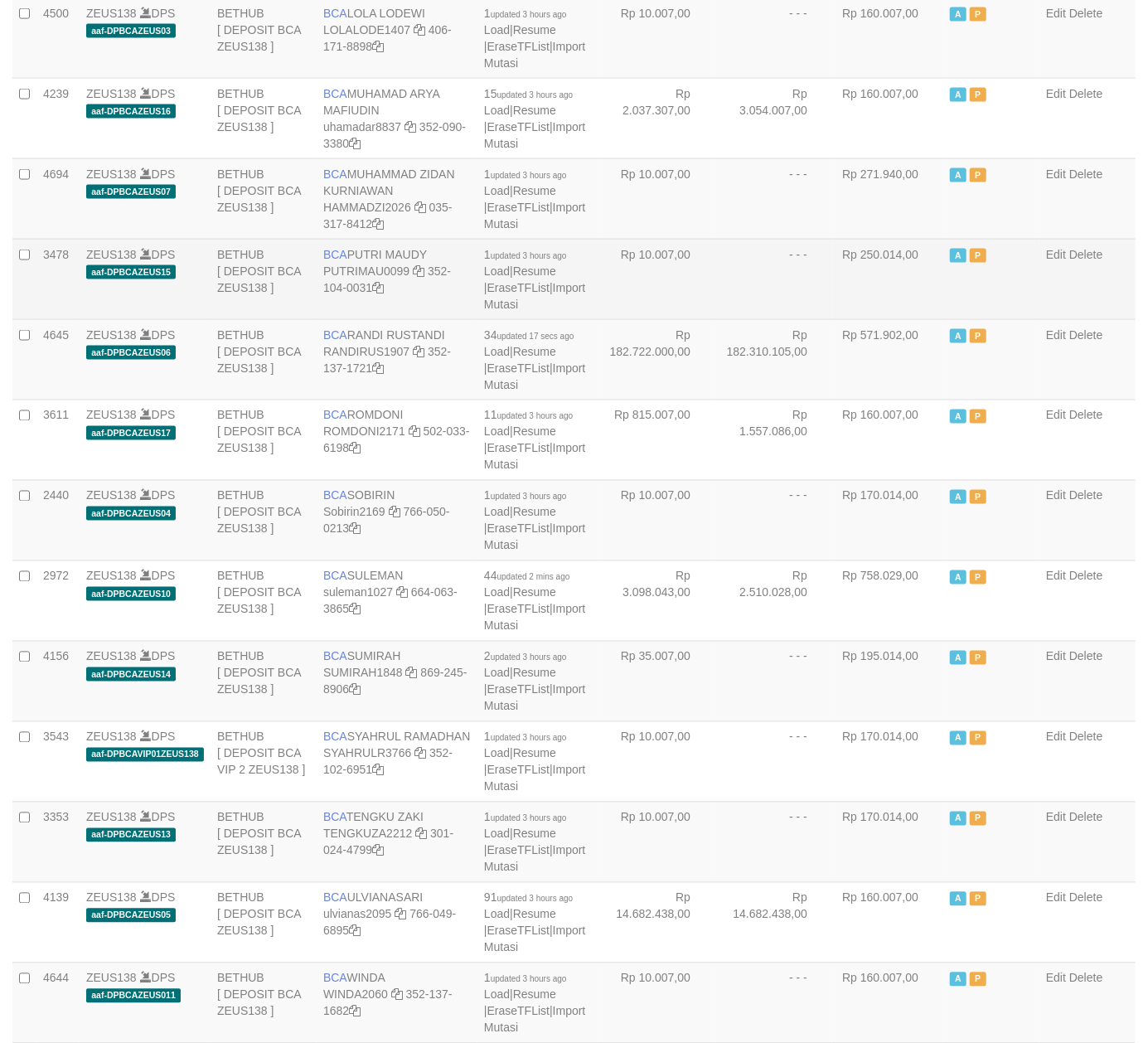 scroll, scrollTop: 1355, scrollLeft: 0, axis: vertical 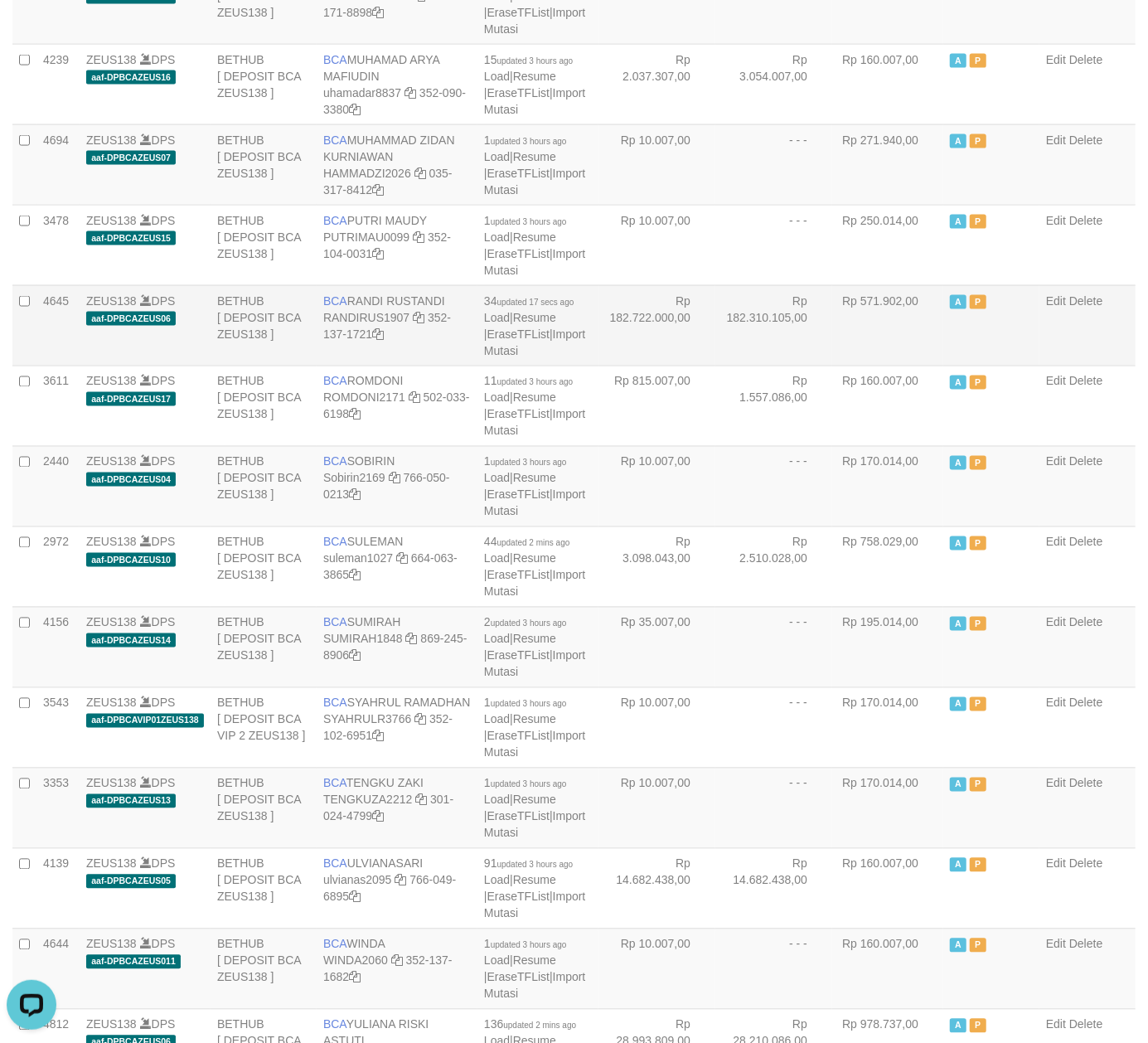 click on "Rp 182.310.105,00" at bounding box center [773, 325] 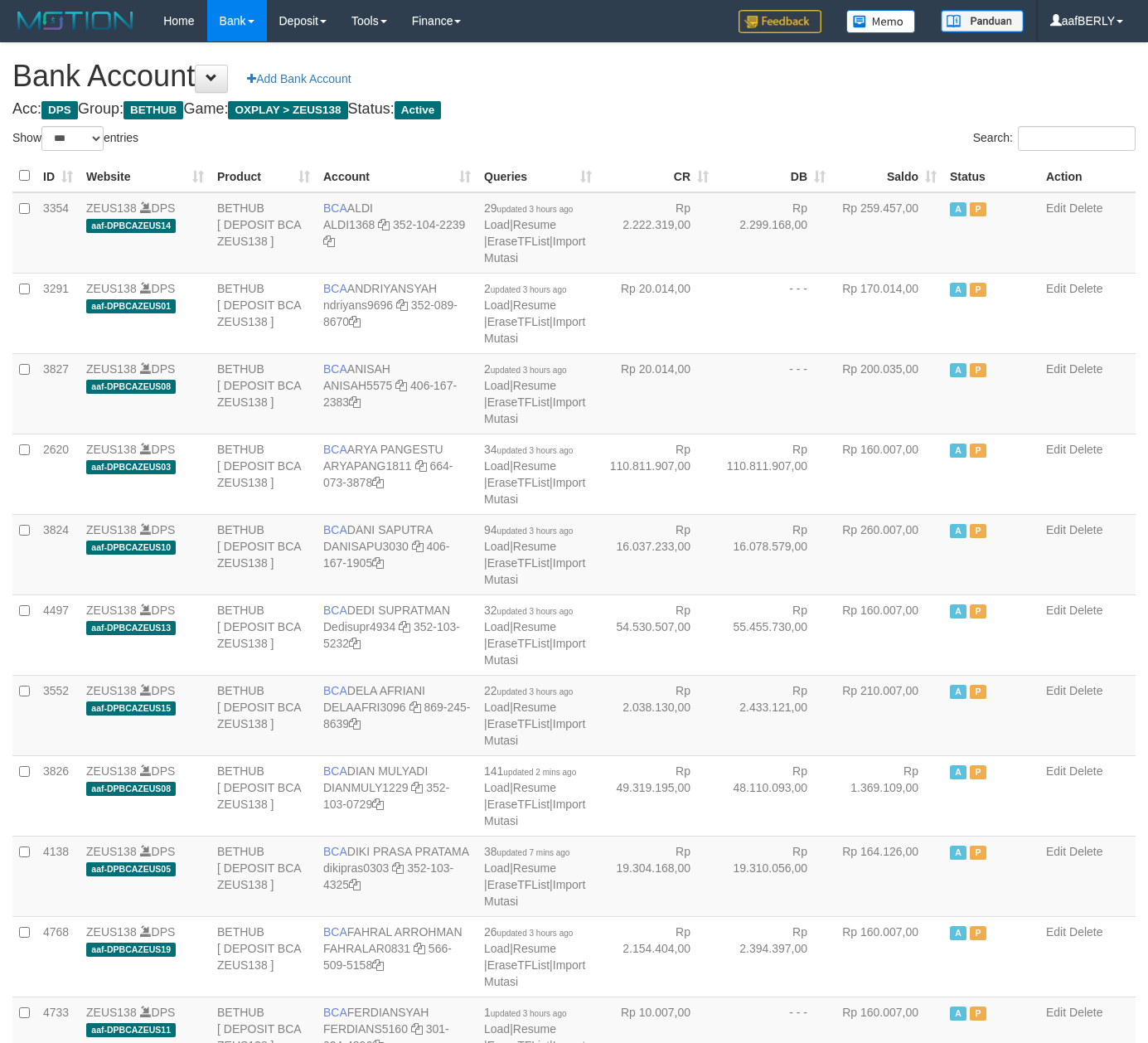select on "***" 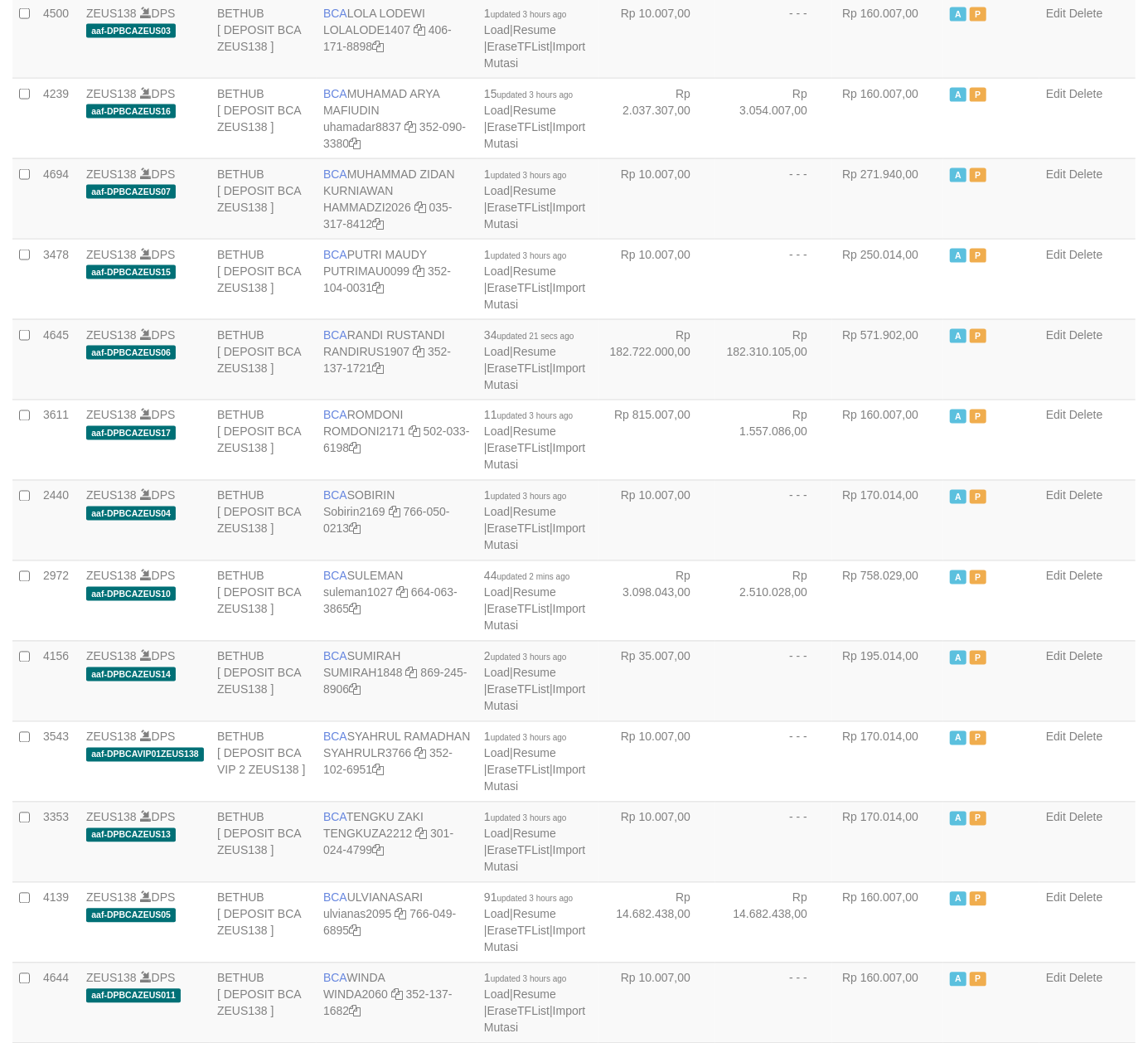 scroll, scrollTop: 1355, scrollLeft: 0, axis: vertical 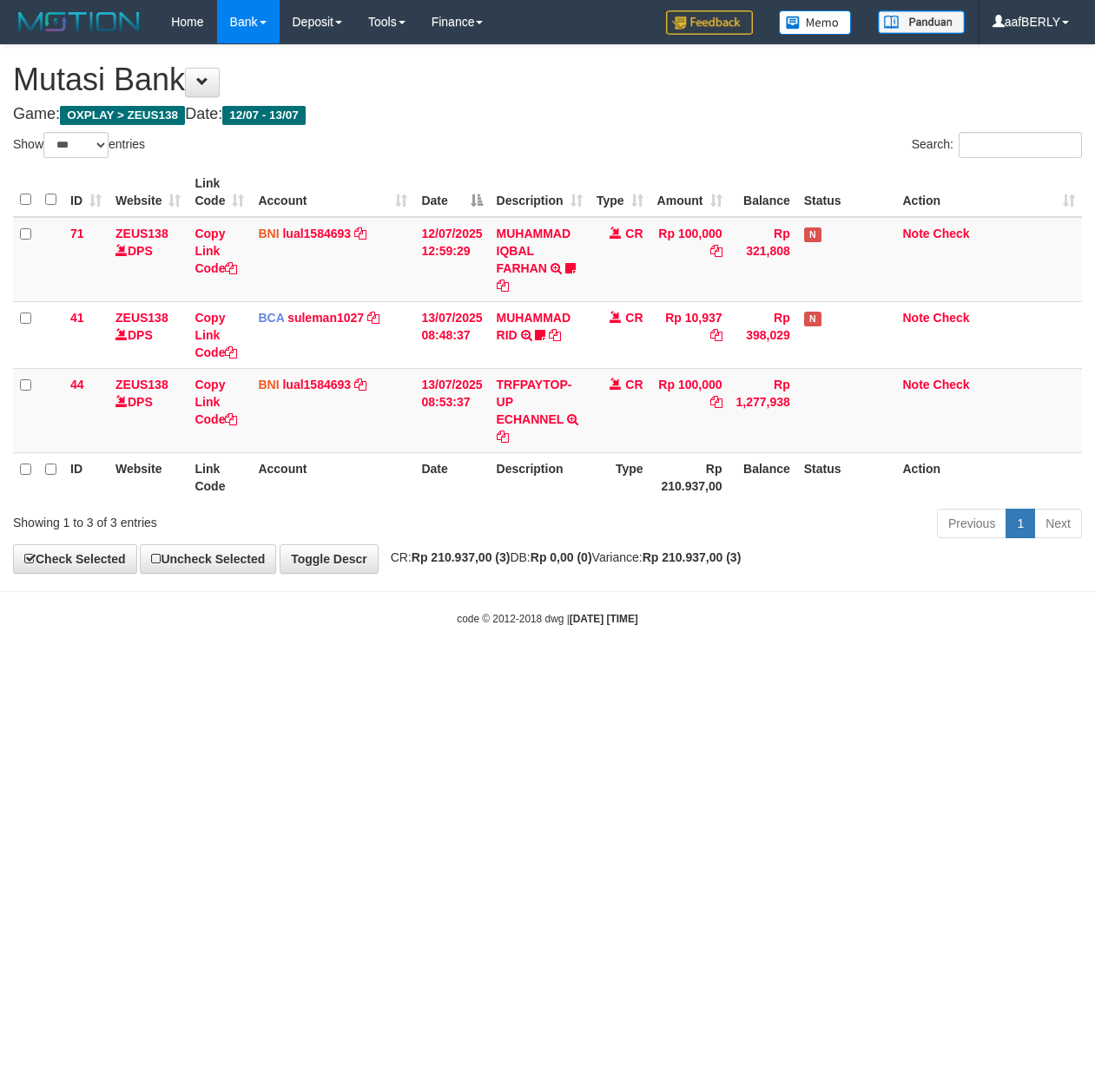 select on "***" 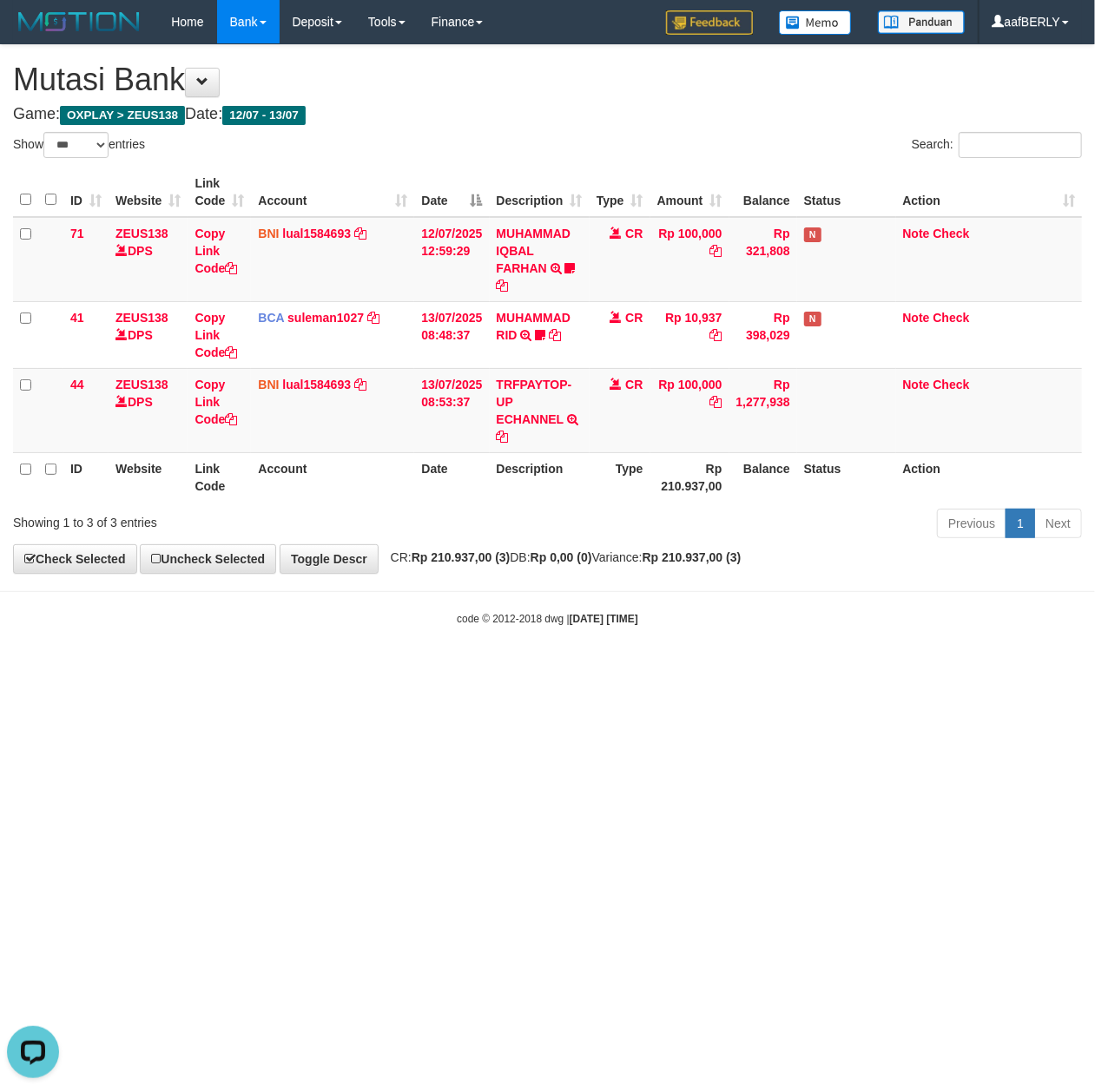 scroll, scrollTop: 0, scrollLeft: 0, axis: both 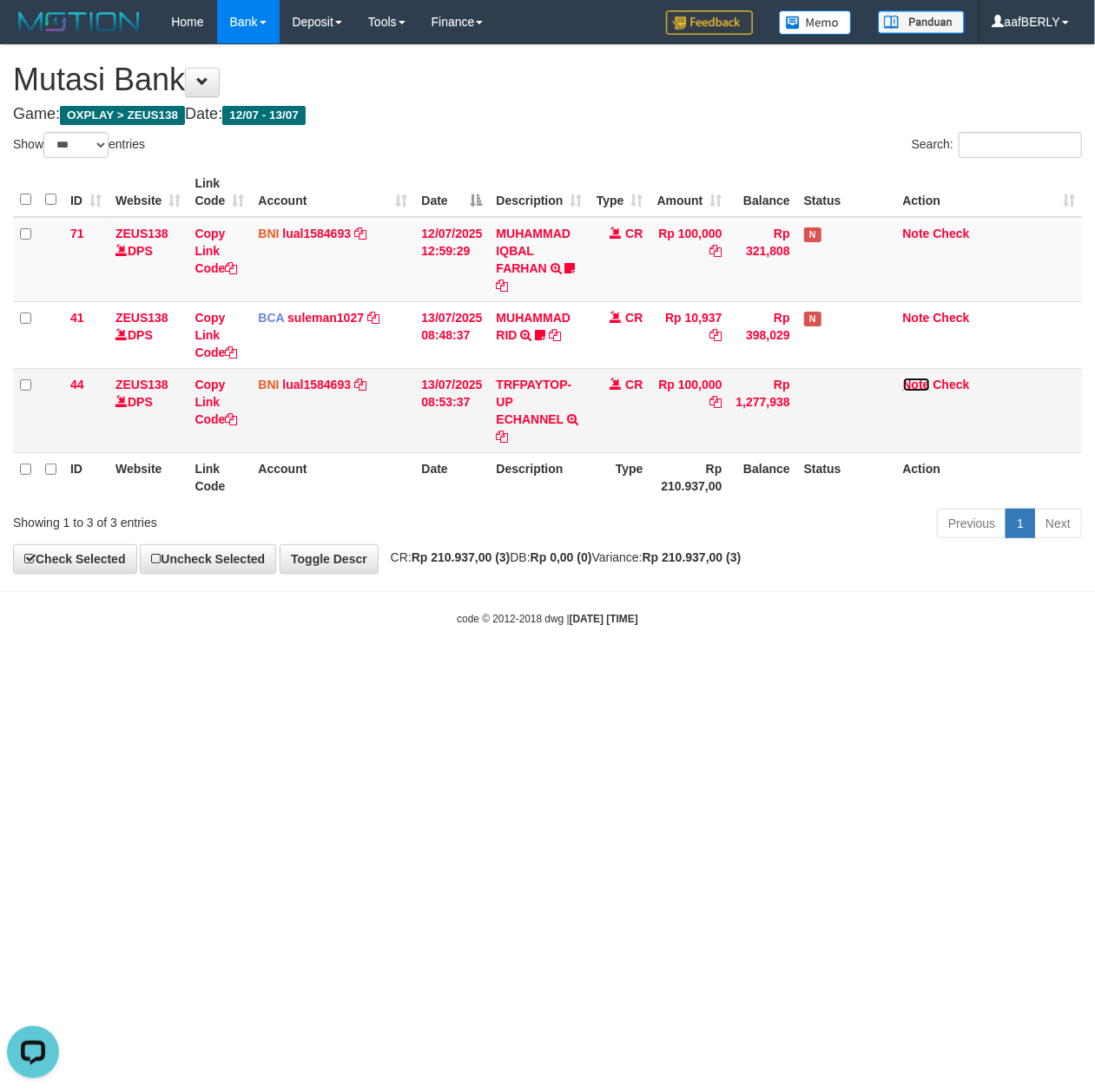 click on "Note" at bounding box center [916, 385] 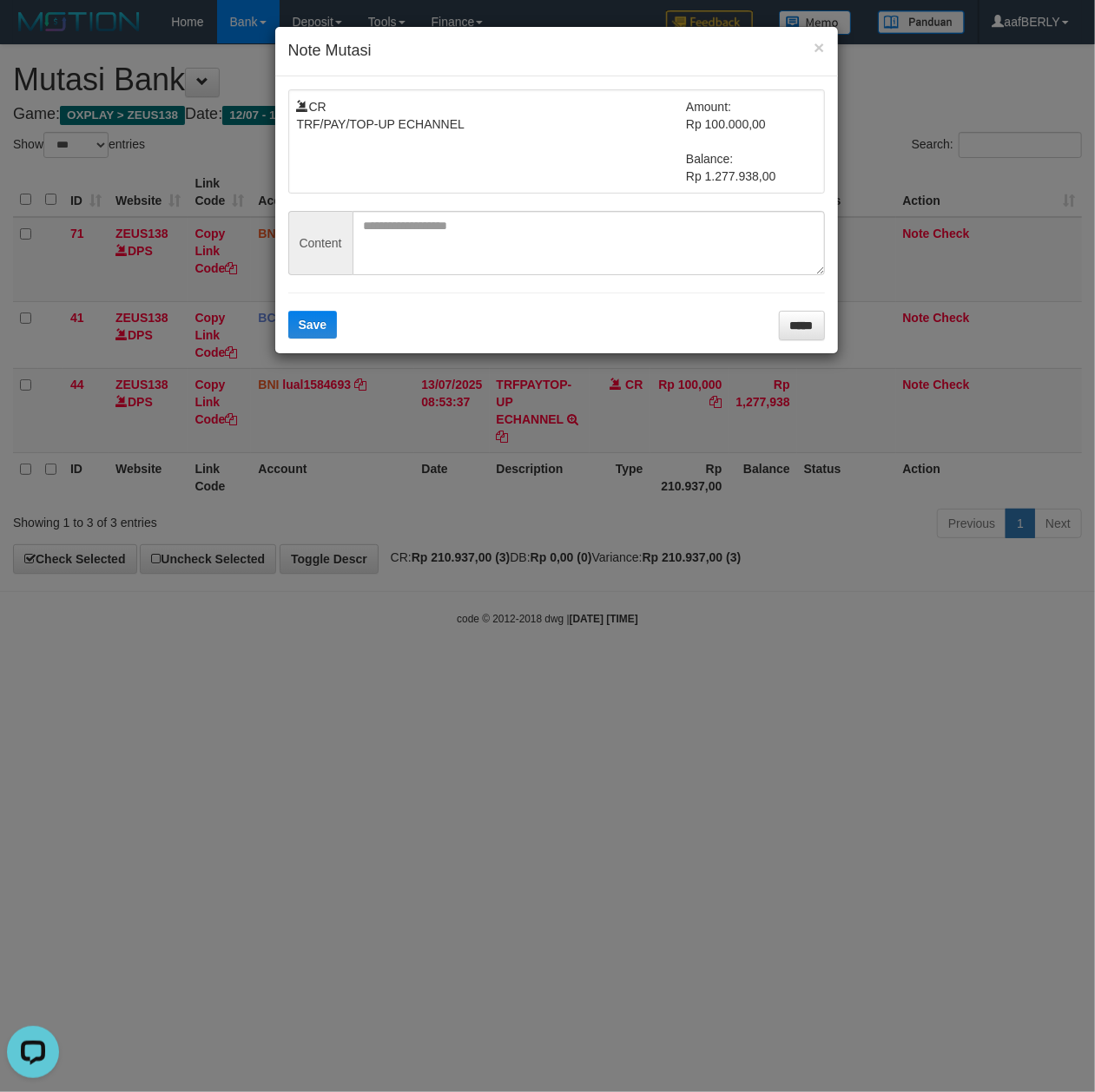 drag, startPoint x: 568, startPoint y: 786, endPoint x: 459, endPoint y: 762, distance: 111.61093 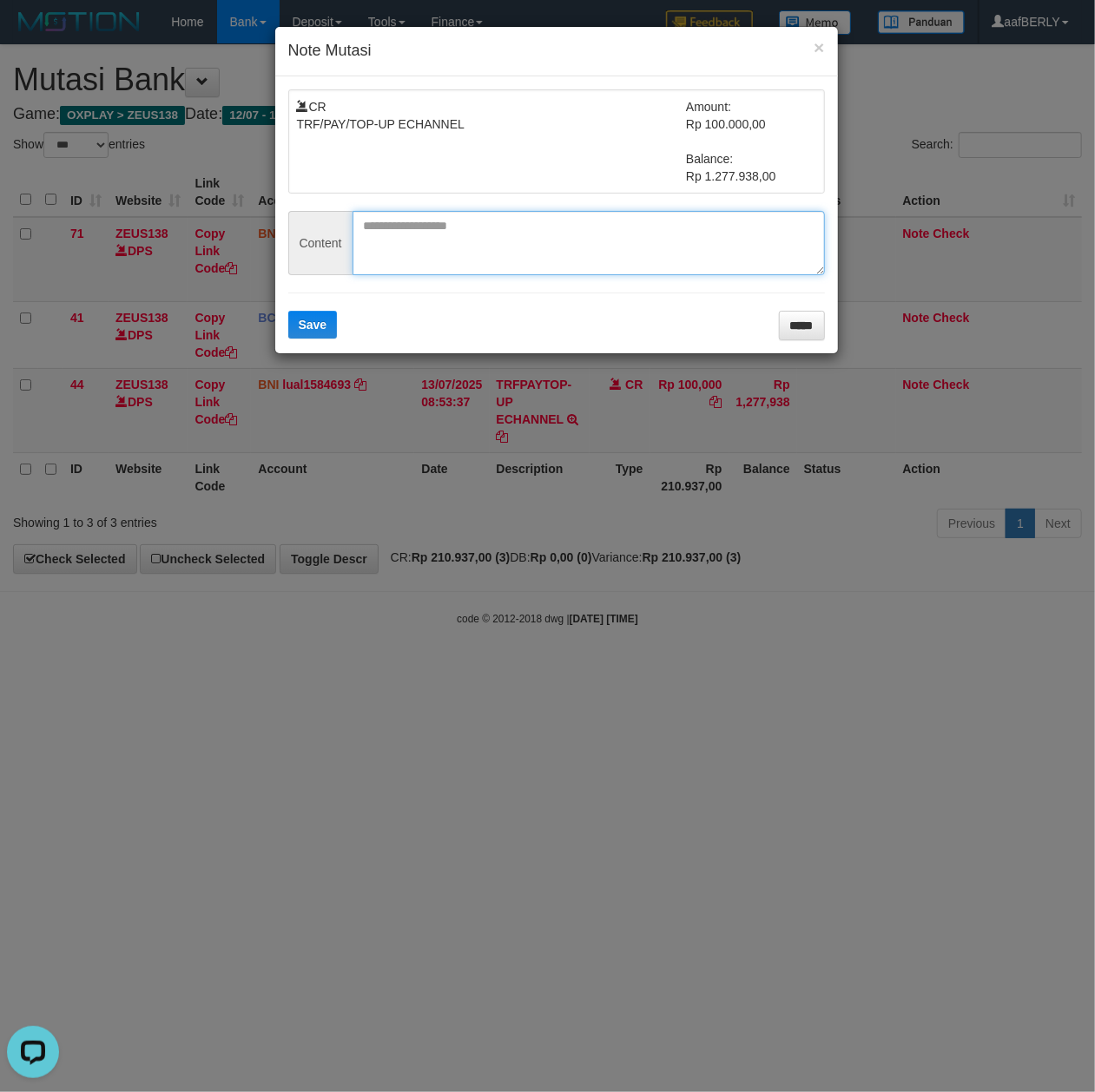 click at bounding box center (589, 243) 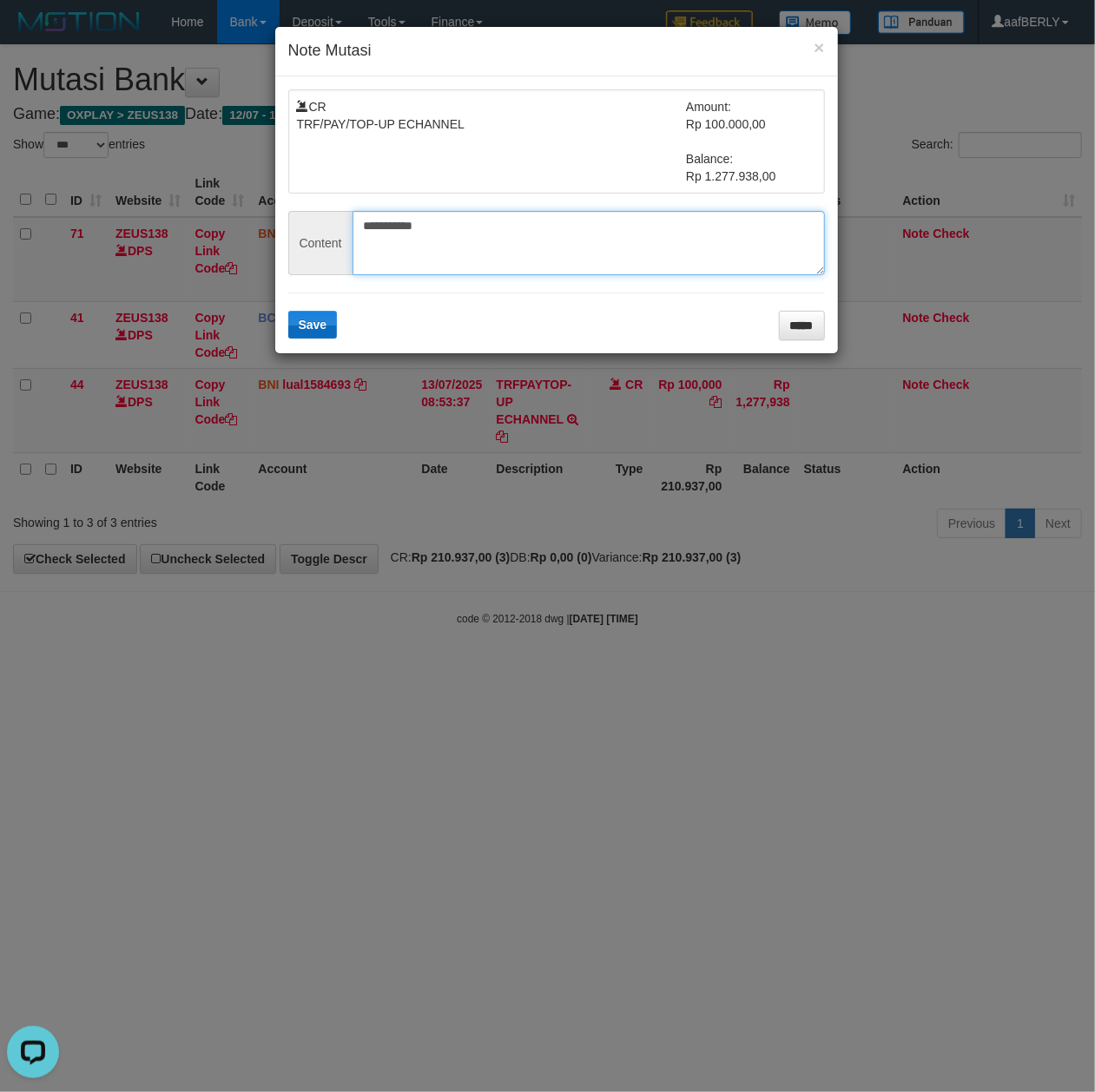 type on "**********" 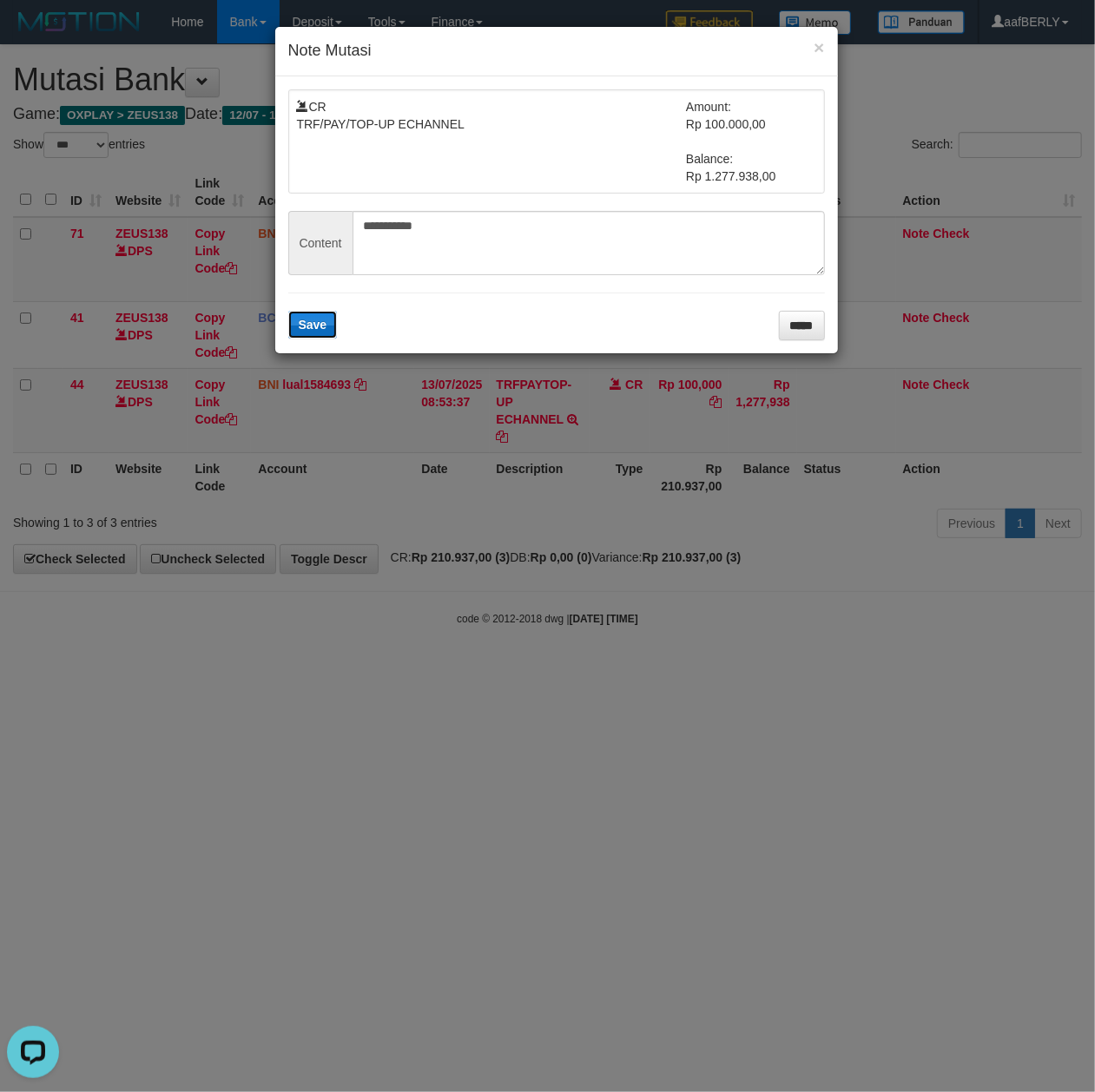 click on "Save" at bounding box center [313, 325] 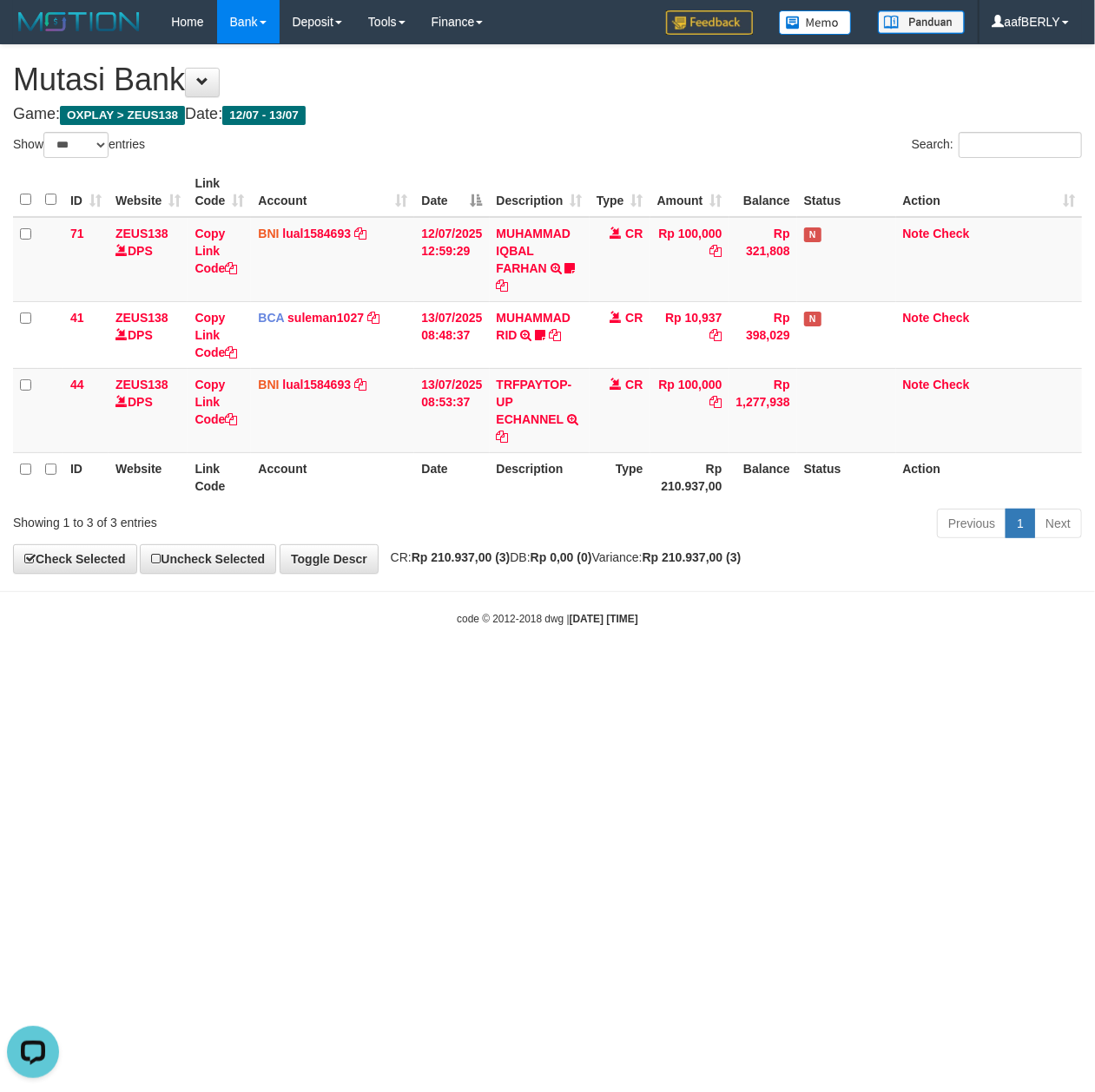 click on "Toggle navigation
Home
Bank
Account List
Load
By Website
Group
[OXPLAY]													ZEUS138
By Load Group (DPS)
Sync" at bounding box center [547, 335] 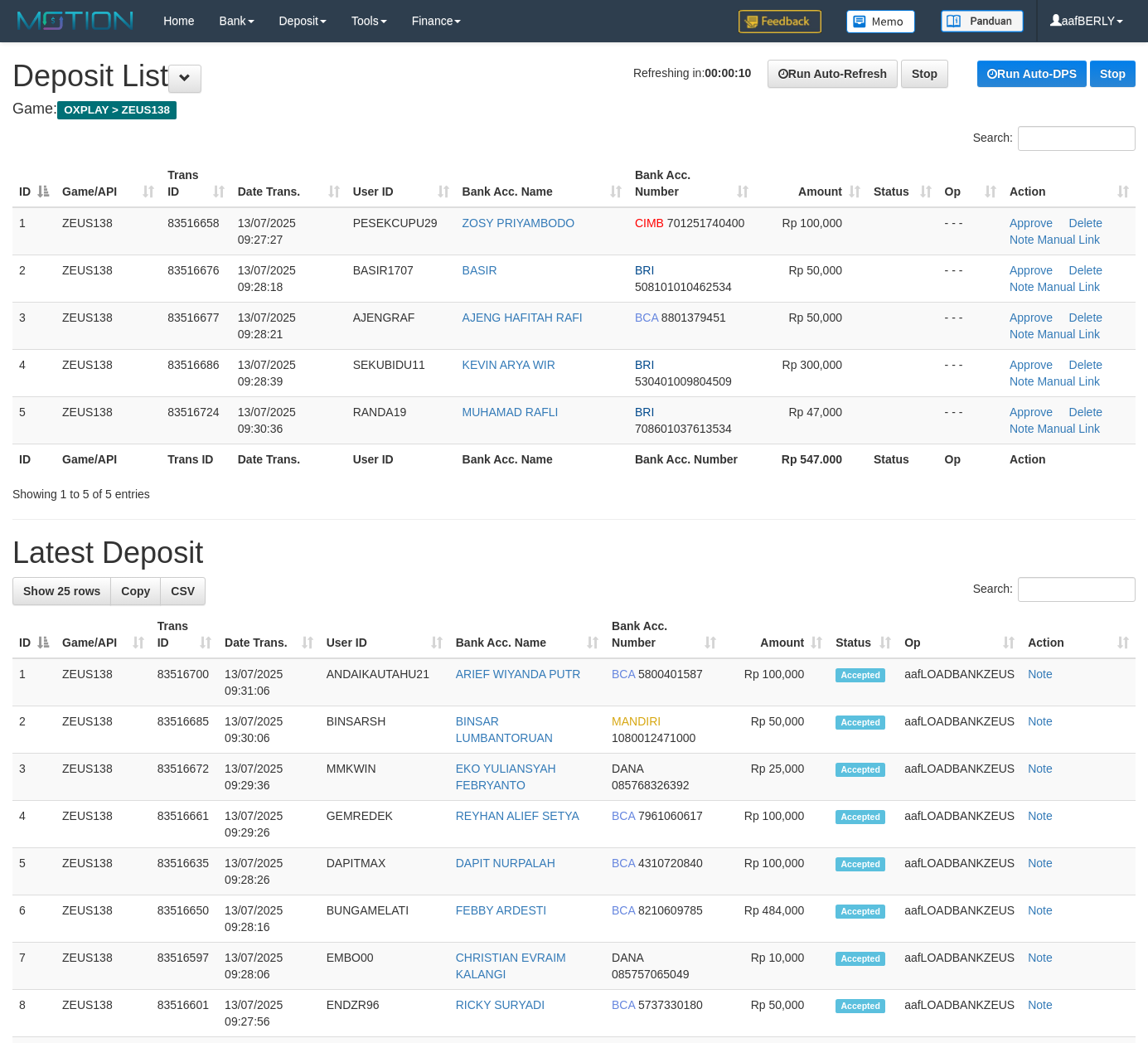 scroll, scrollTop: 0, scrollLeft: 0, axis: both 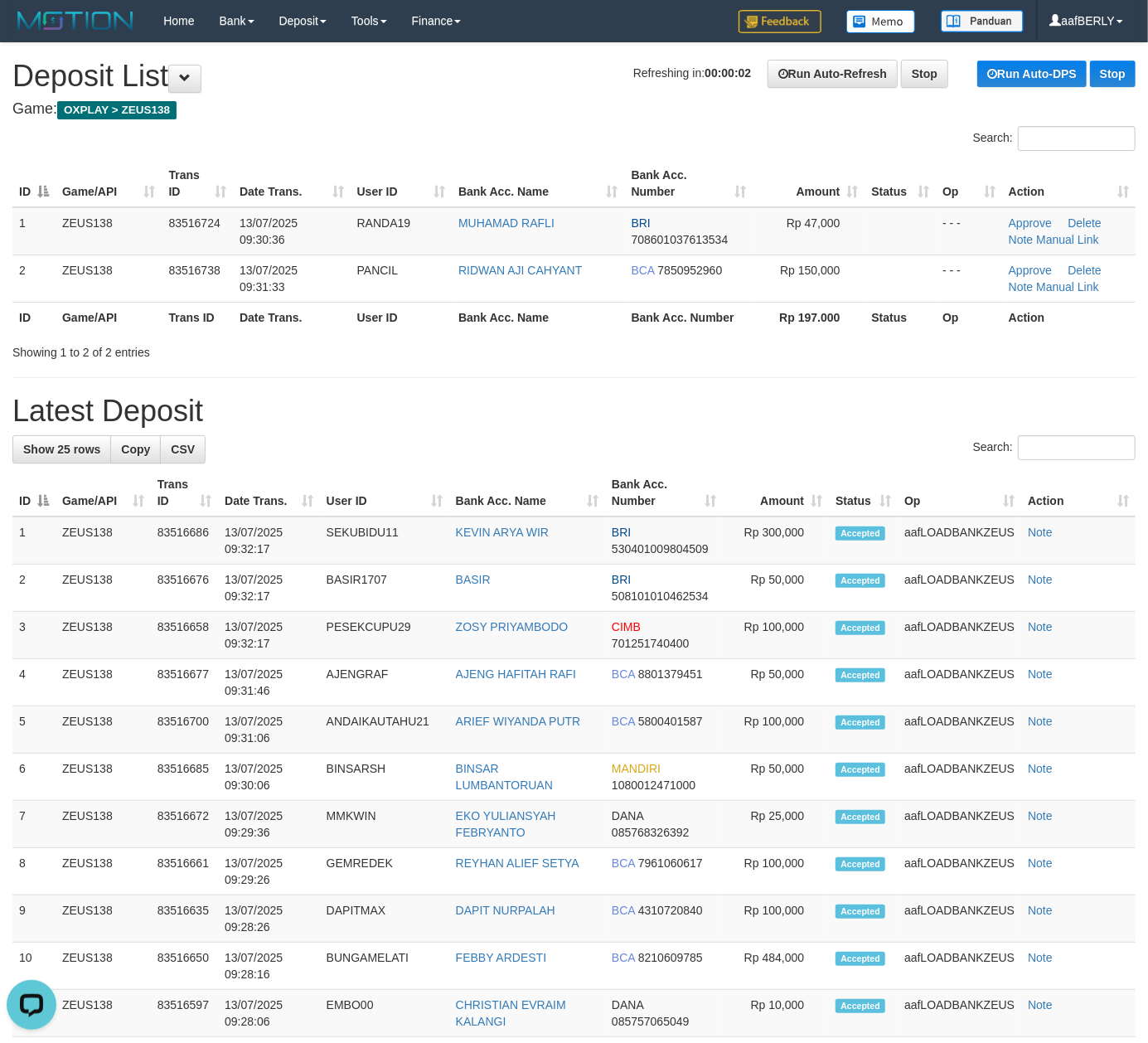 click on "Showing 1 to 2 of 2 entries" at bounding box center [574, 349] 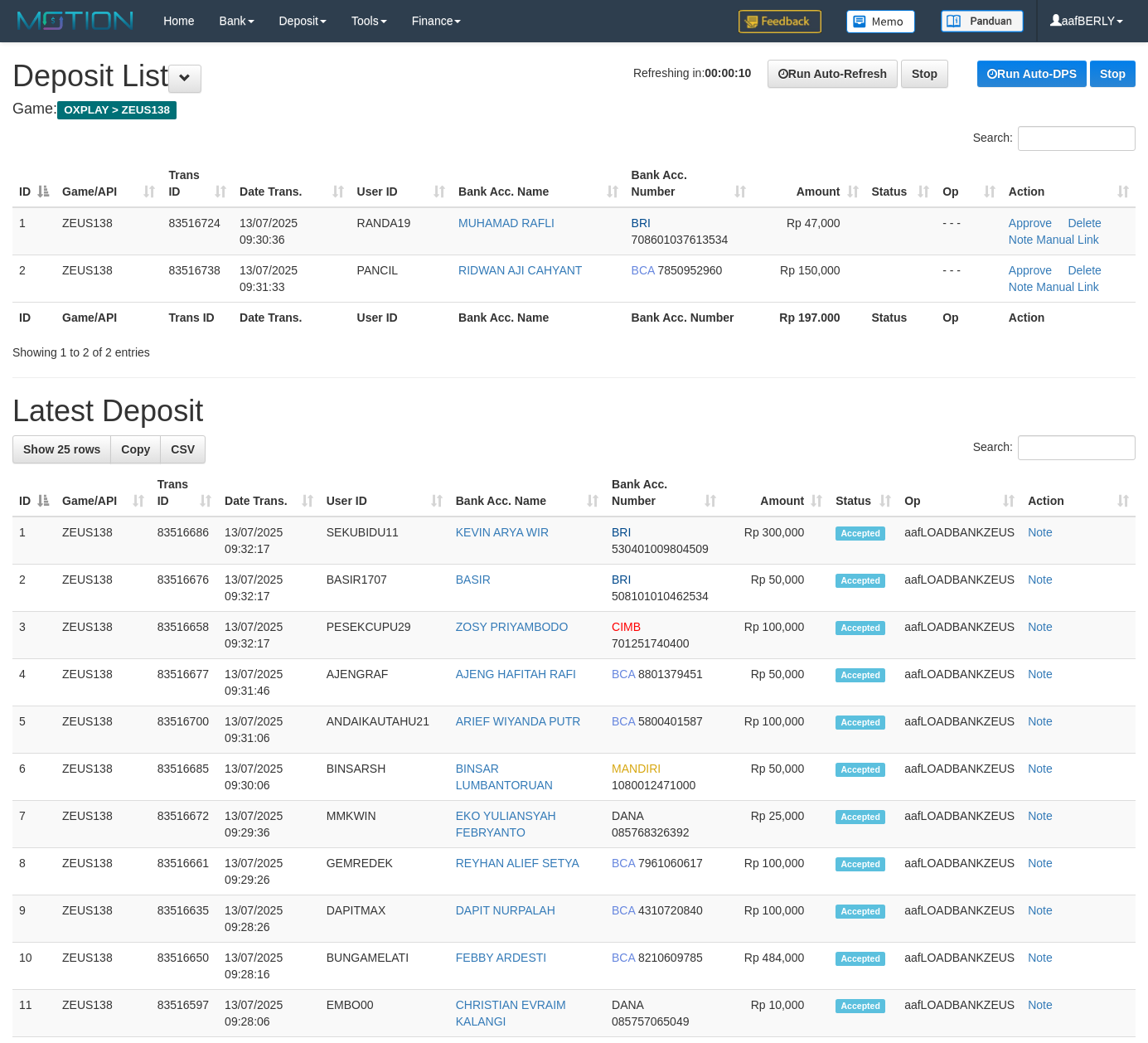 scroll, scrollTop: 0, scrollLeft: 0, axis: both 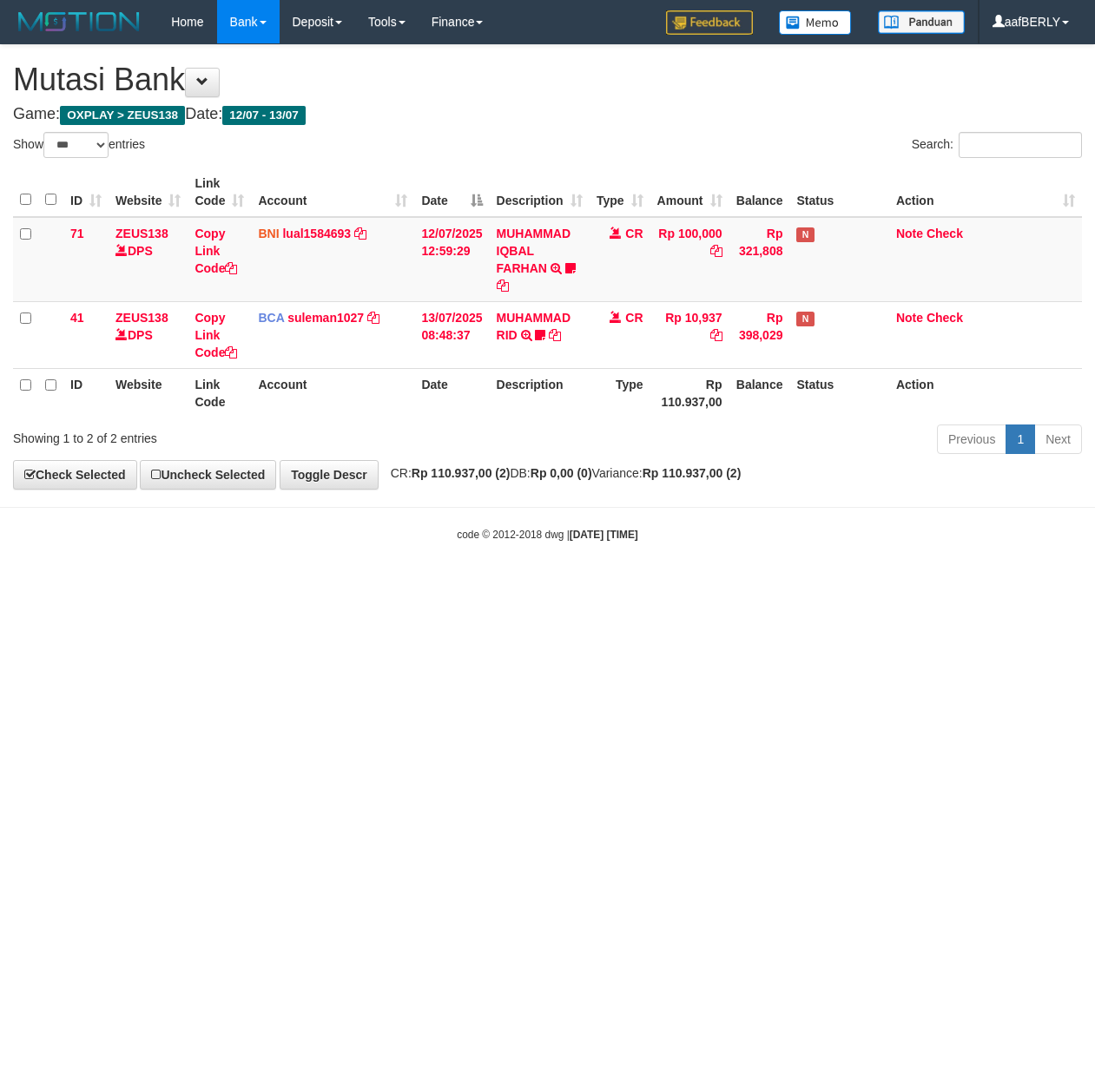 select on "***" 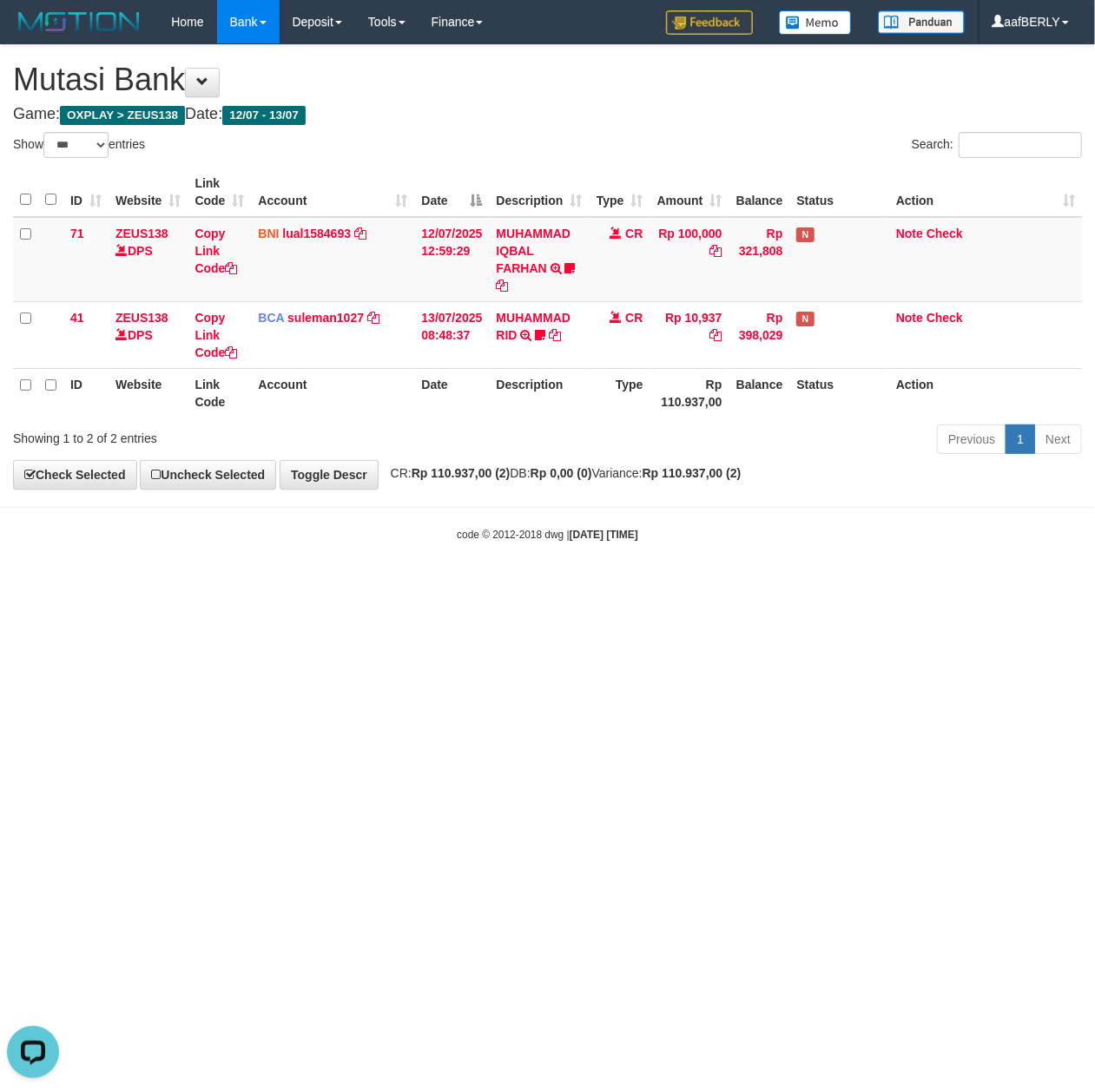 scroll, scrollTop: 0, scrollLeft: 0, axis: both 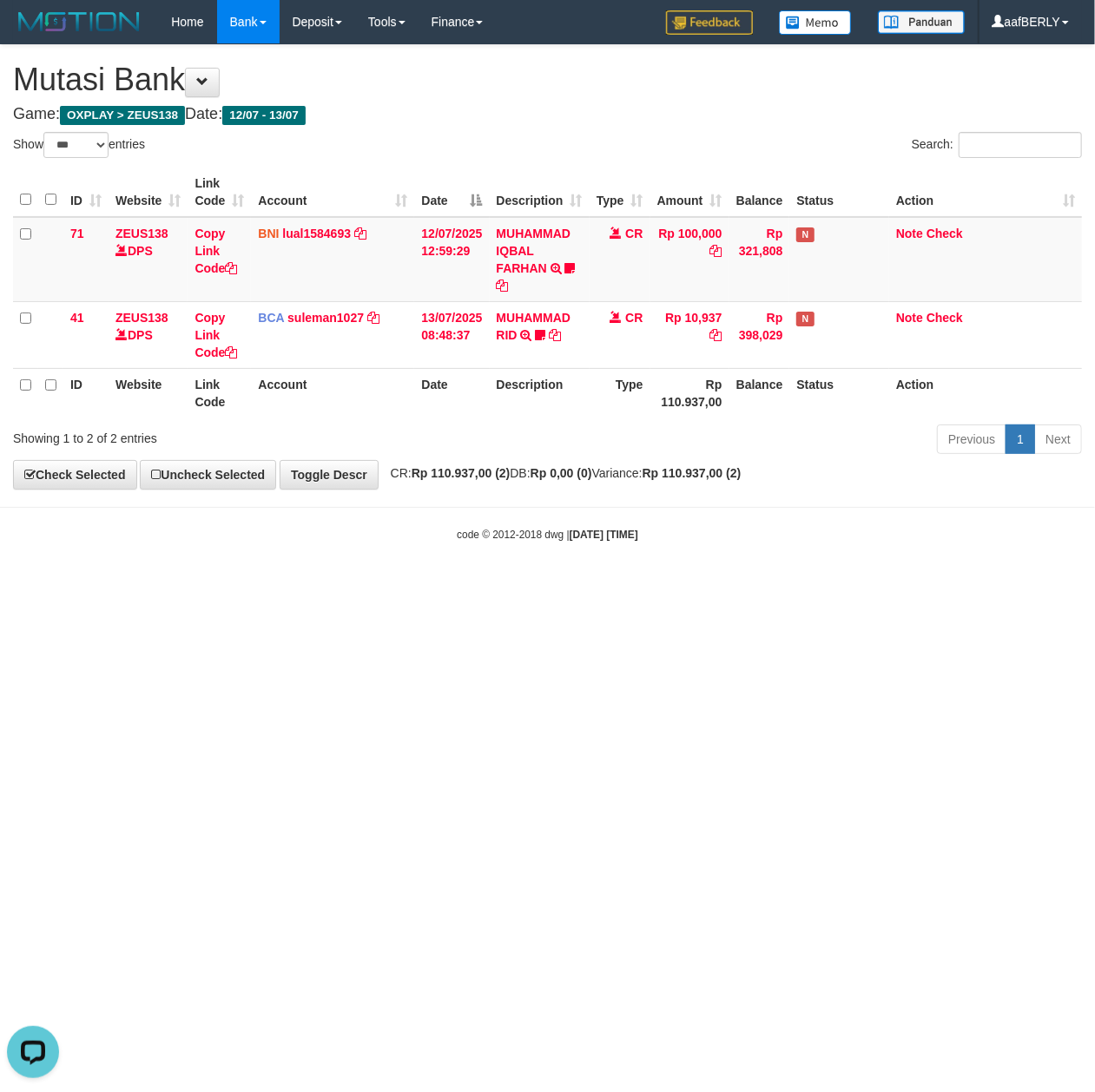 click on "Toggle navigation
Home
Bank
Account List
Load
By Website
Group
[OXPLAY]													ZEUS138
By Load Group (DPS)" at bounding box center (547, 293) 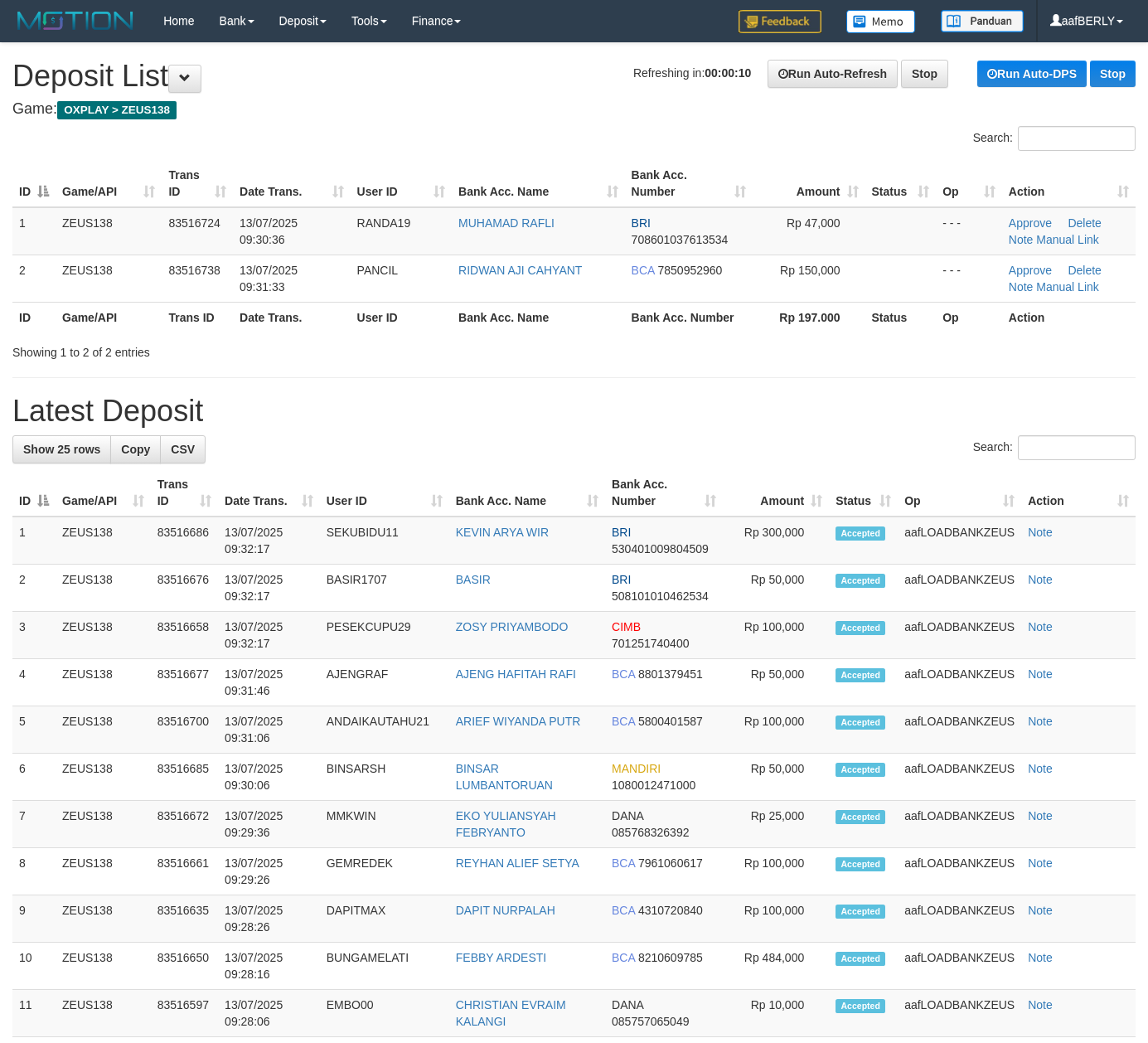 scroll, scrollTop: 0, scrollLeft: 0, axis: both 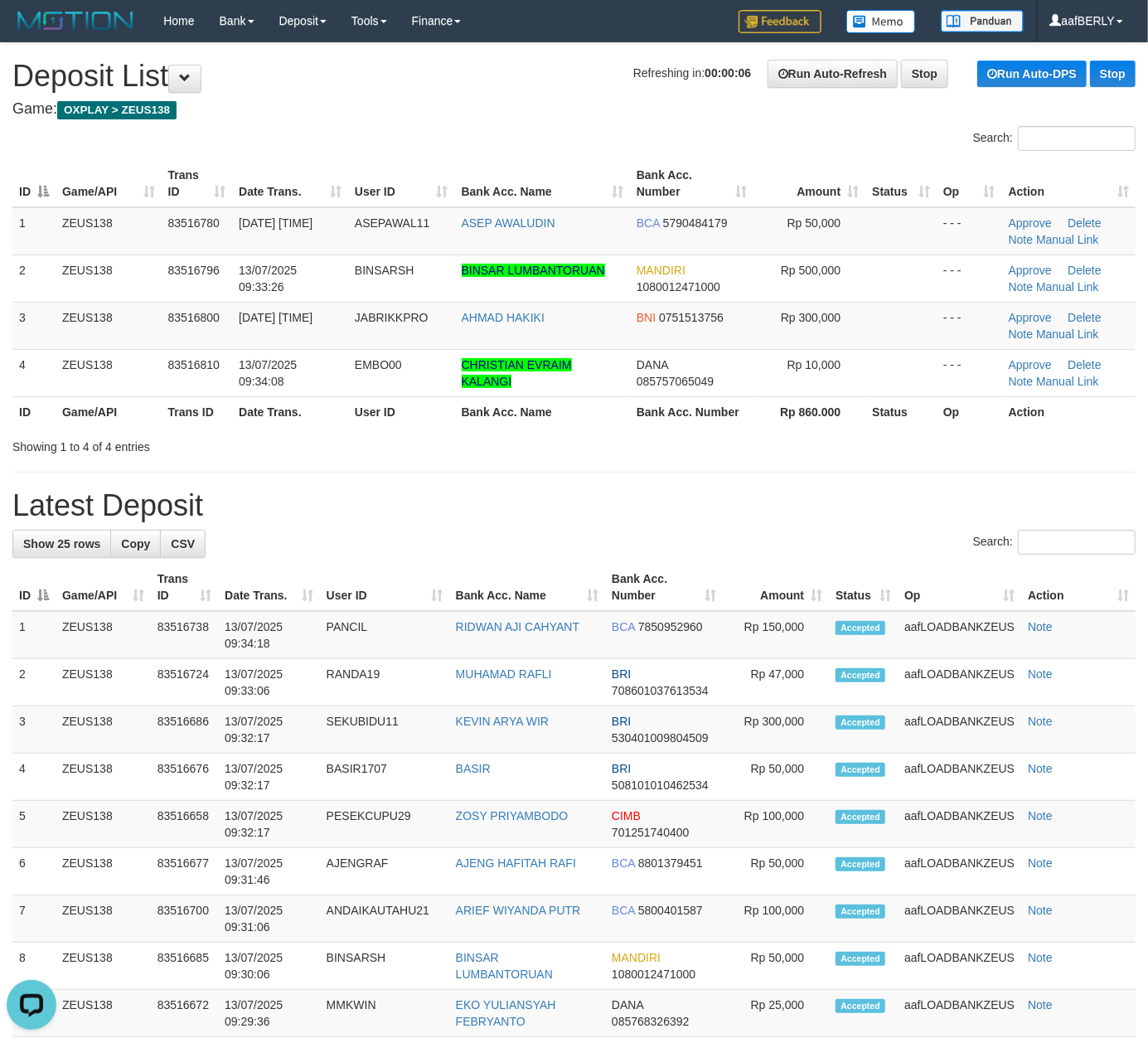 click on "Search:" at bounding box center [574, 544] 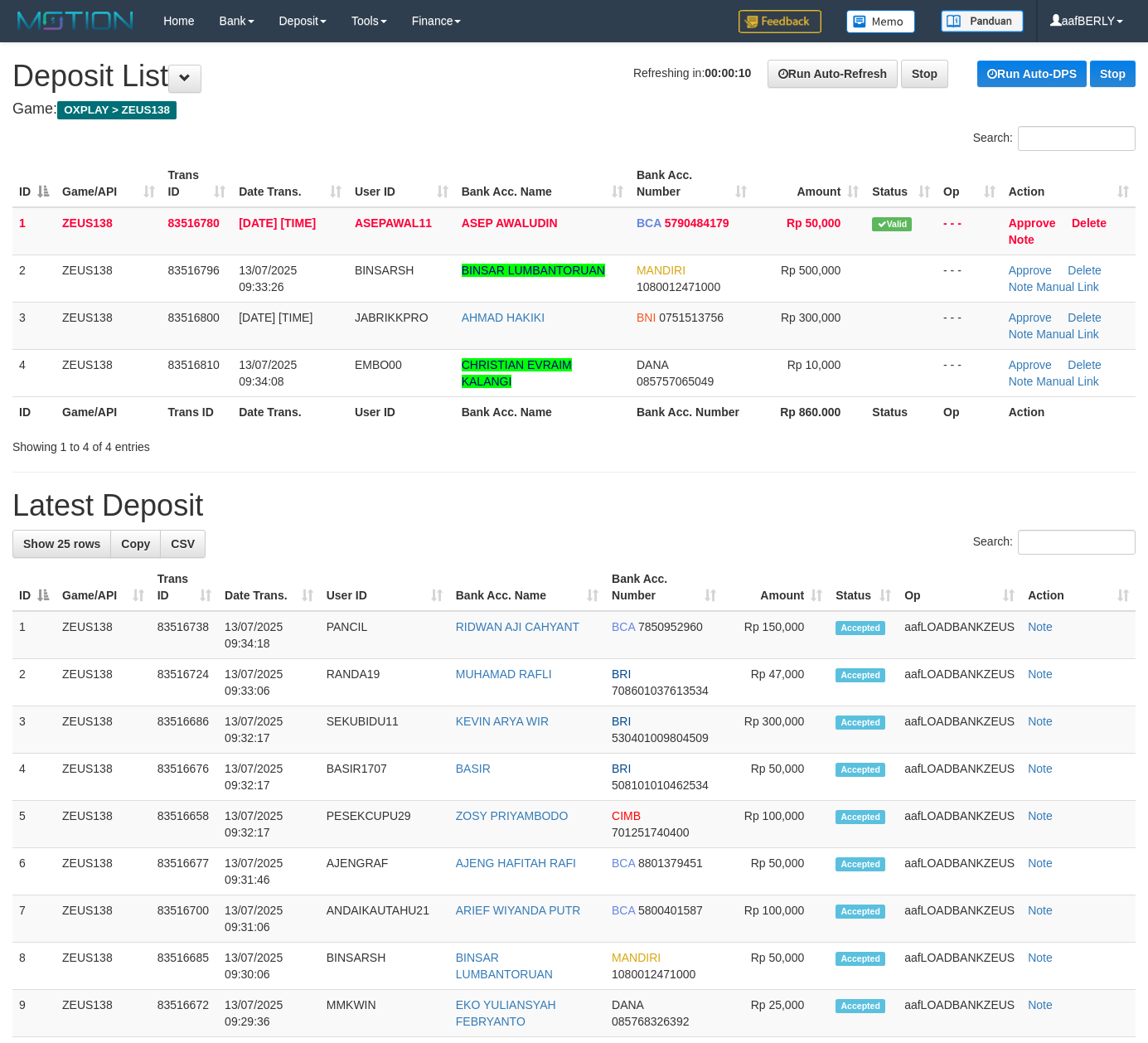 scroll, scrollTop: 0, scrollLeft: 0, axis: both 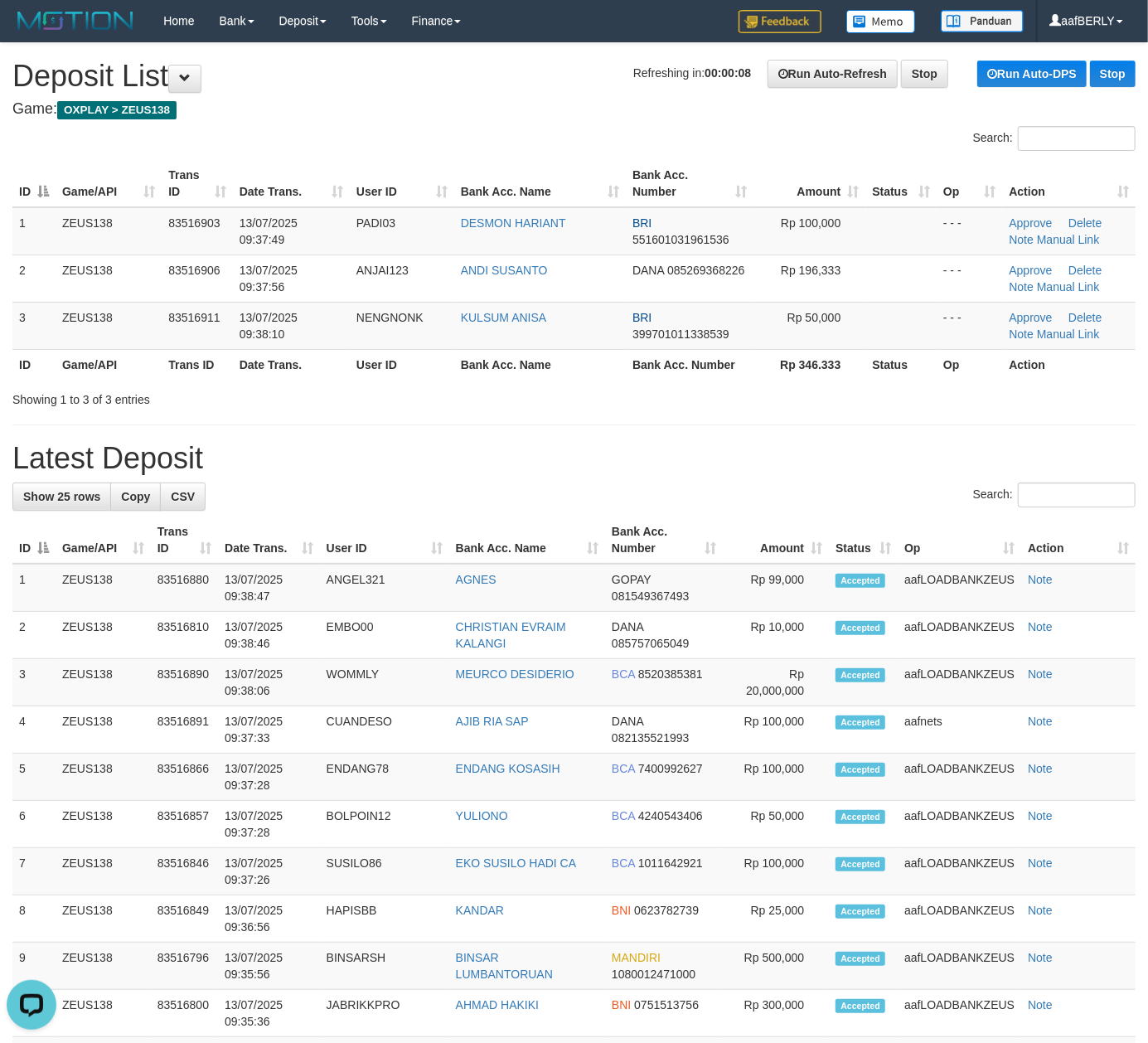 drag, startPoint x: 749, startPoint y: 545, endPoint x: 796, endPoint y: 571, distance: 53.7122 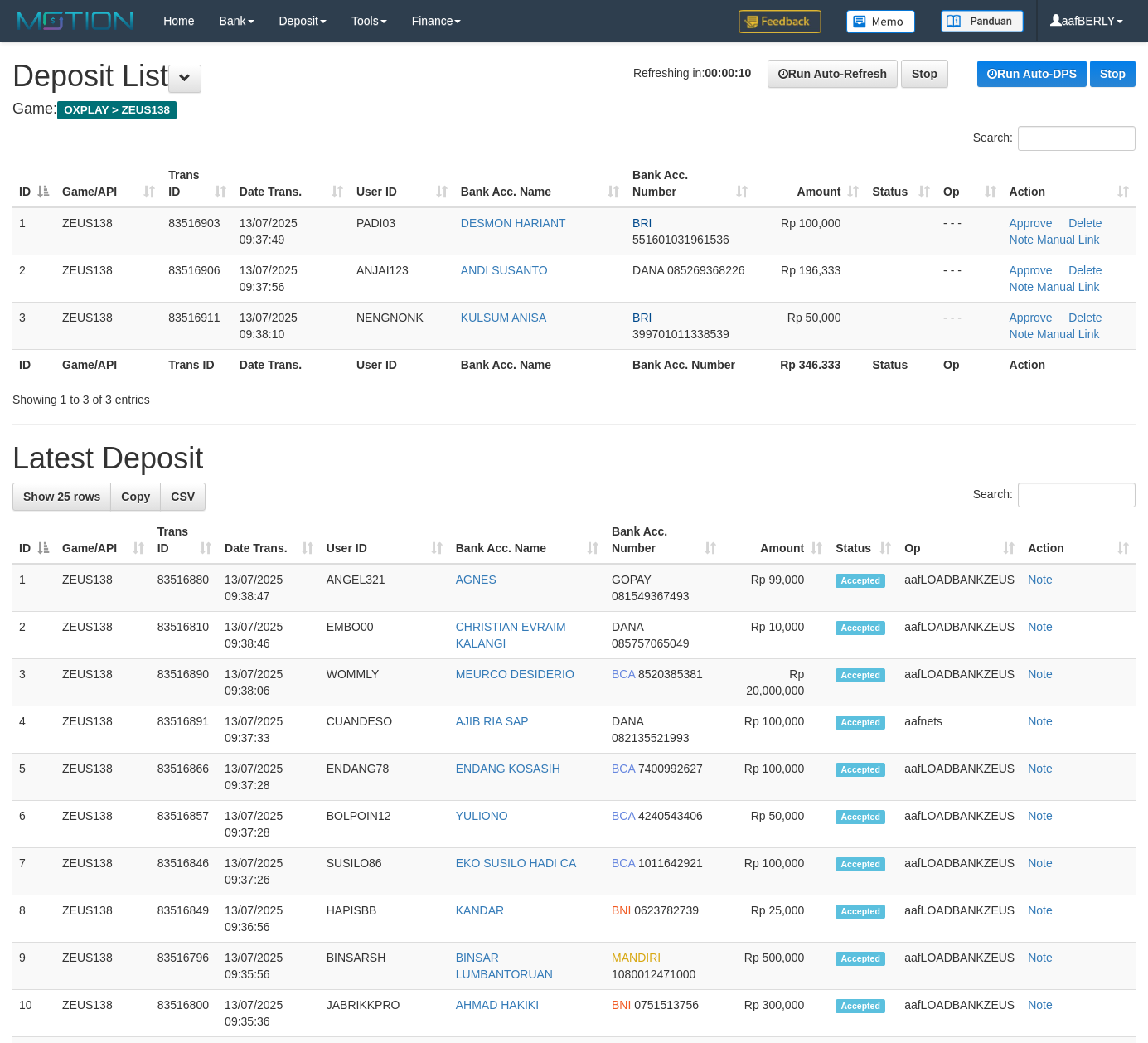 scroll, scrollTop: 0, scrollLeft: 0, axis: both 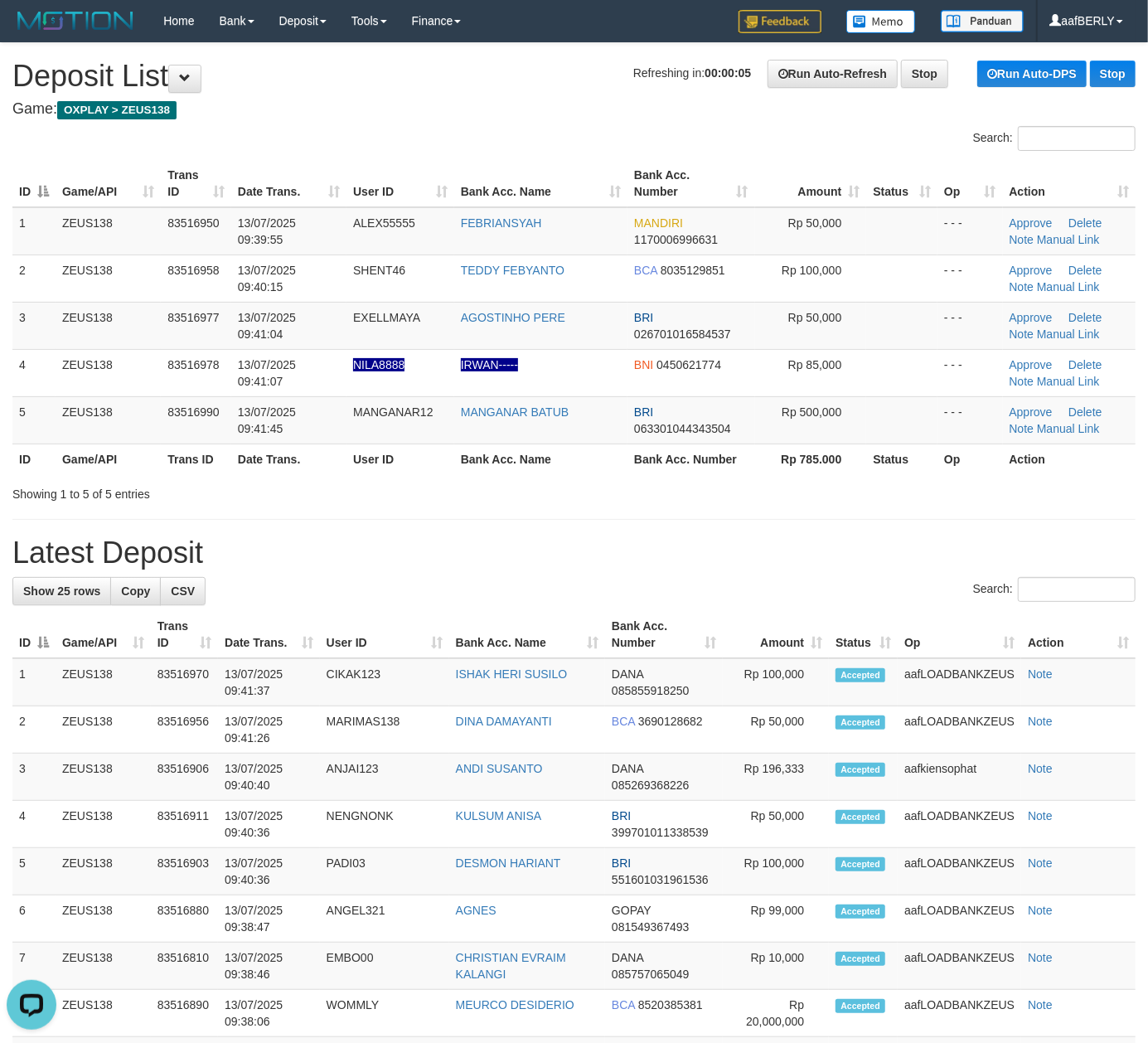 click on "Game:   OXPLAY > ZEUS138" at bounding box center [574, 109] 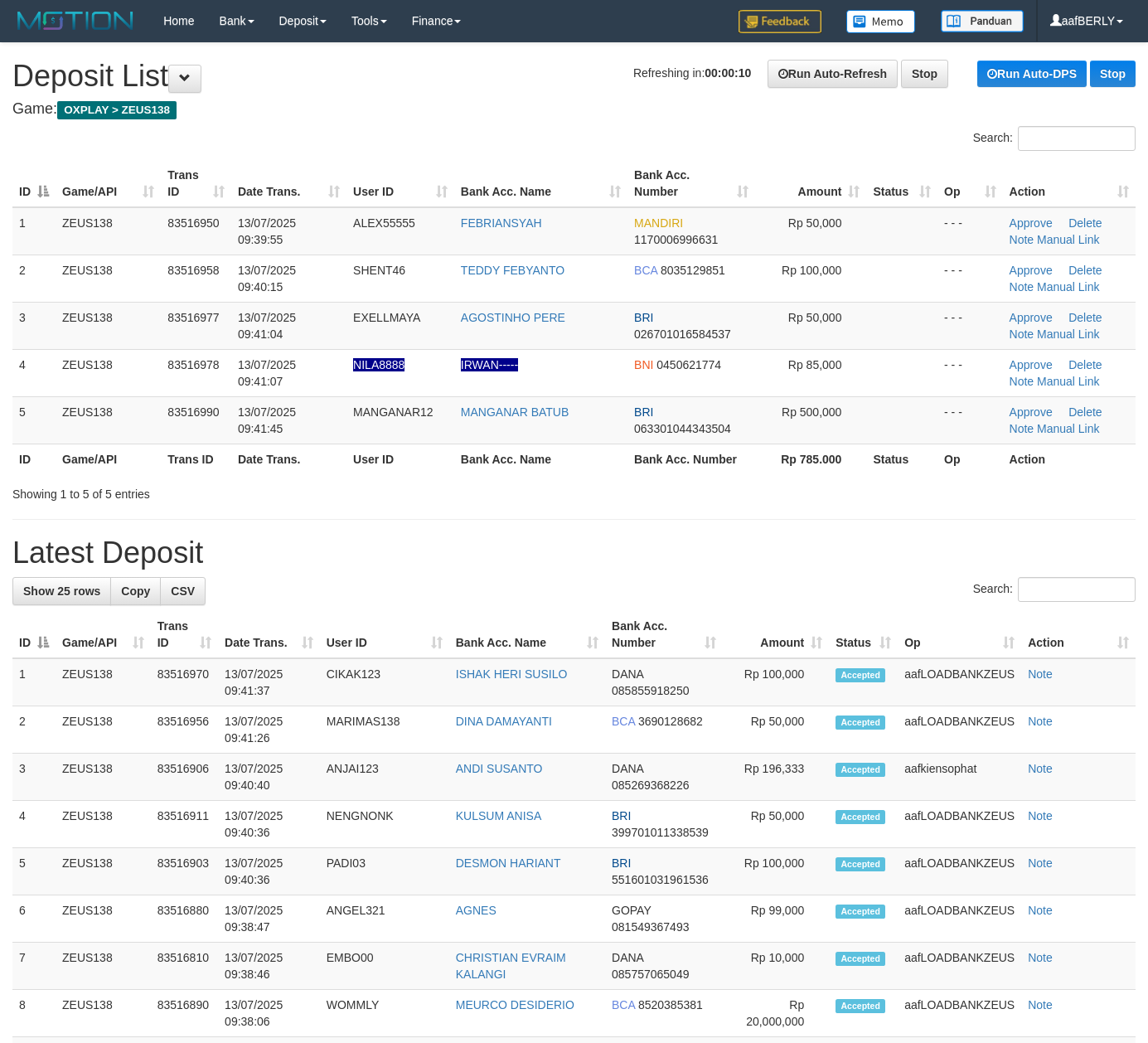 scroll, scrollTop: 0, scrollLeft: 0, axis: both 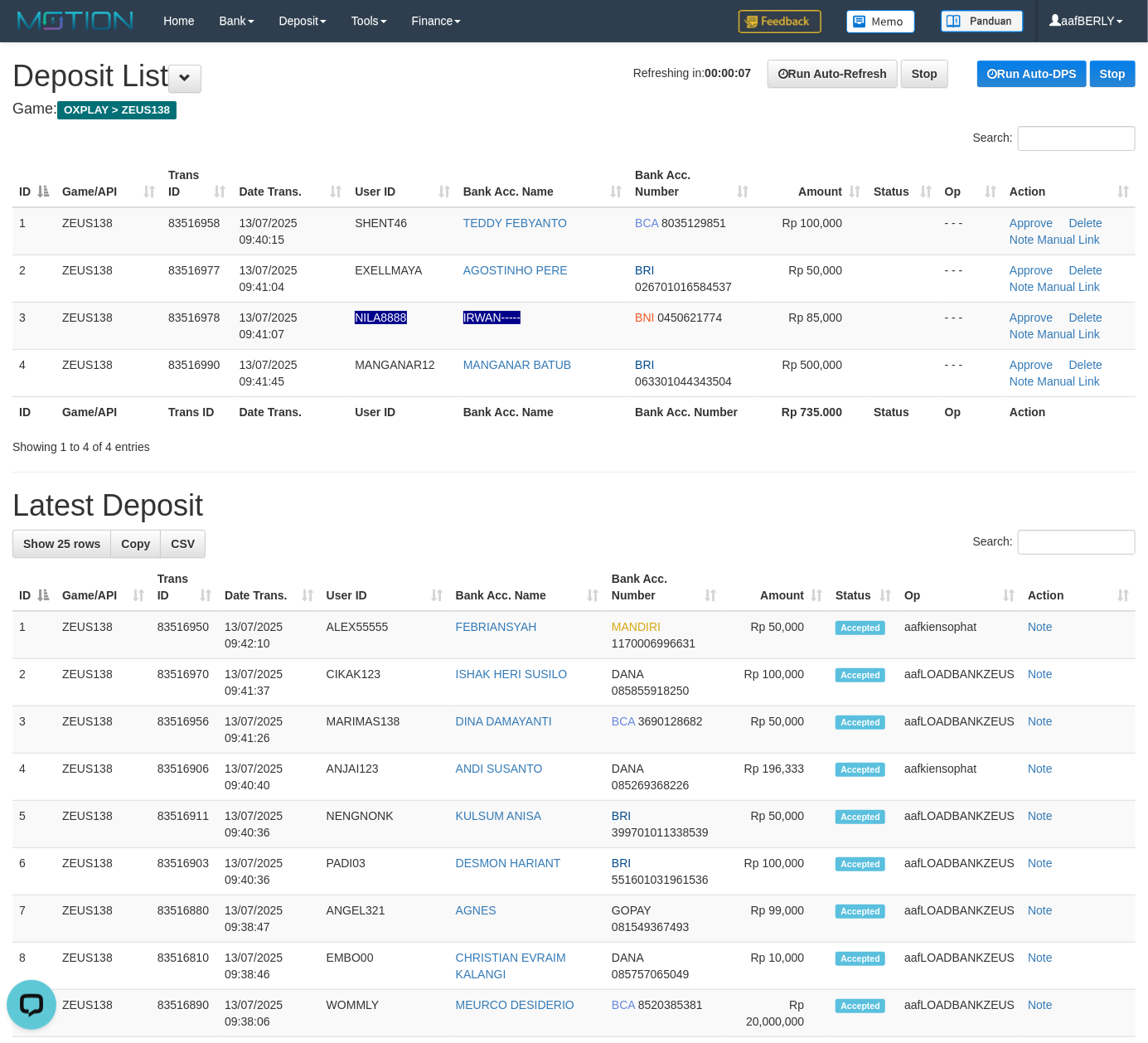 click on "**********" at bounding box center [574, 973] 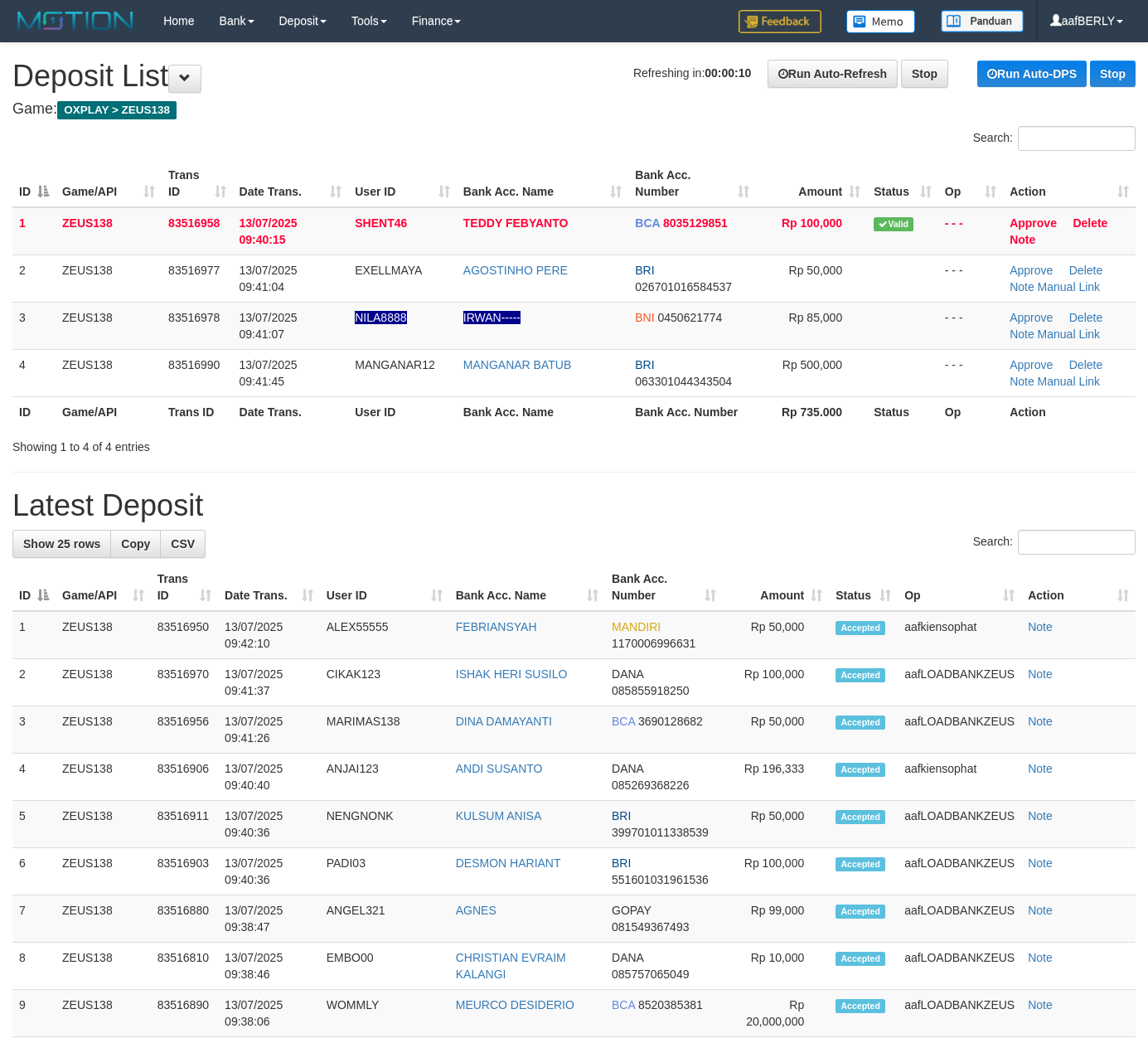 scroll, scrollTop: 0, scrollLeft: 0, axis: both 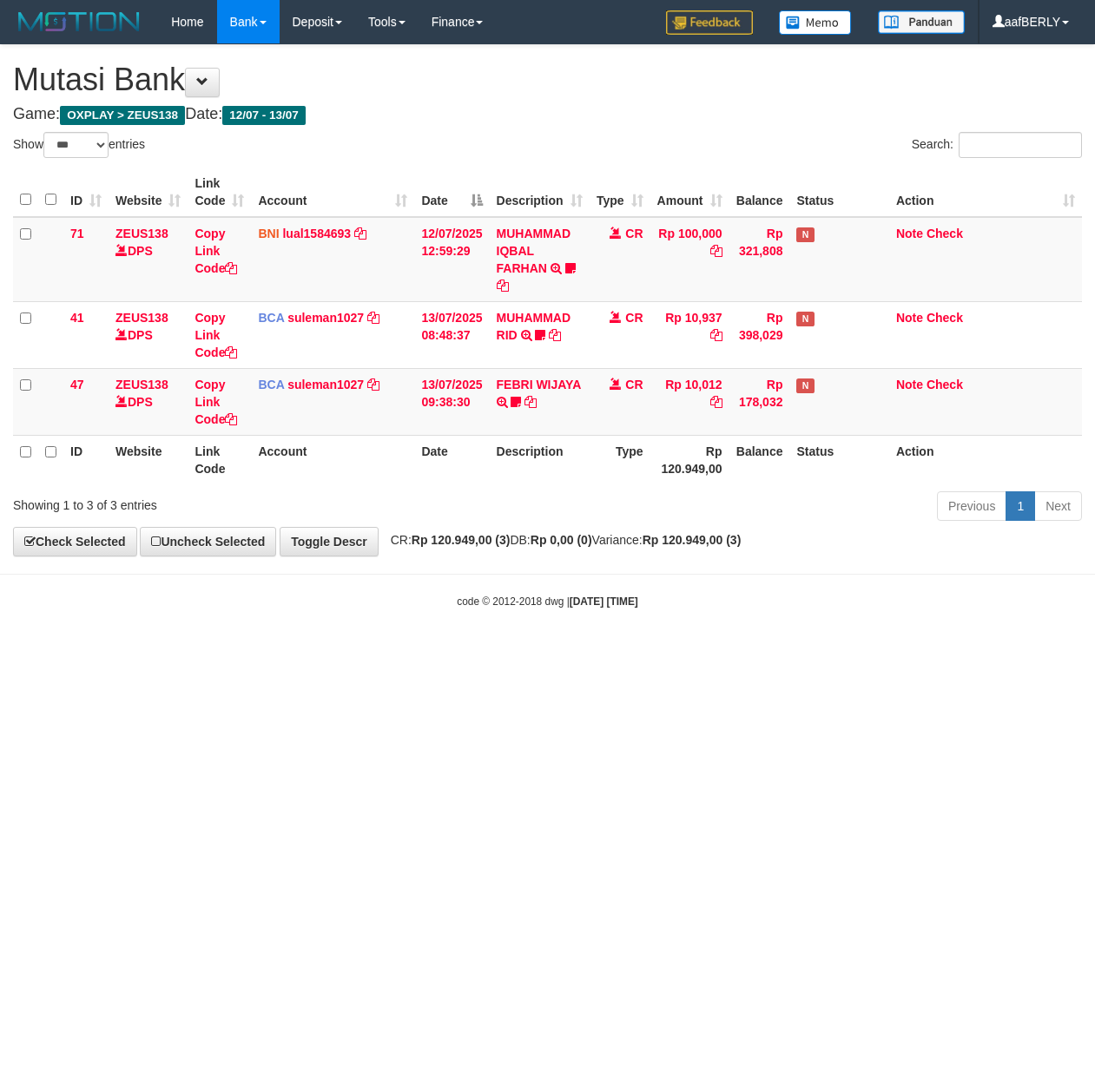 select on "***" 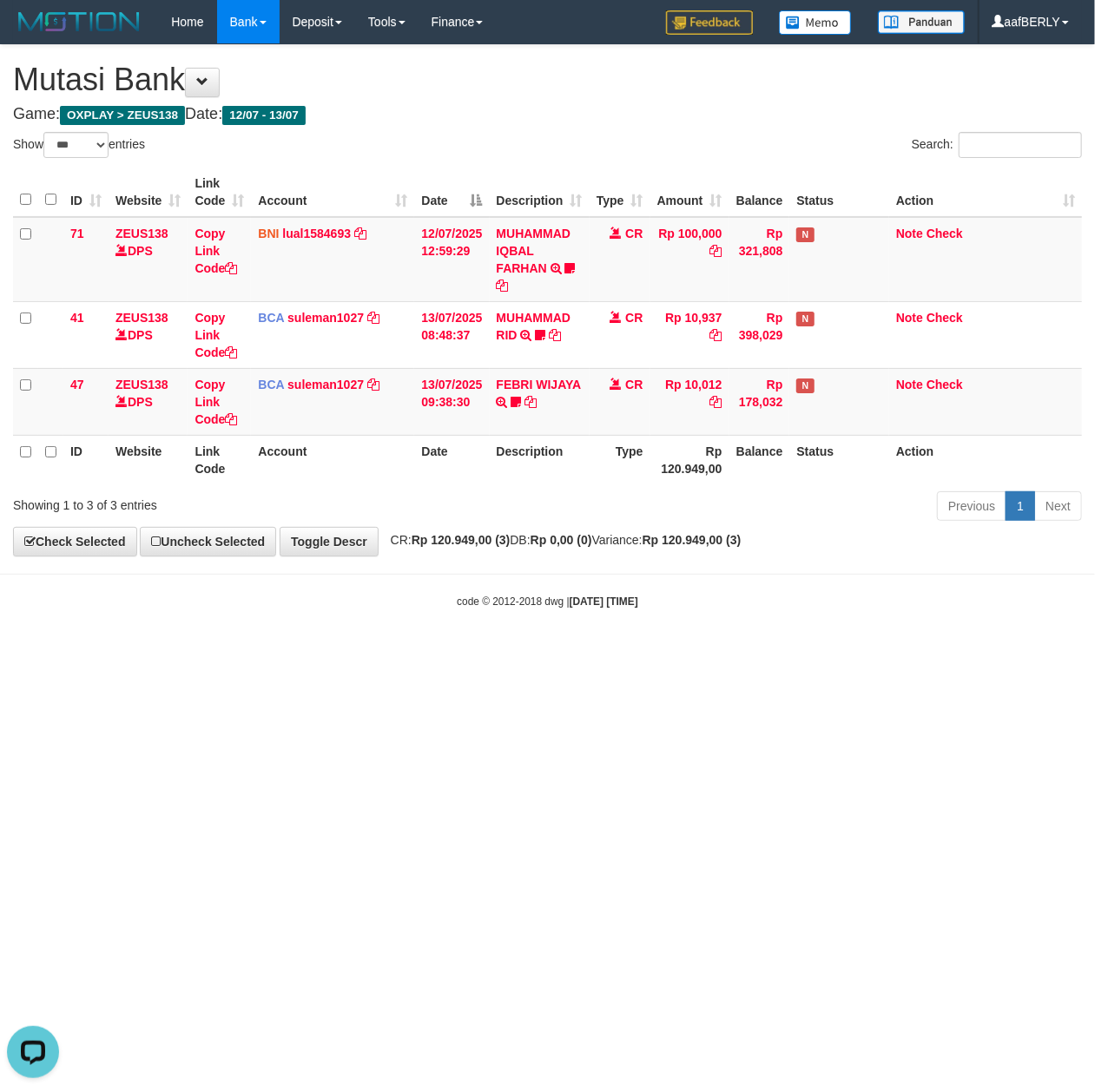 scroll, scrollTop: 0, scrollLeft: 0, axis: both 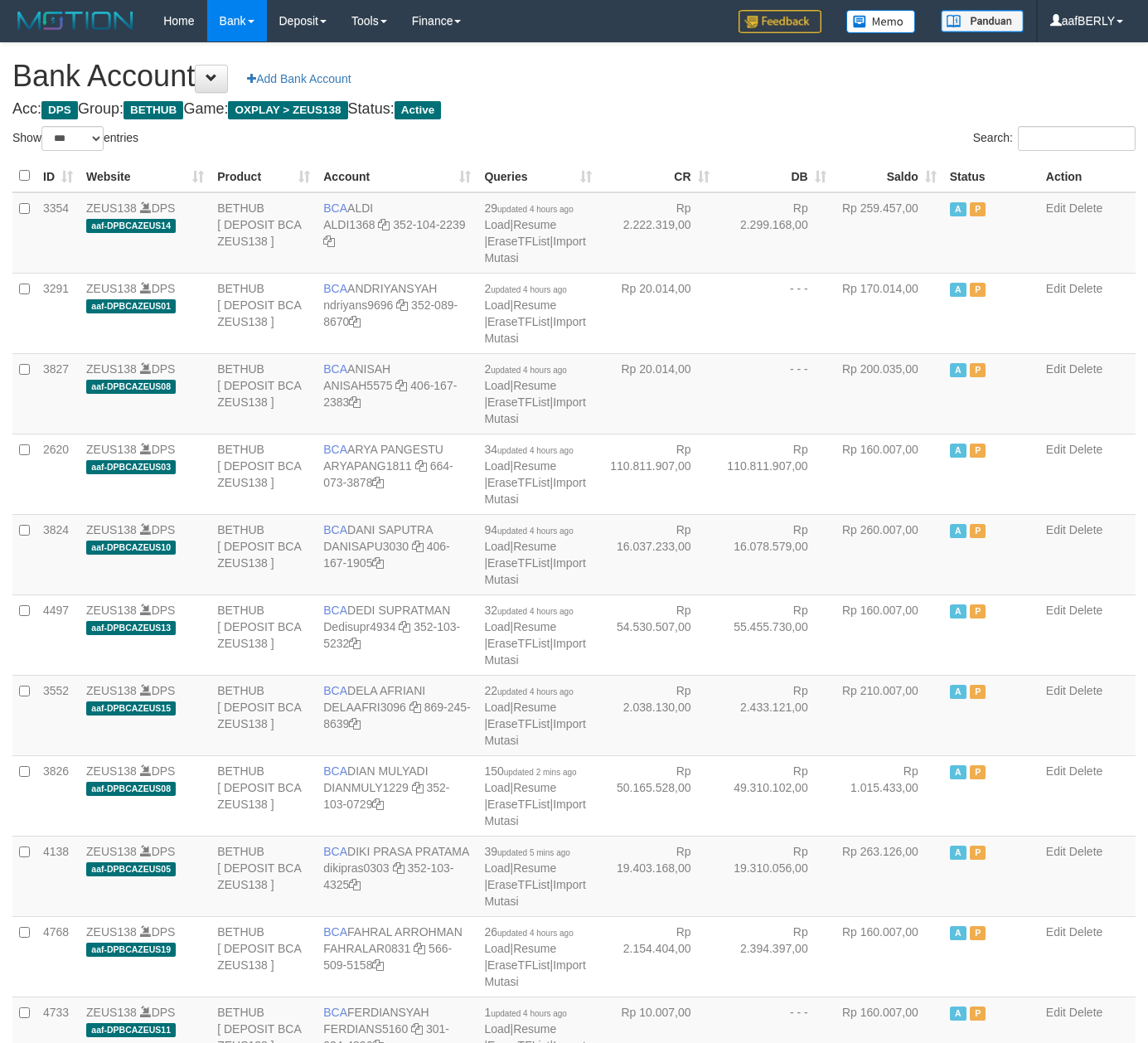 select on "***" 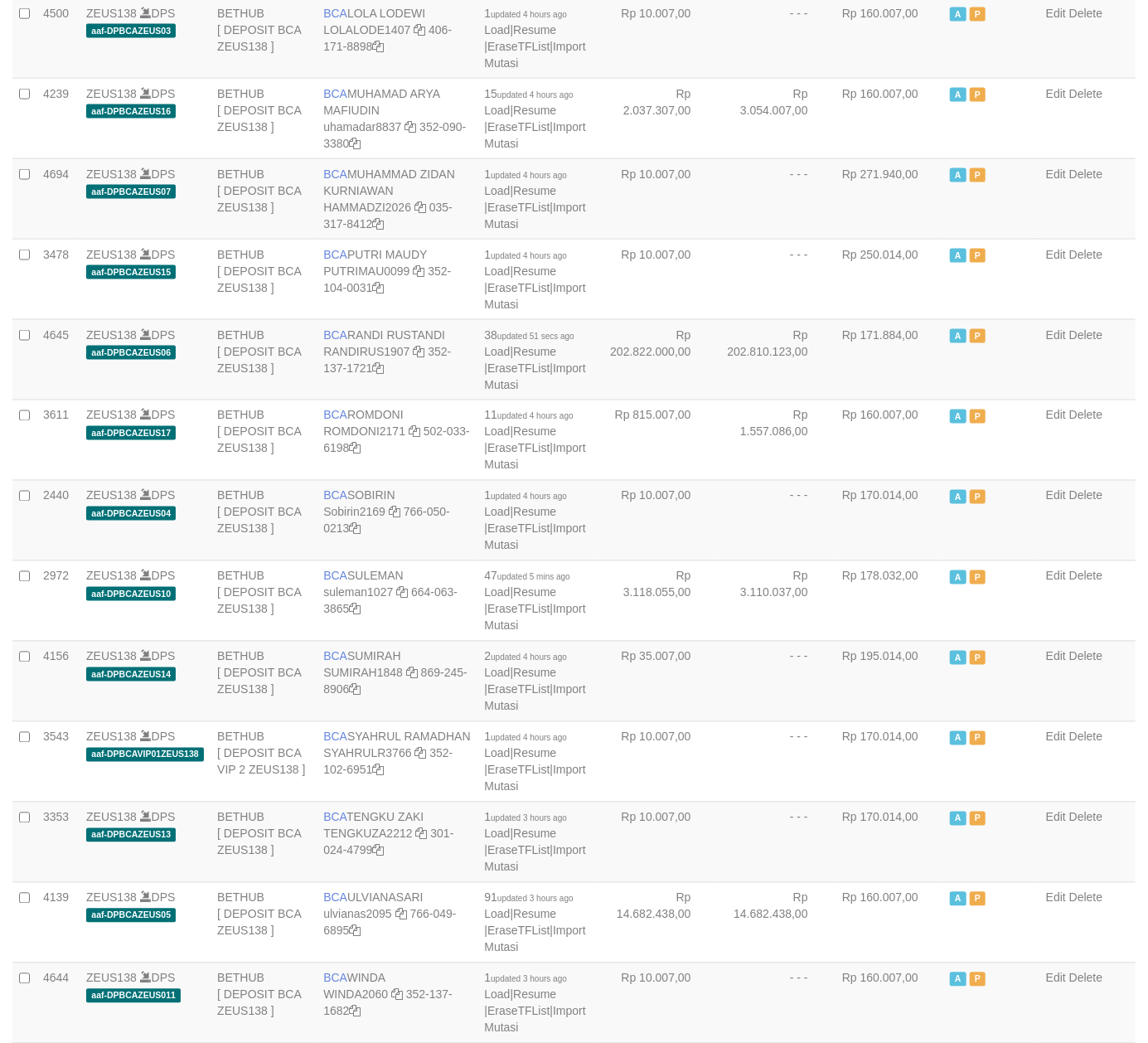 scroll, scrollTop: 1355, scrollLeft: 0, axis: vertical 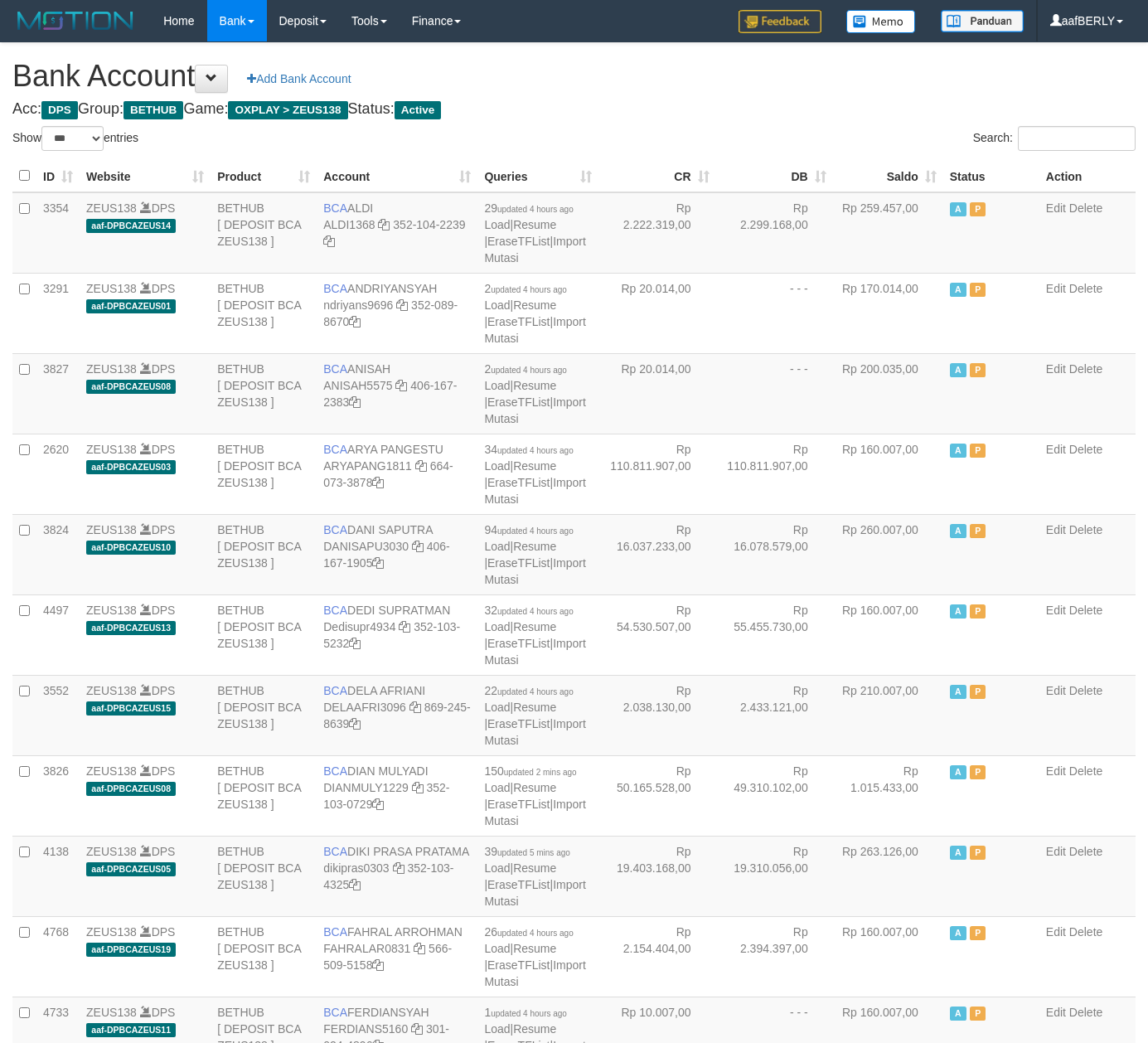 select on "***" 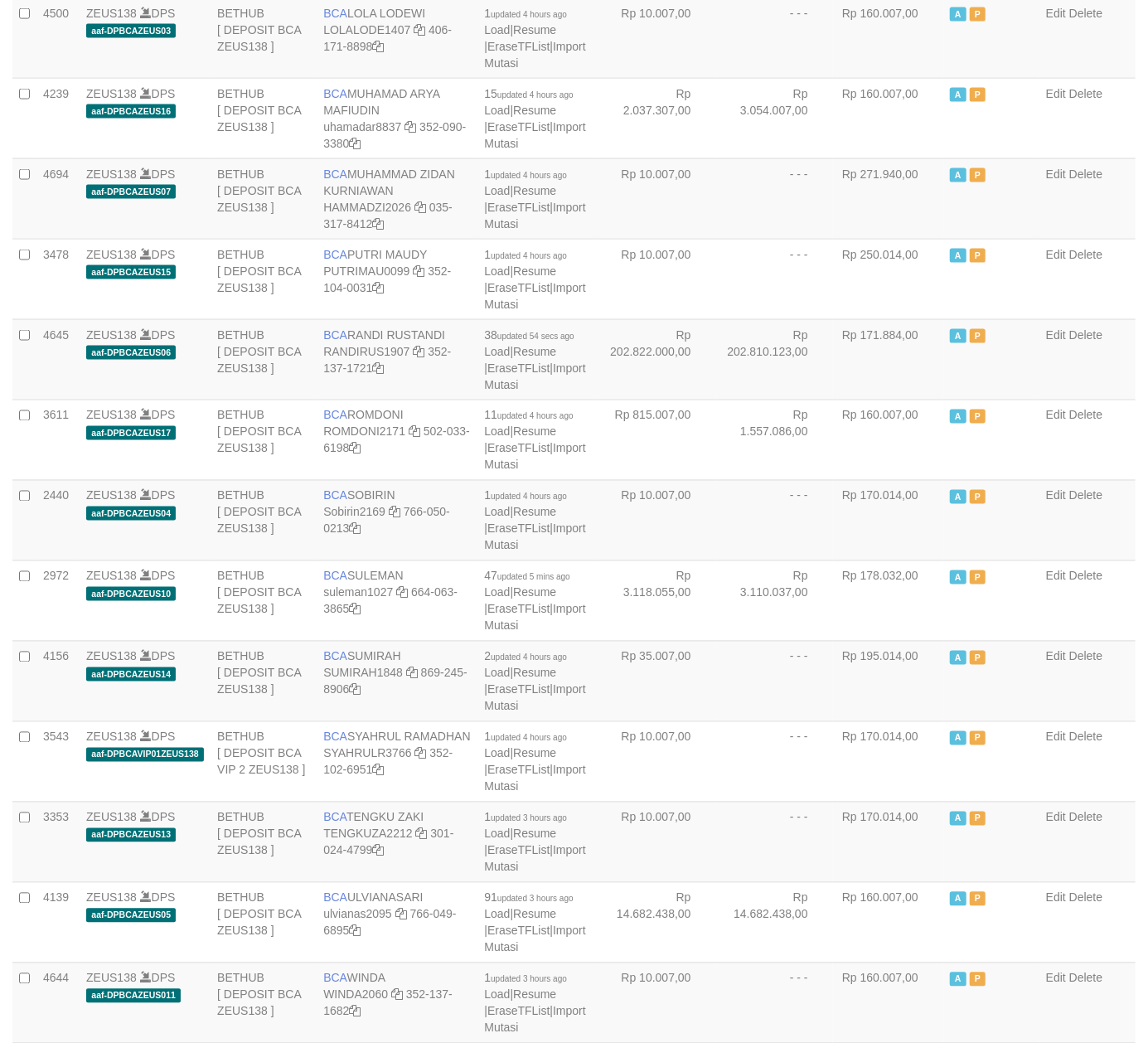 scroll, scrollTop: 1355, scrollLeft: 0, axis: vertical 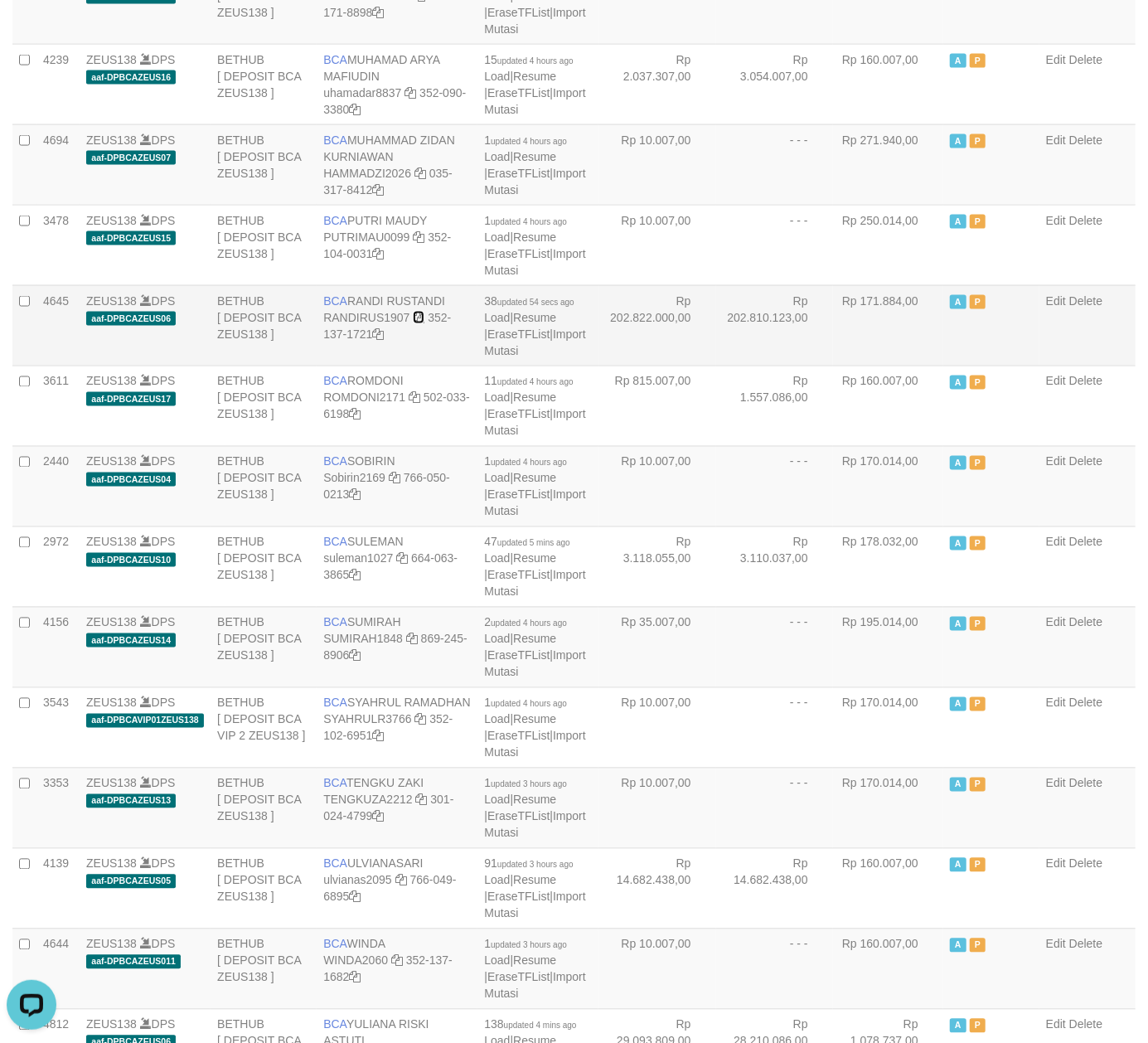 click at bounding box center [419, 318] 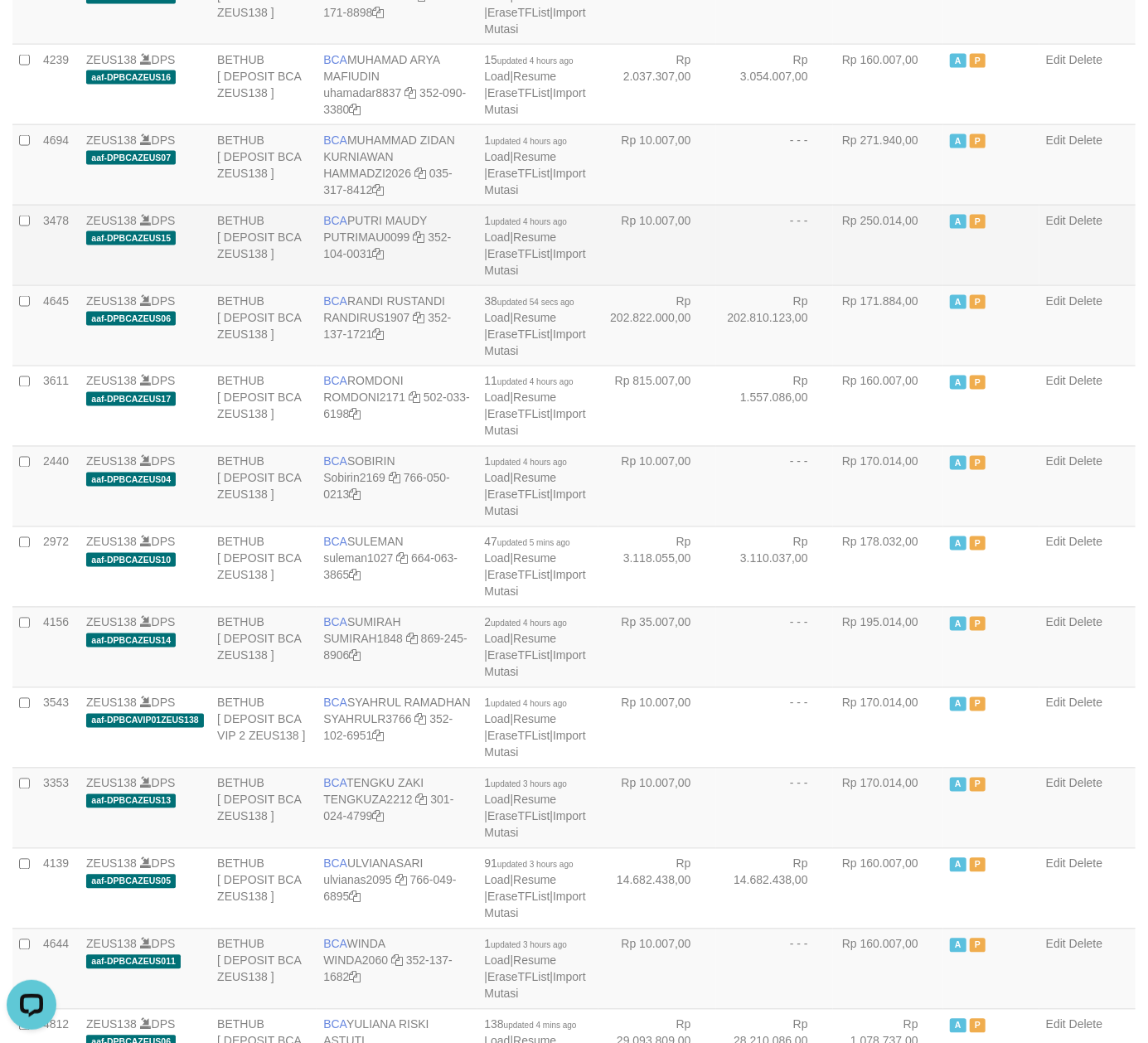 click on "- - -" at bounding box center [774, 245] 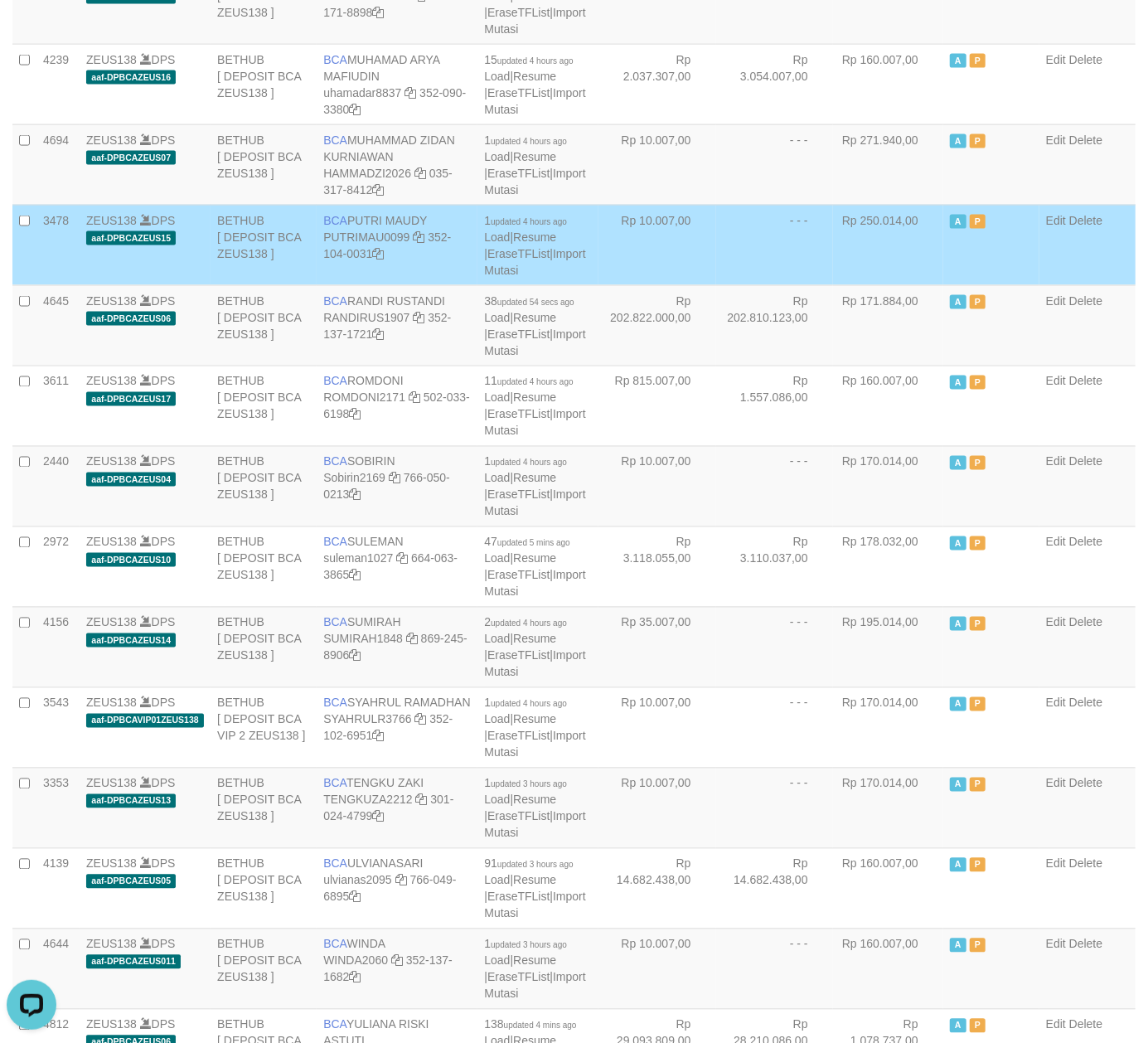 click on "- - -" at bounding box center (774, 245) 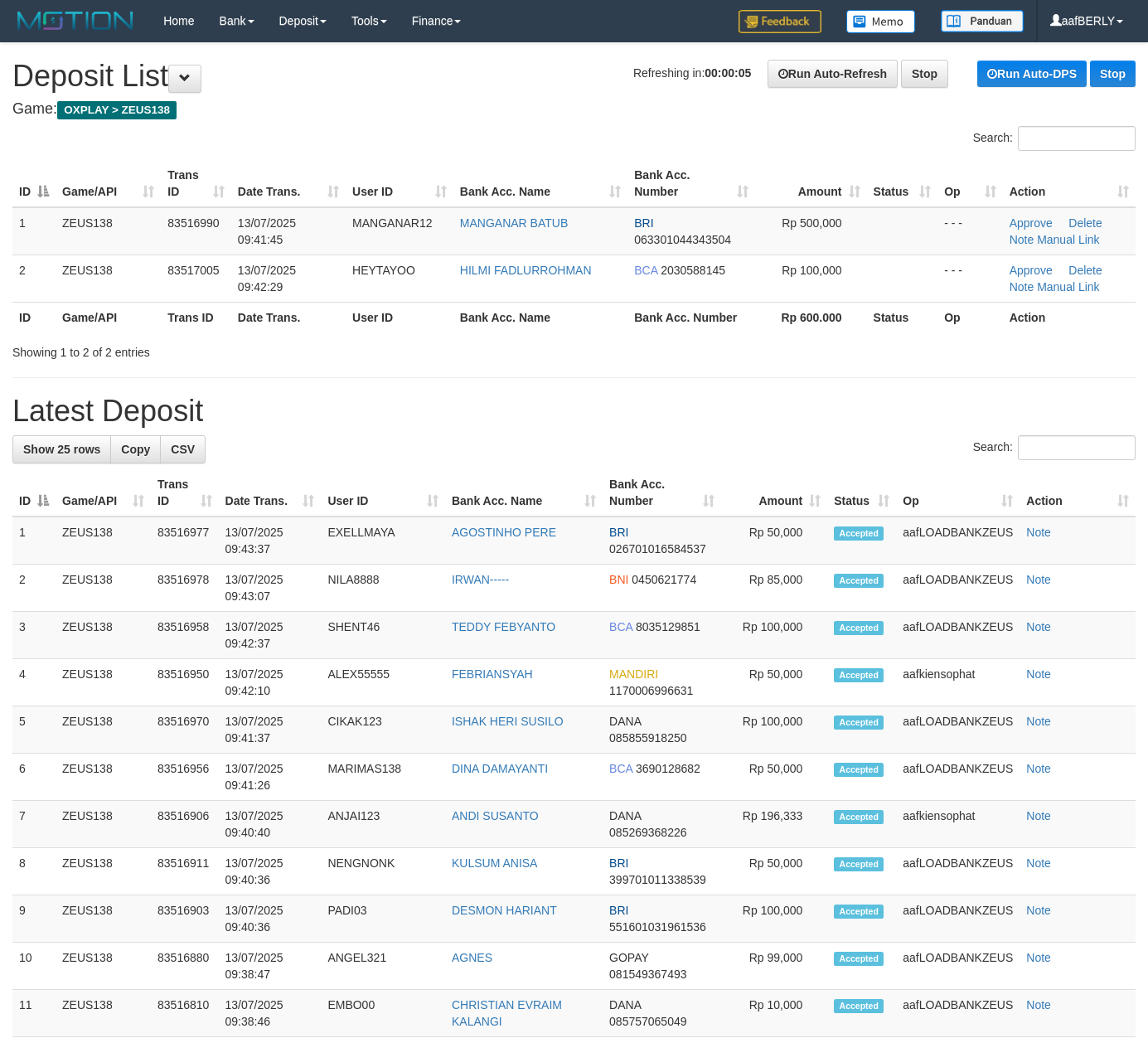scroll, scrollTop: 0, scrollLeft: 0, axis: both 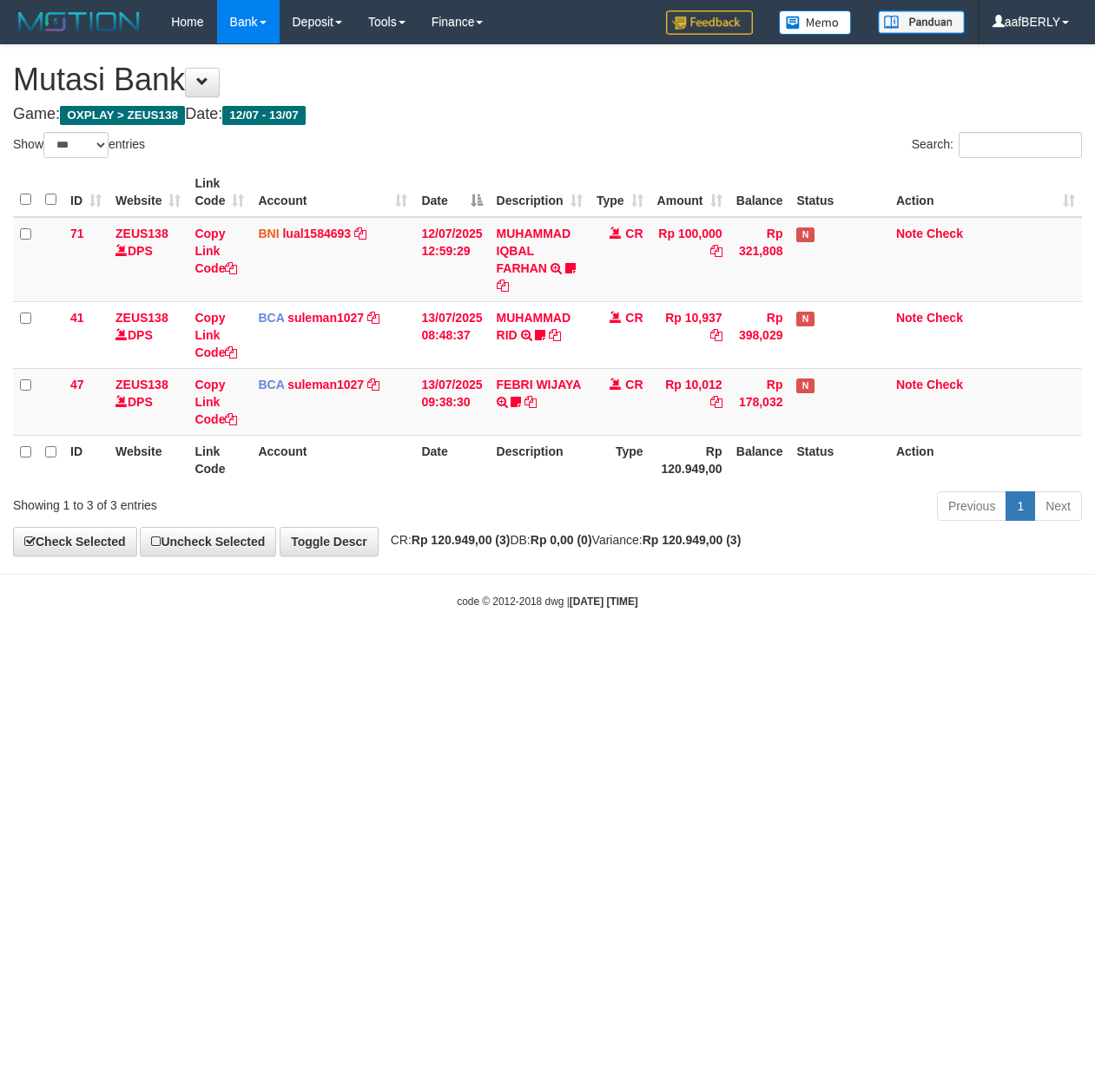 select on "***" 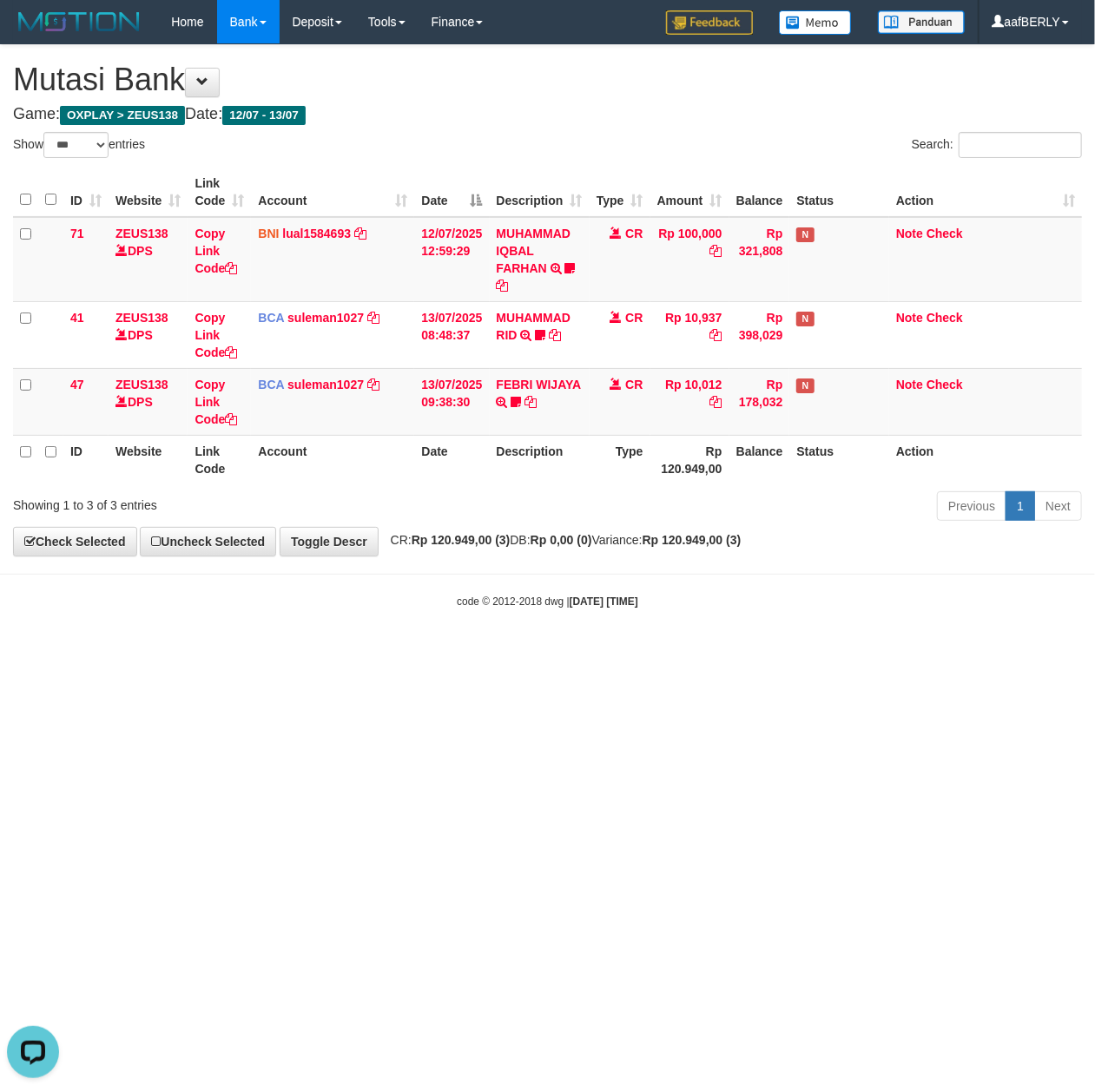 scroll, scrollTop: 0, scrollLeft: 0, axis: both 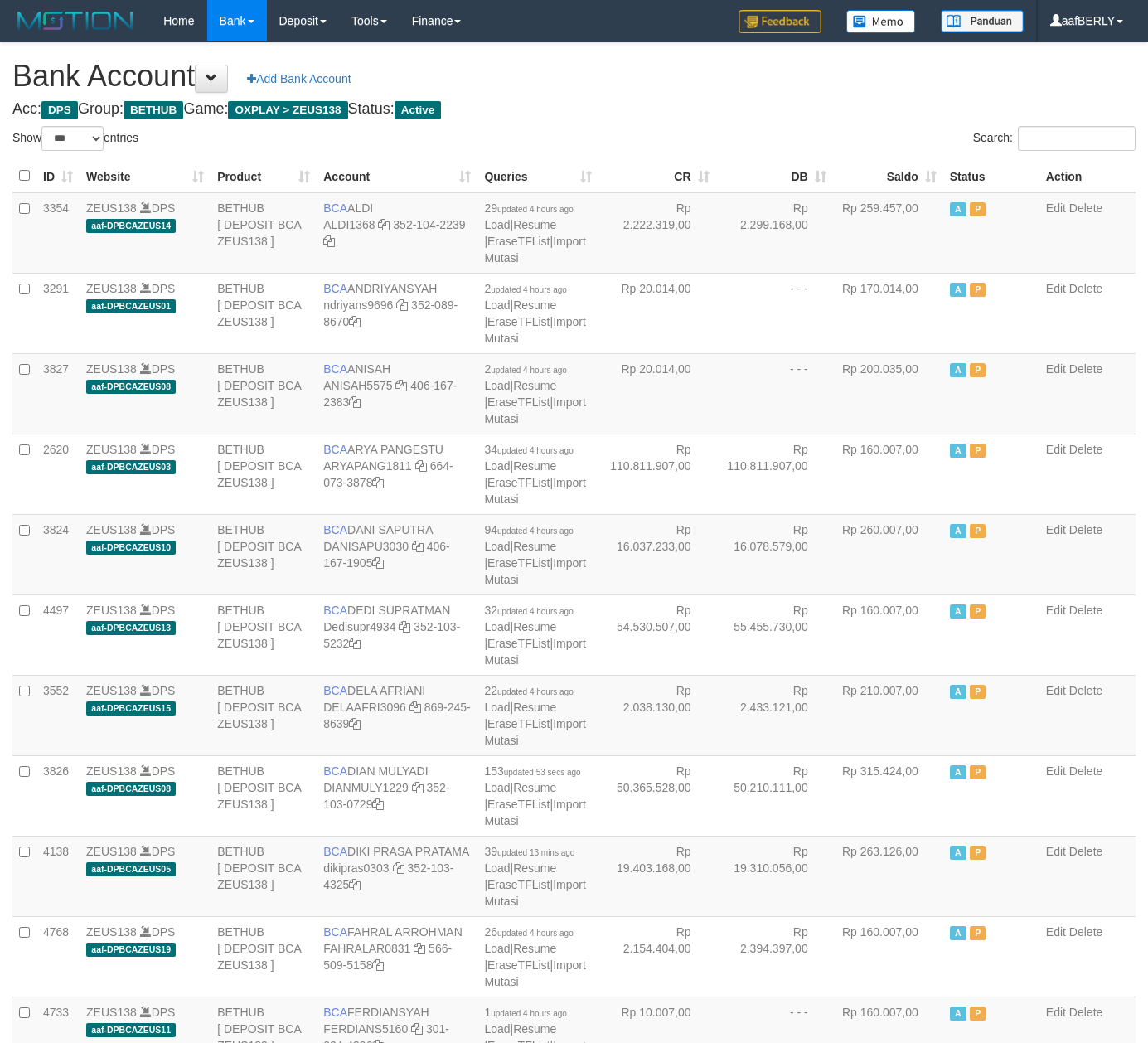 select on "***" 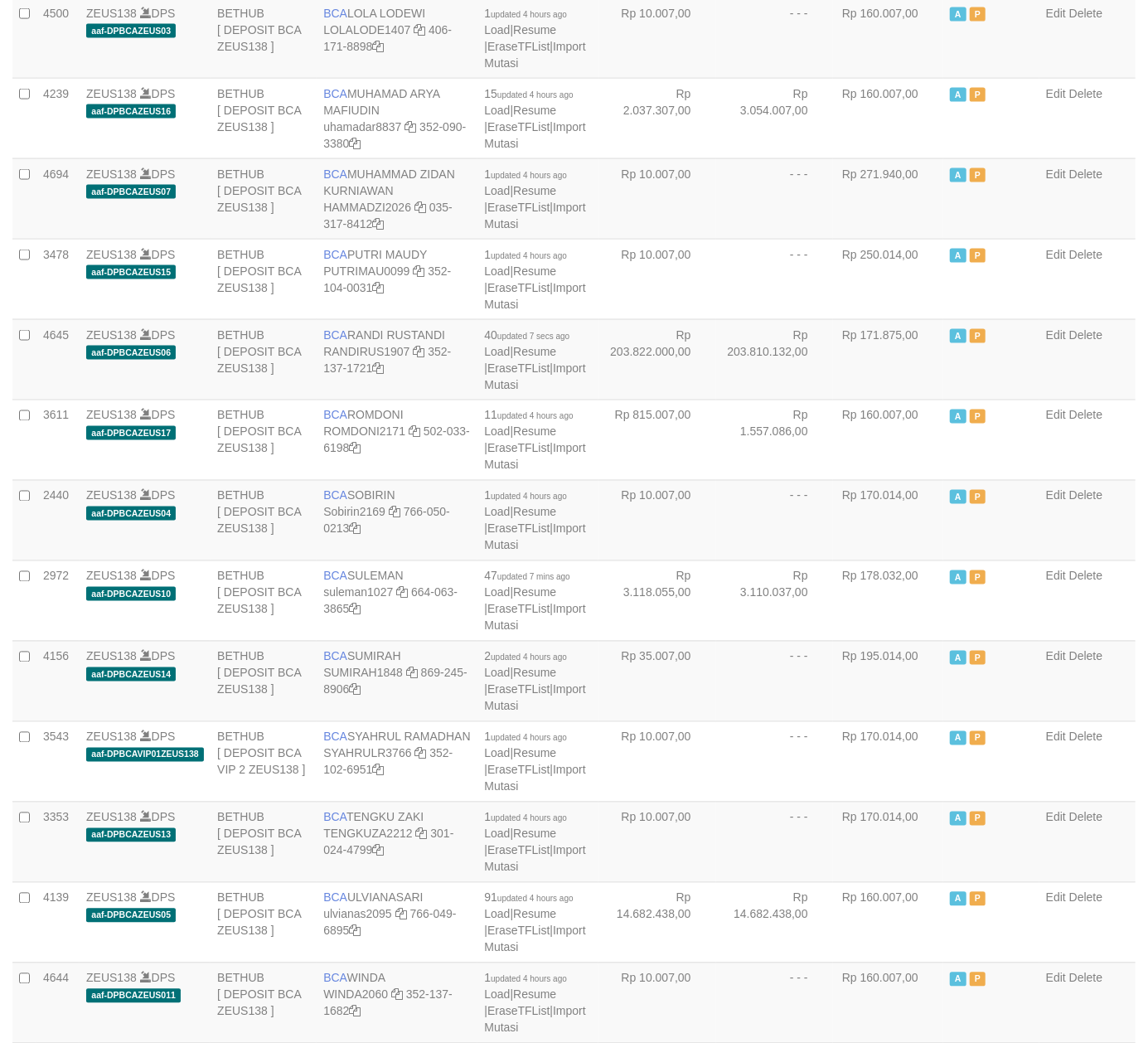 scroll, scrollTop: 1355, scrollLeft: 0, axis: vertical 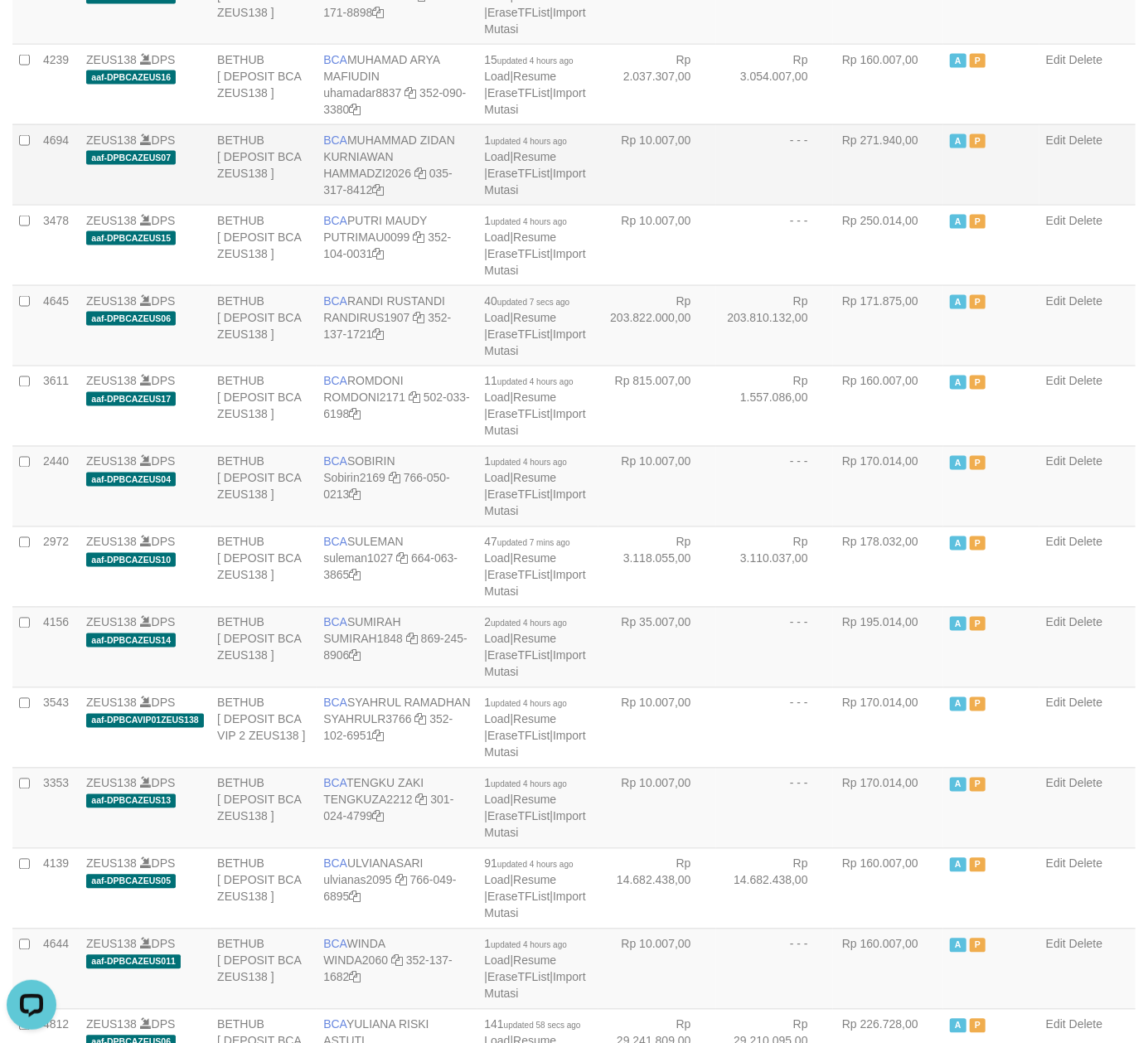 click on "- - -" at bounding box center [774, 164] 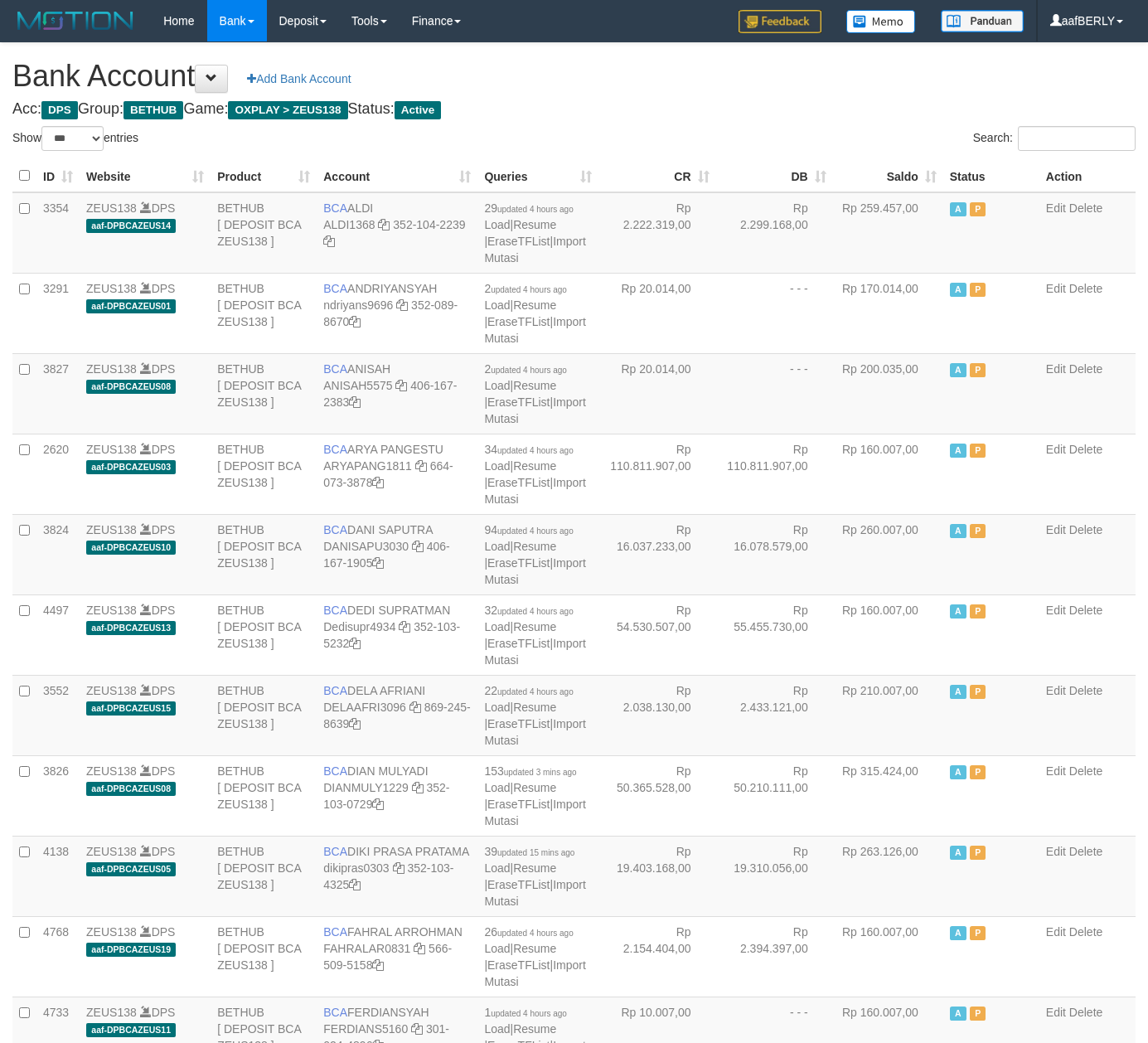 select on "***" 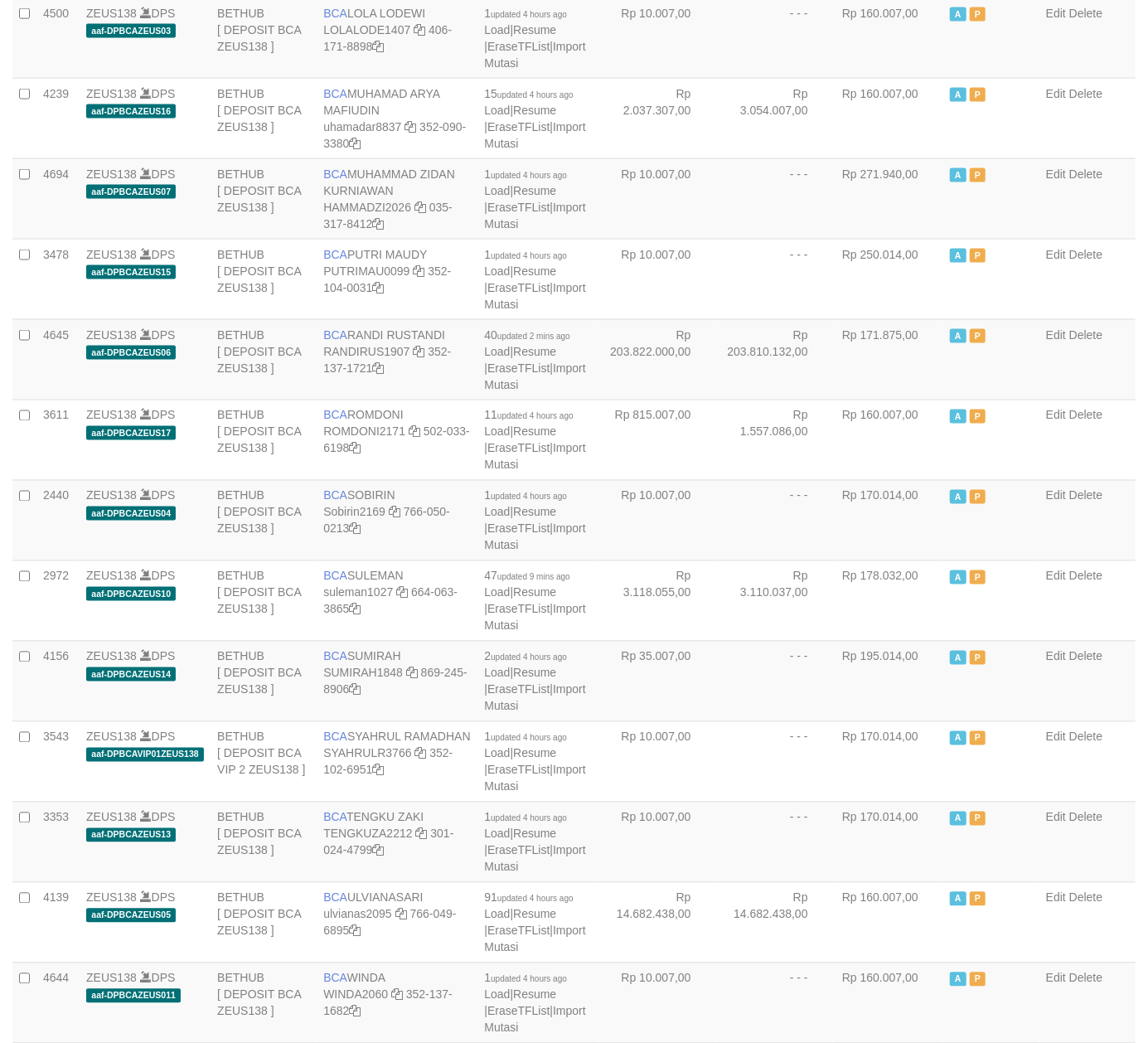 scroll, scrollTop: 1355, scrollLeft: 0, axis: vertical 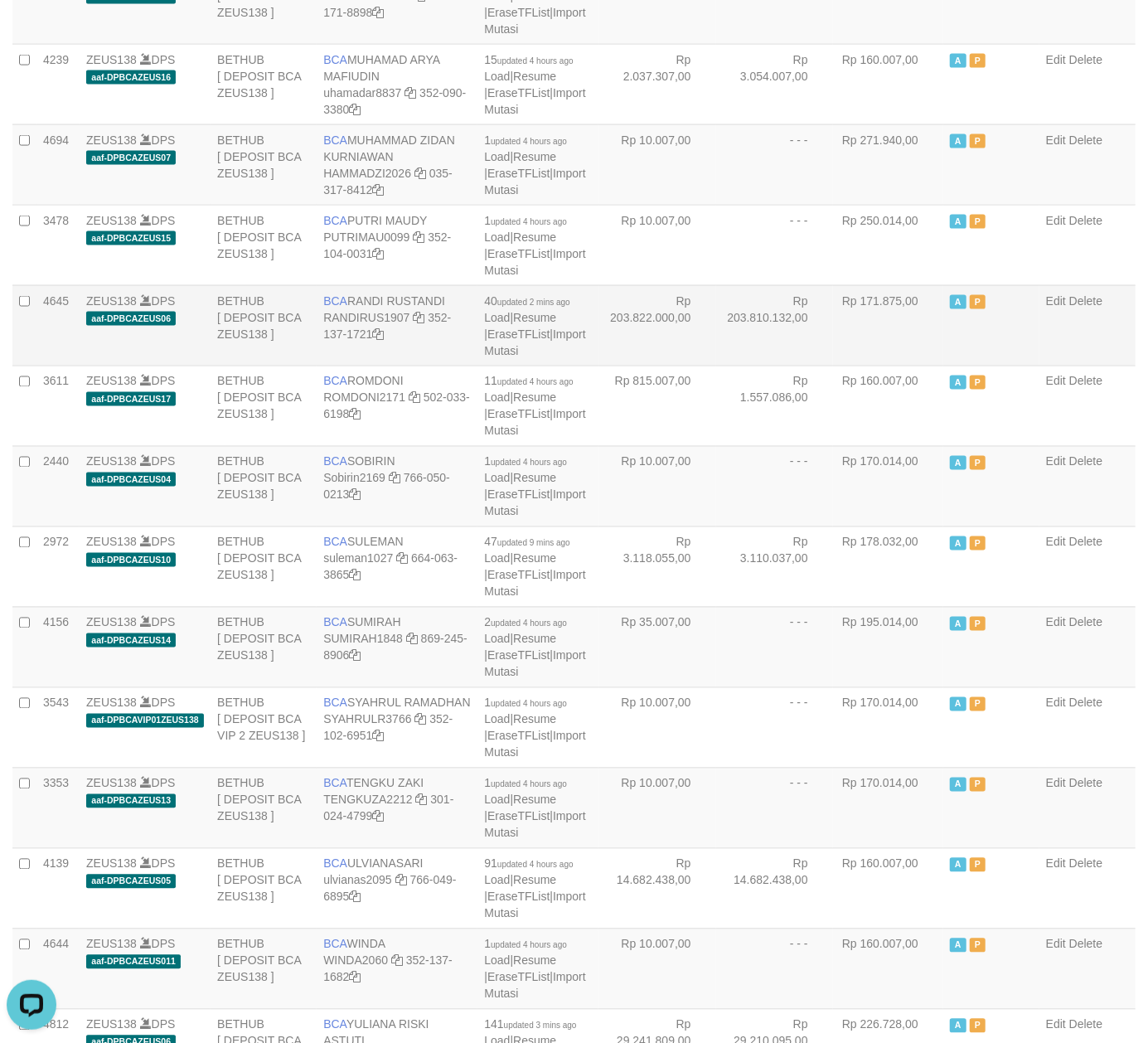 click on "Rp 203.810.132,00" at bounding box center [774, 325] 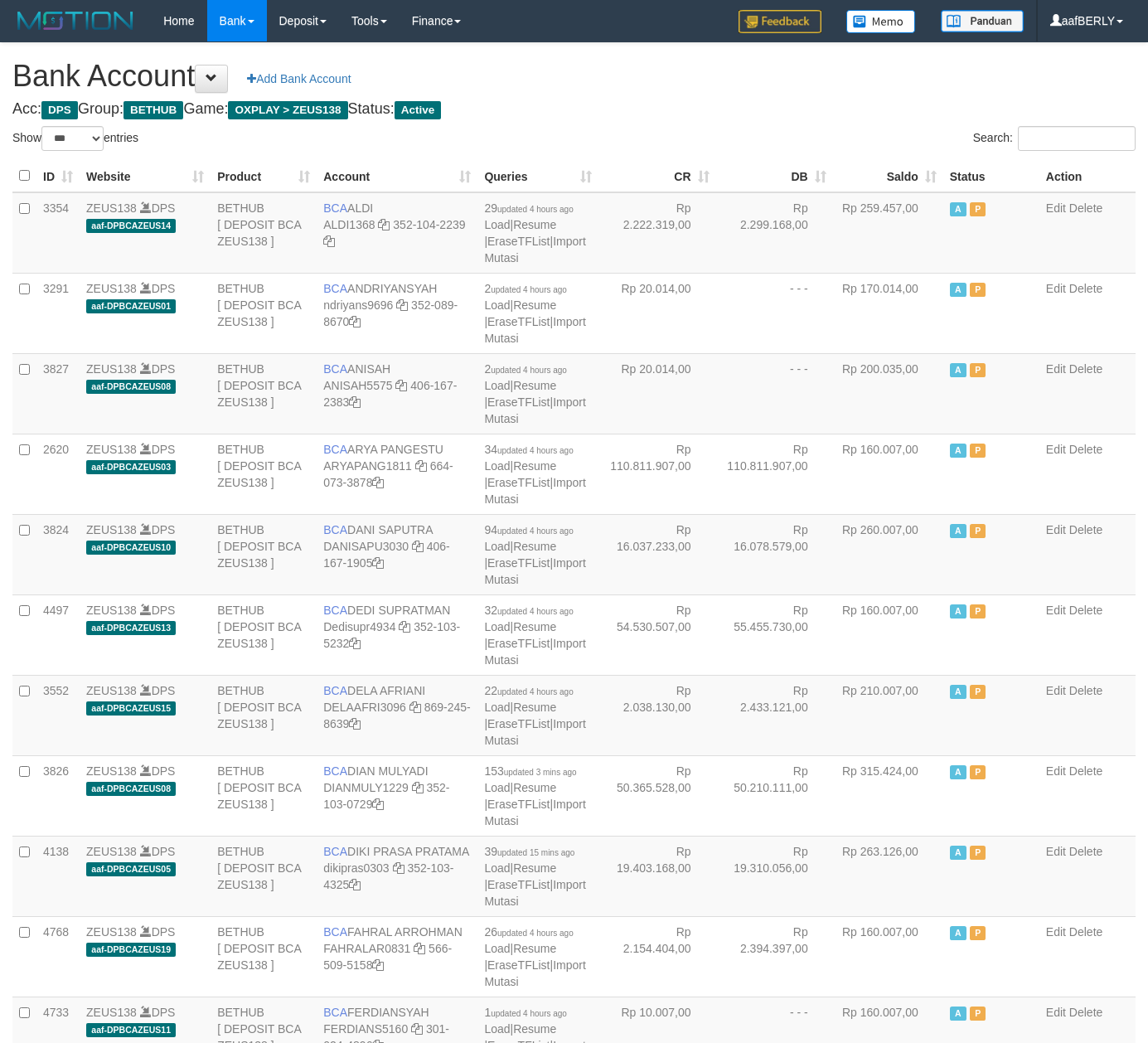 select on "***" 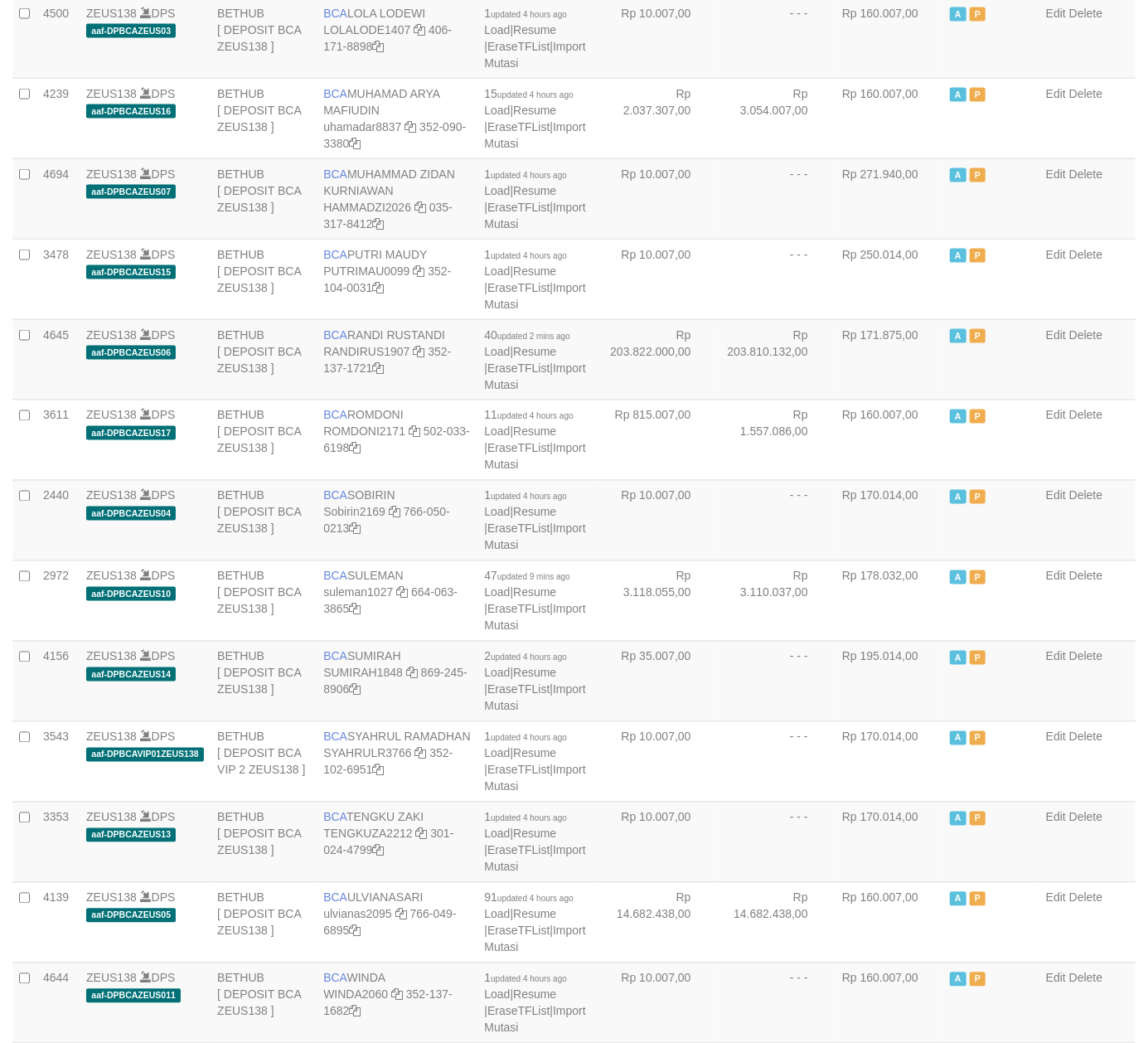 scroll, scrollTop: 1355, scrollLeft: 0, axis: vertical 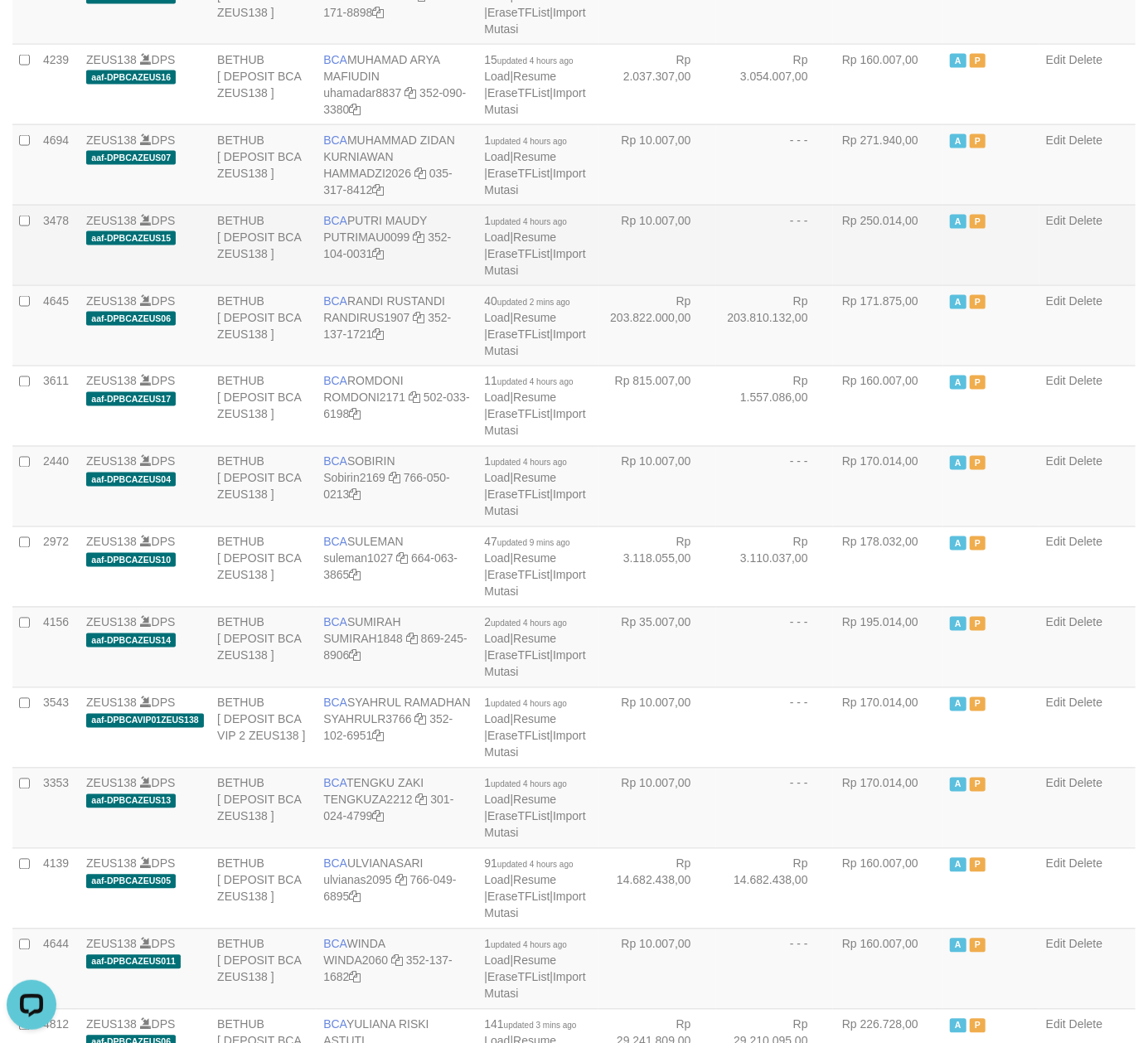click on "Rp 10.007,00" at bounding box center (656, 245) 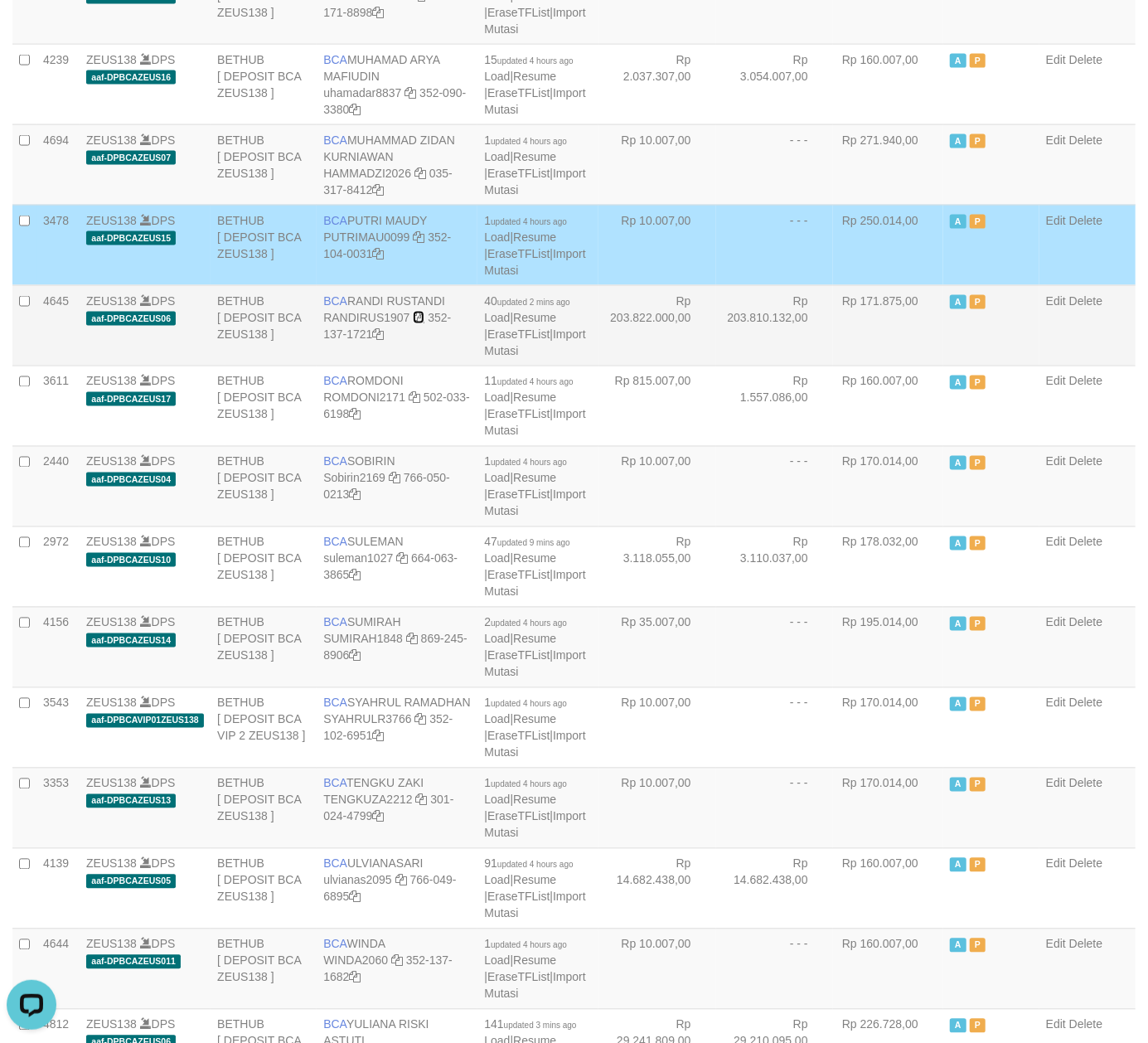 click at bounding box center (419, 318) 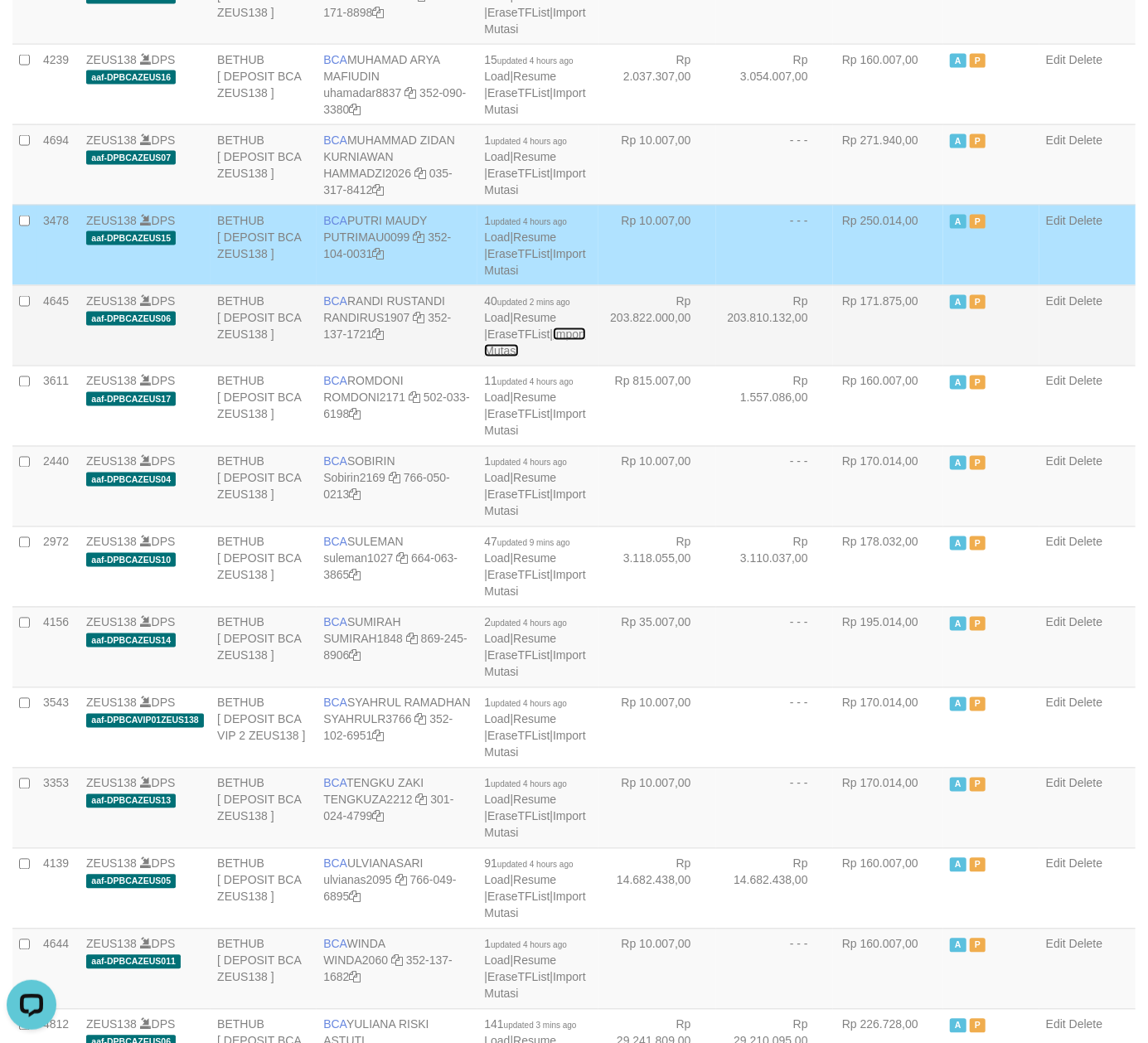 click on "Import Mutasi" at bounding box center (535, 342) 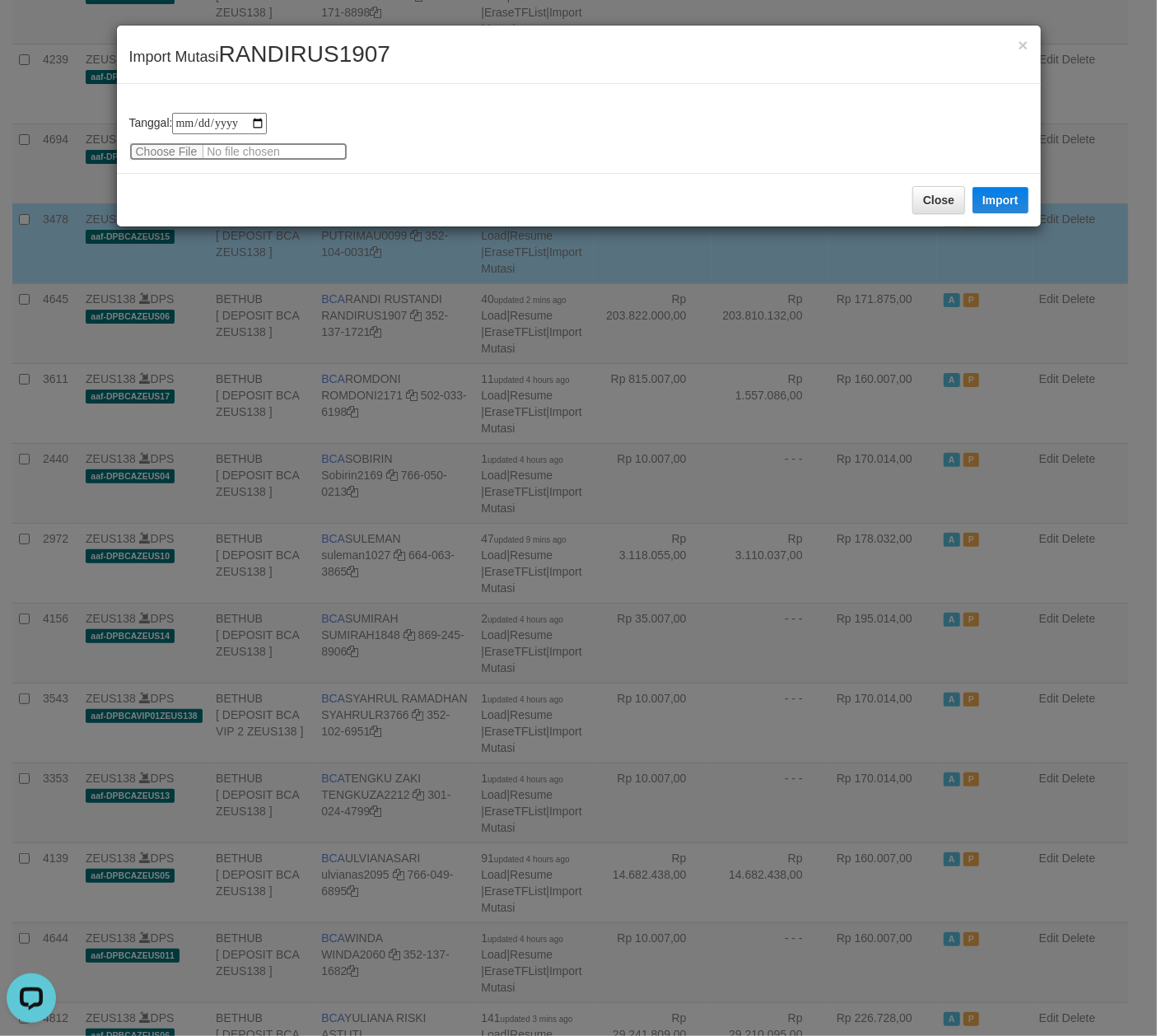 click at bounding box center (238, 152) 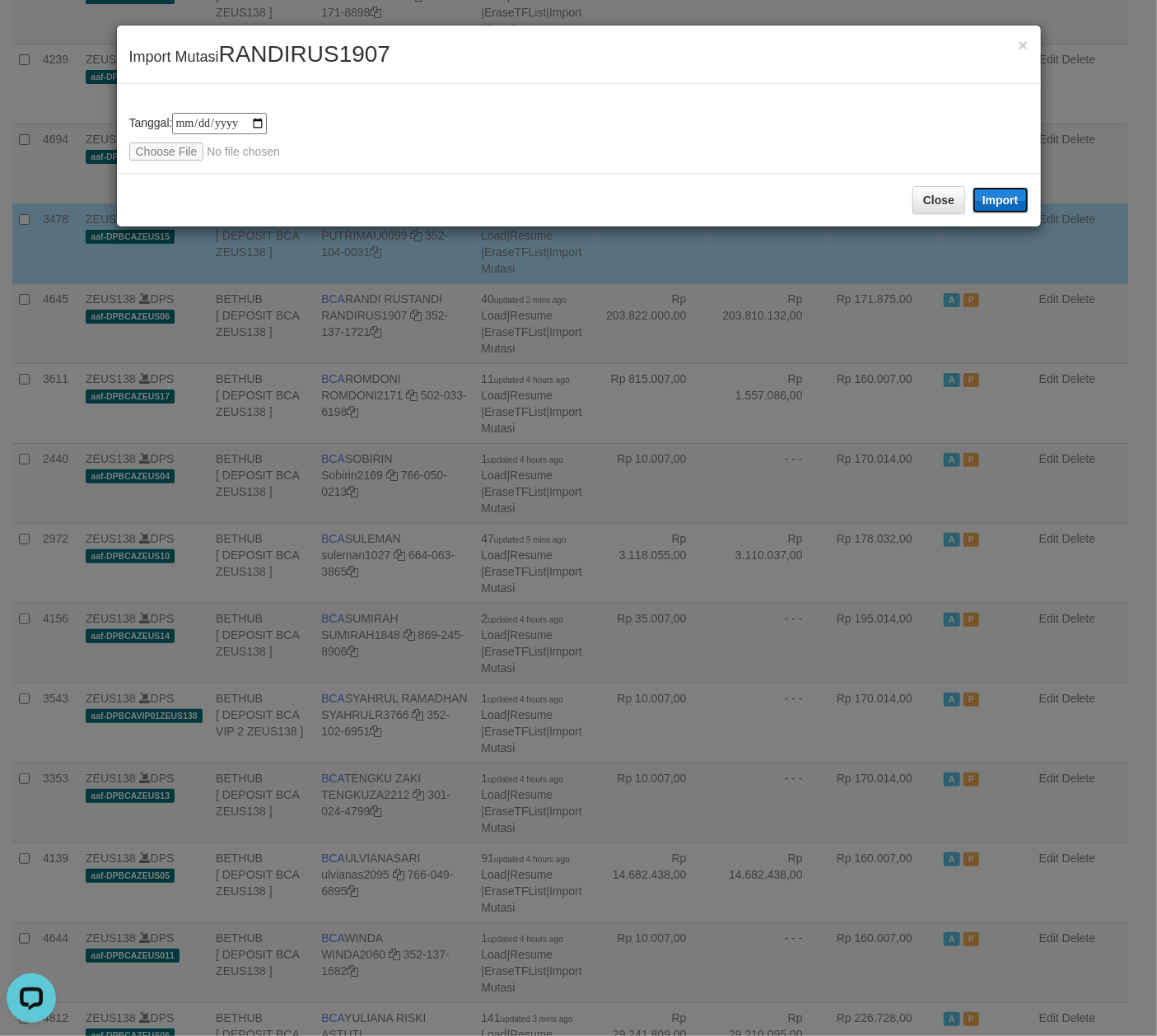 click on "Import" at bounding box center (1001, 200) 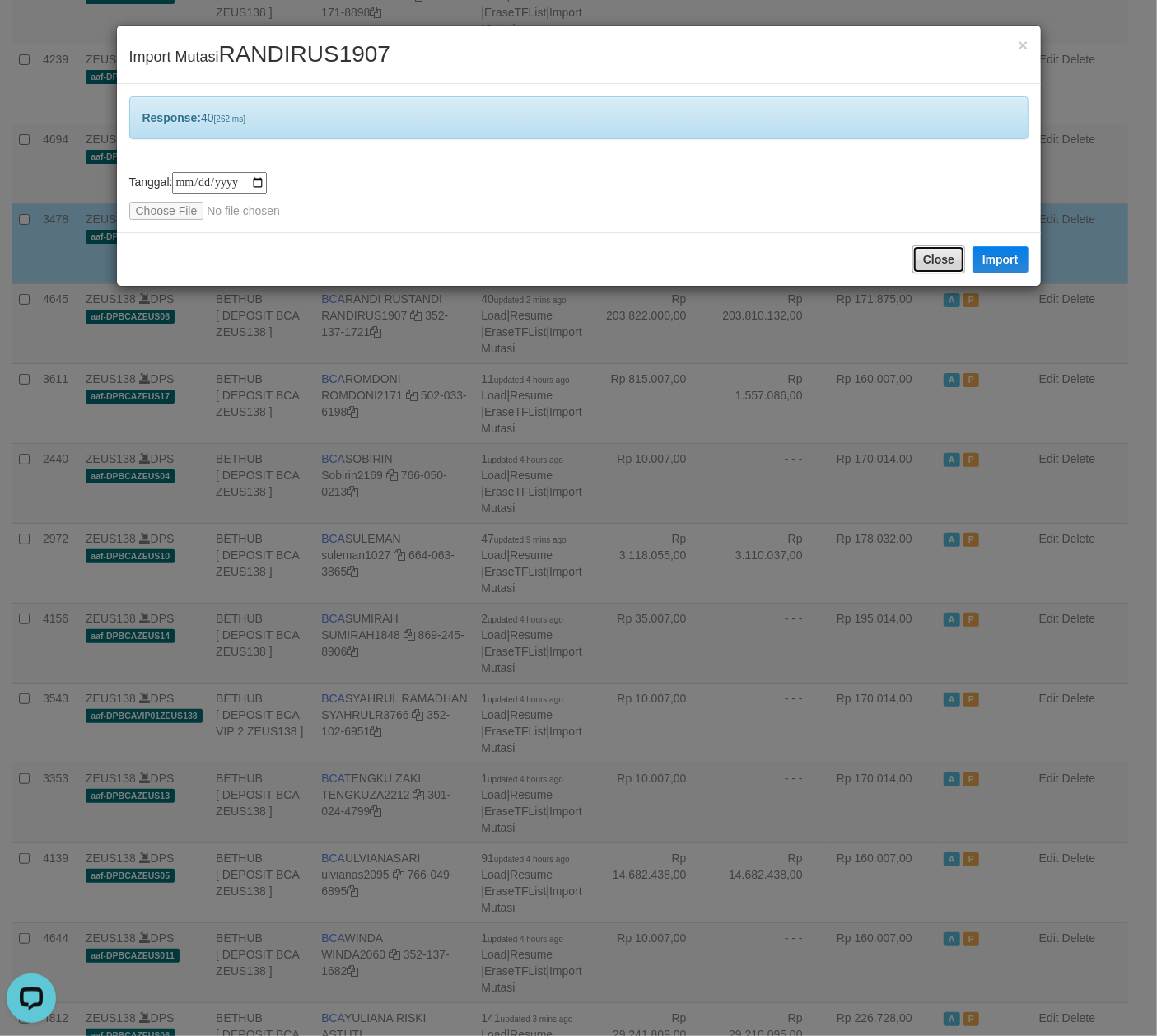 click on "Close" at bounding box center (939, 259) 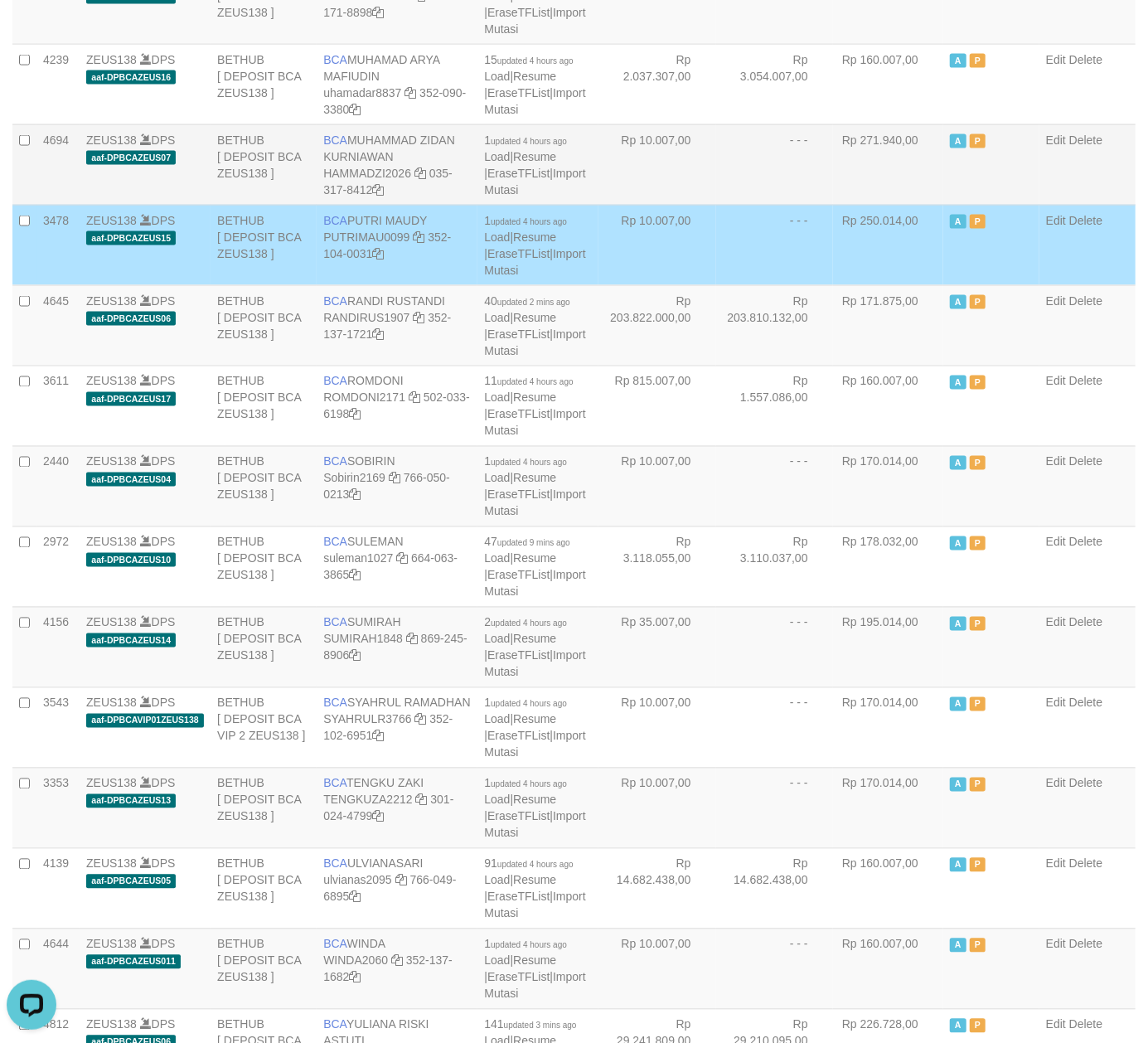 click on "Rp 271.940,00" at bounding box center [888, 164] 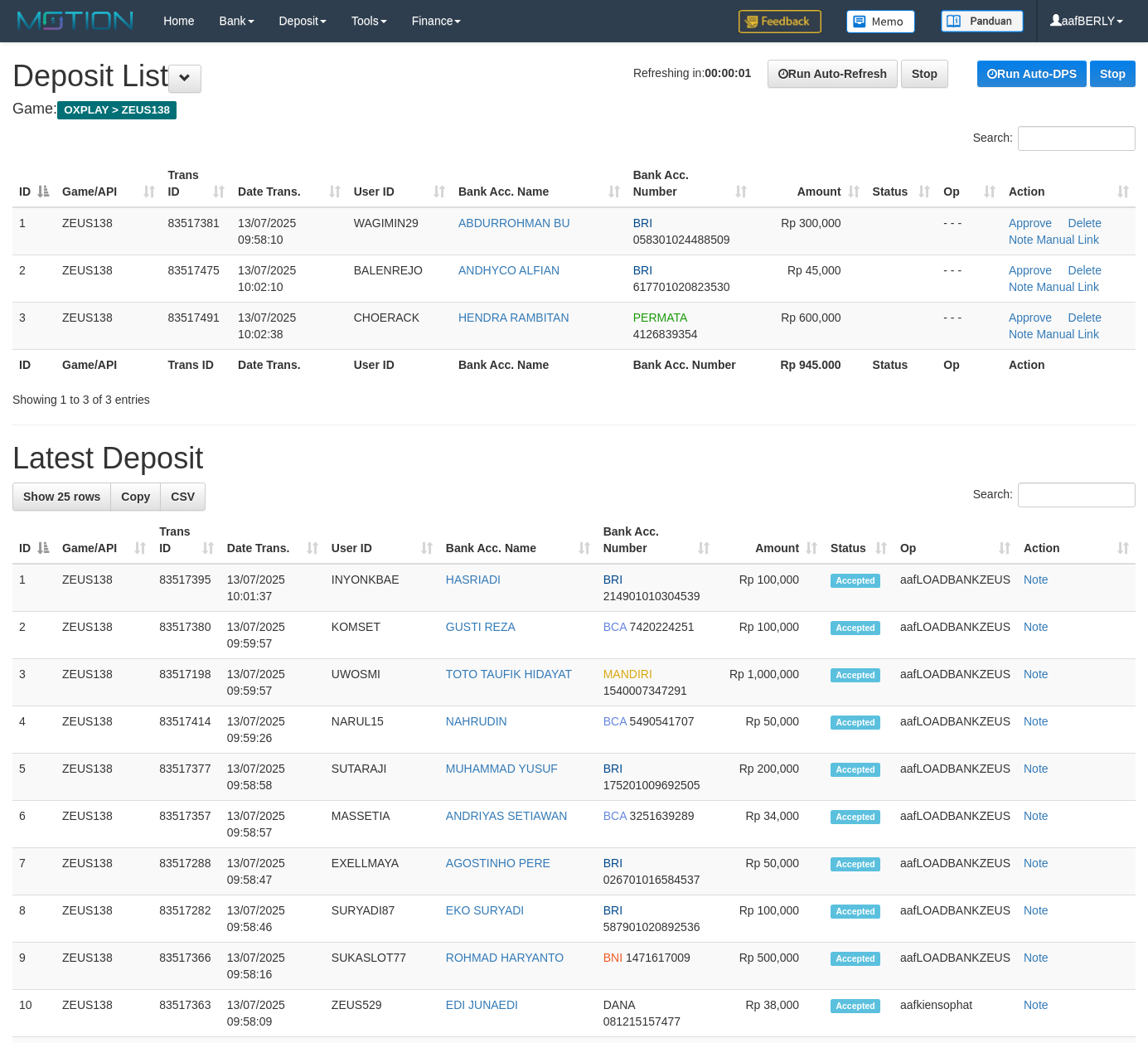 scroll, scrollTop: 0, scrollLeft: 0, axis: both 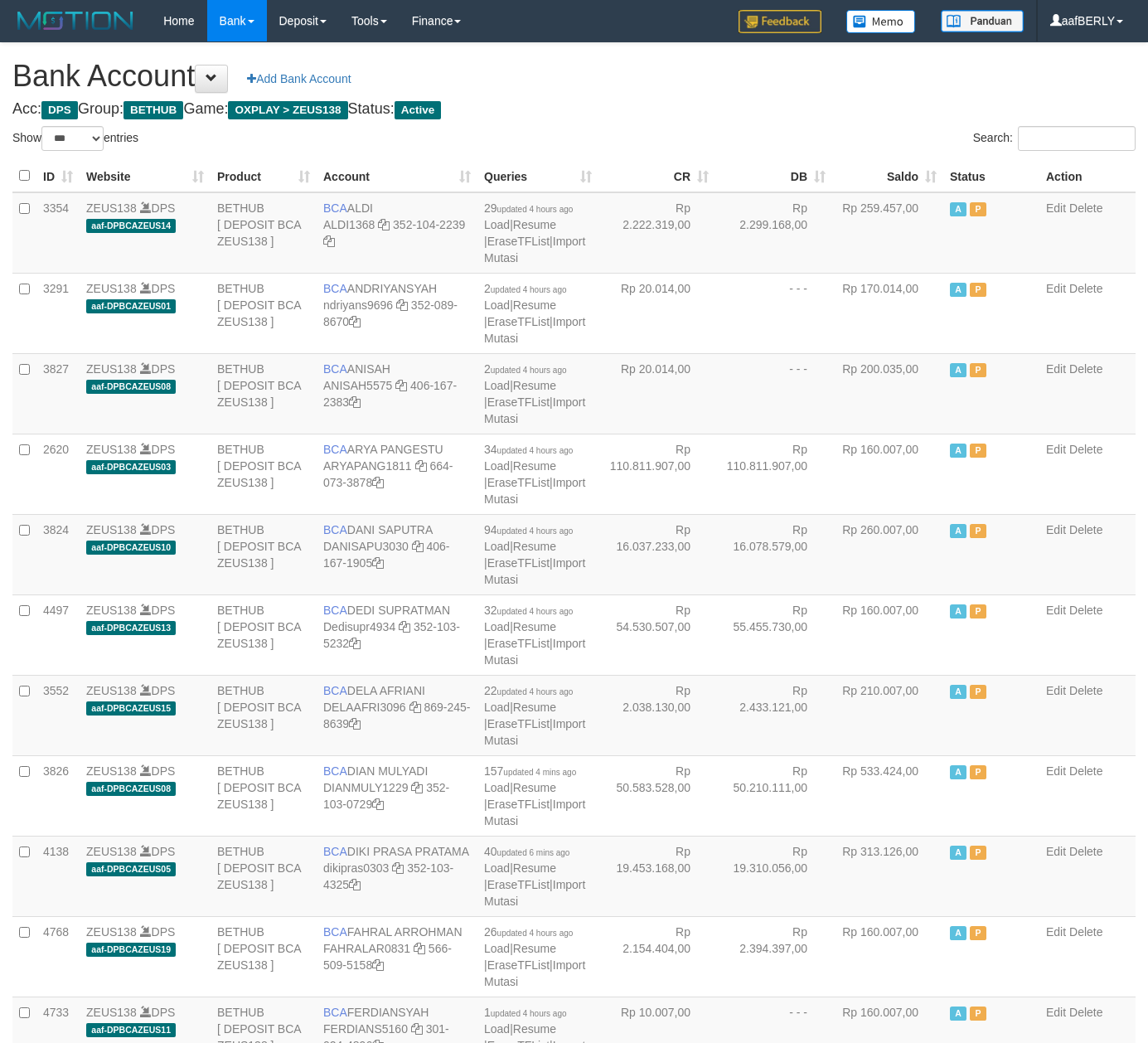 select on "***" 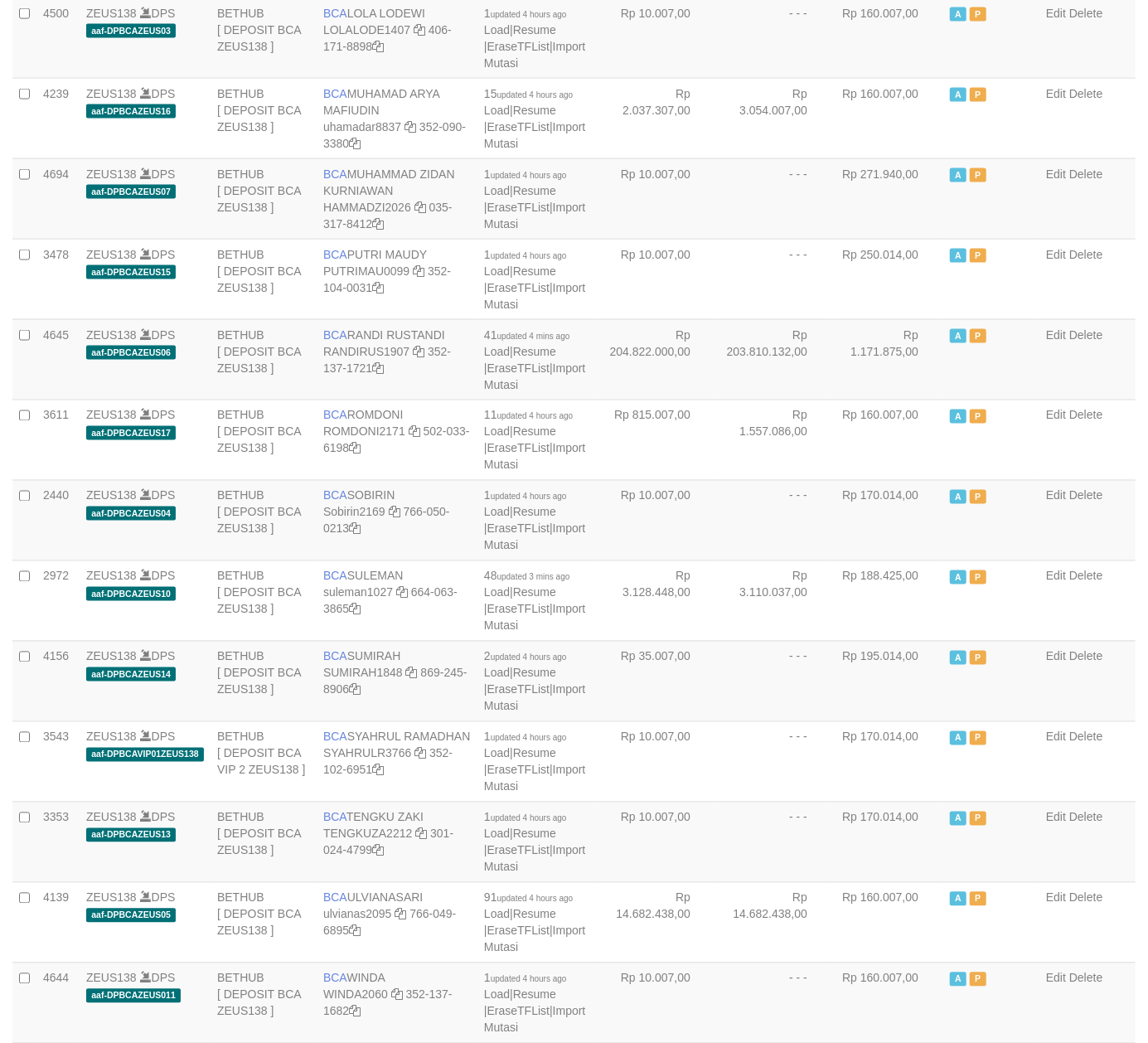 scroll, scrollTop: 1355, scrollLeft: 0, axis: vertical 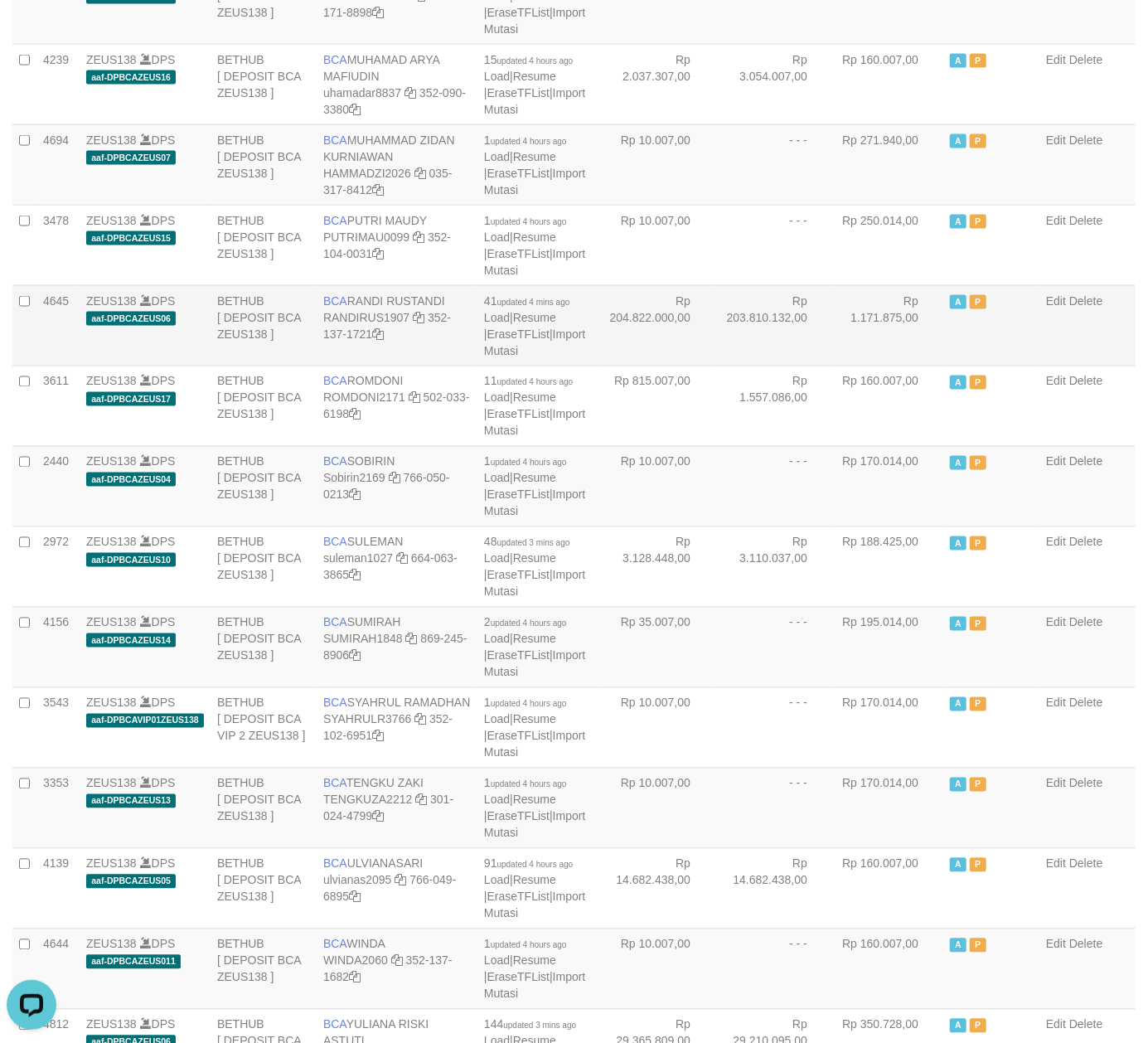 click on "Rp 204.822.000,00" at bounding box center [656, 325] 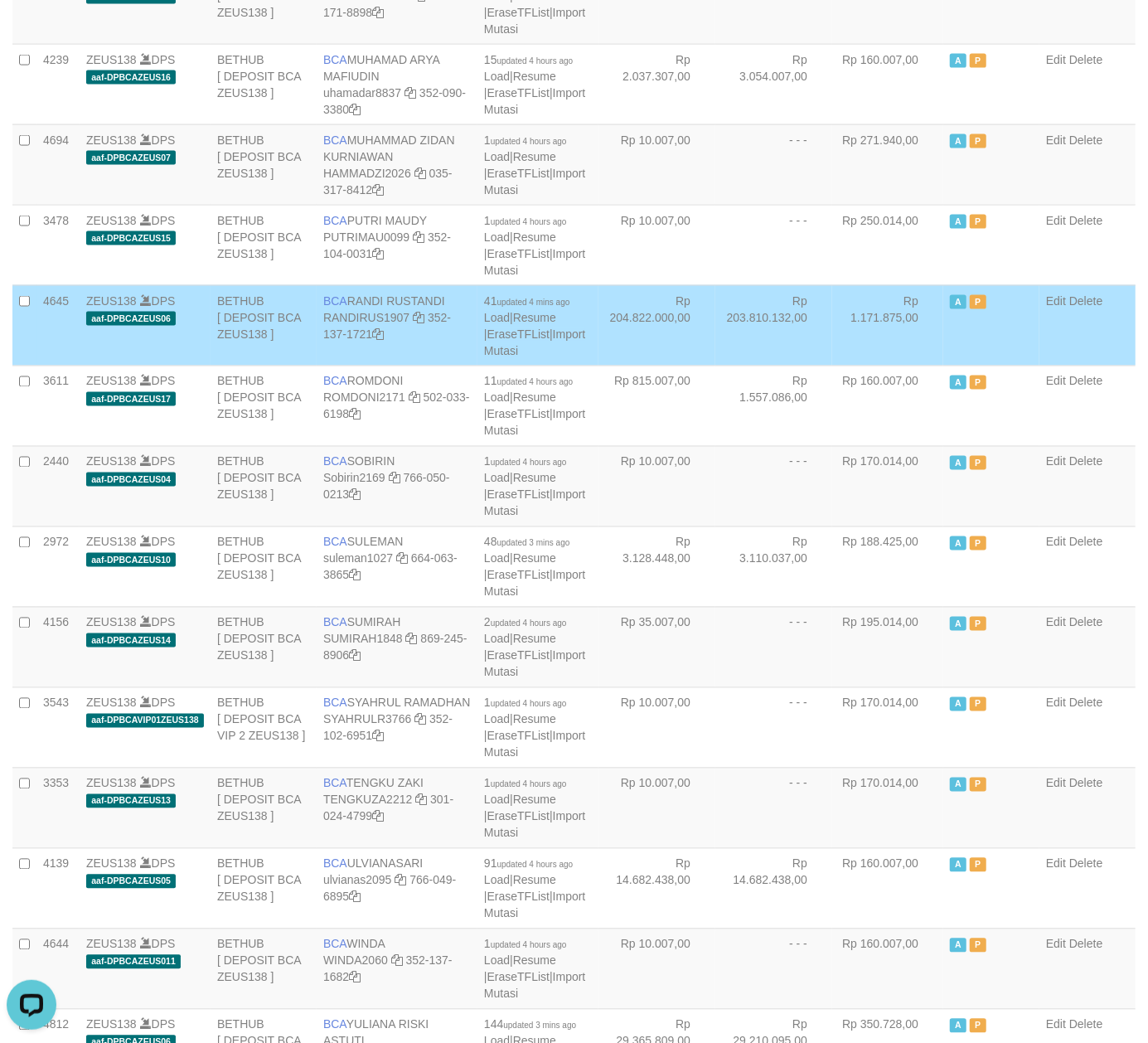 click on "41  updated 4 mins ago
Load
|
Resume
|
EraseTFList
|
Import Mutasi" at bounding box center (538, 325) 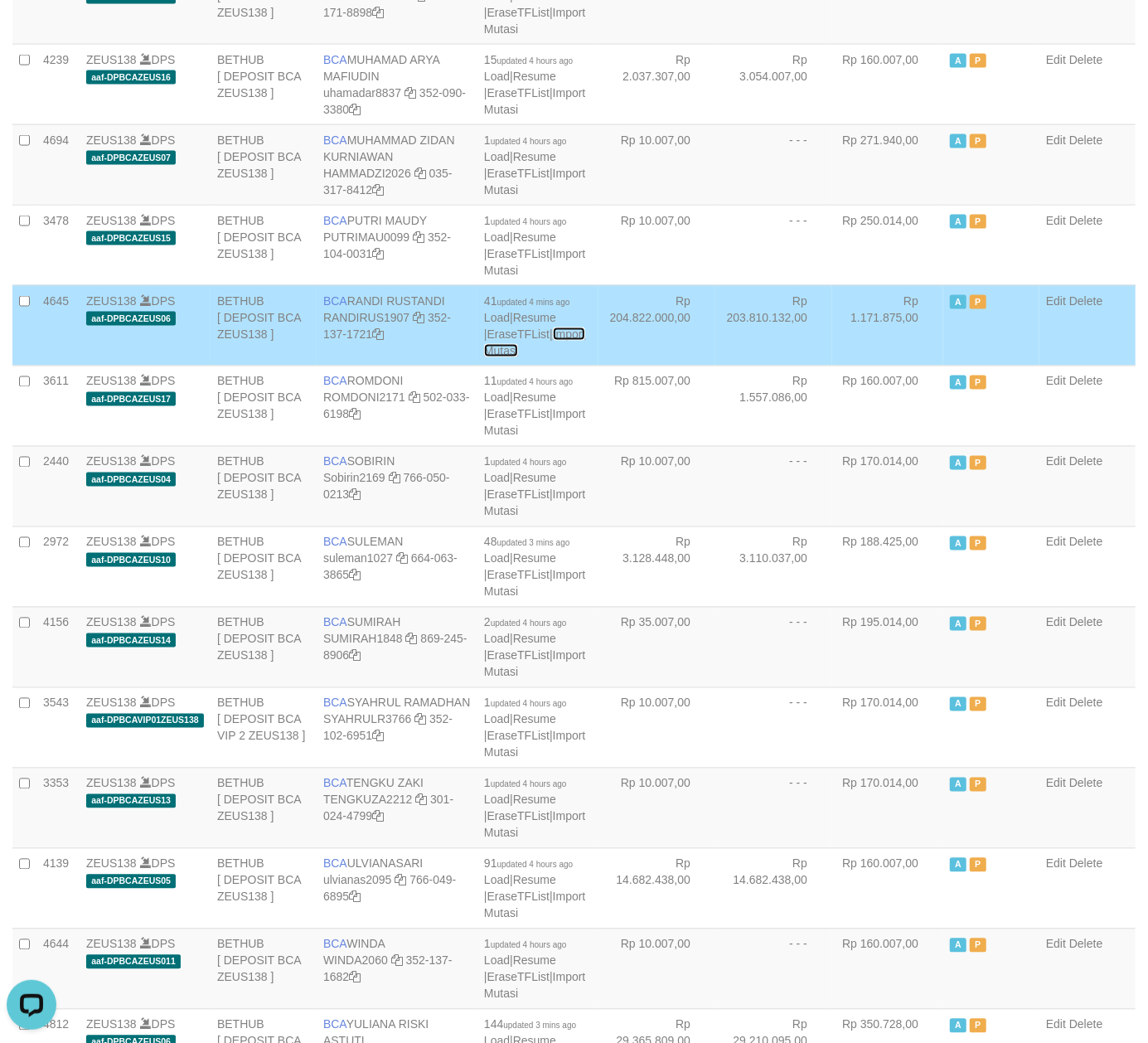click on "Import Mutasi" at bounding box center (535, 342) 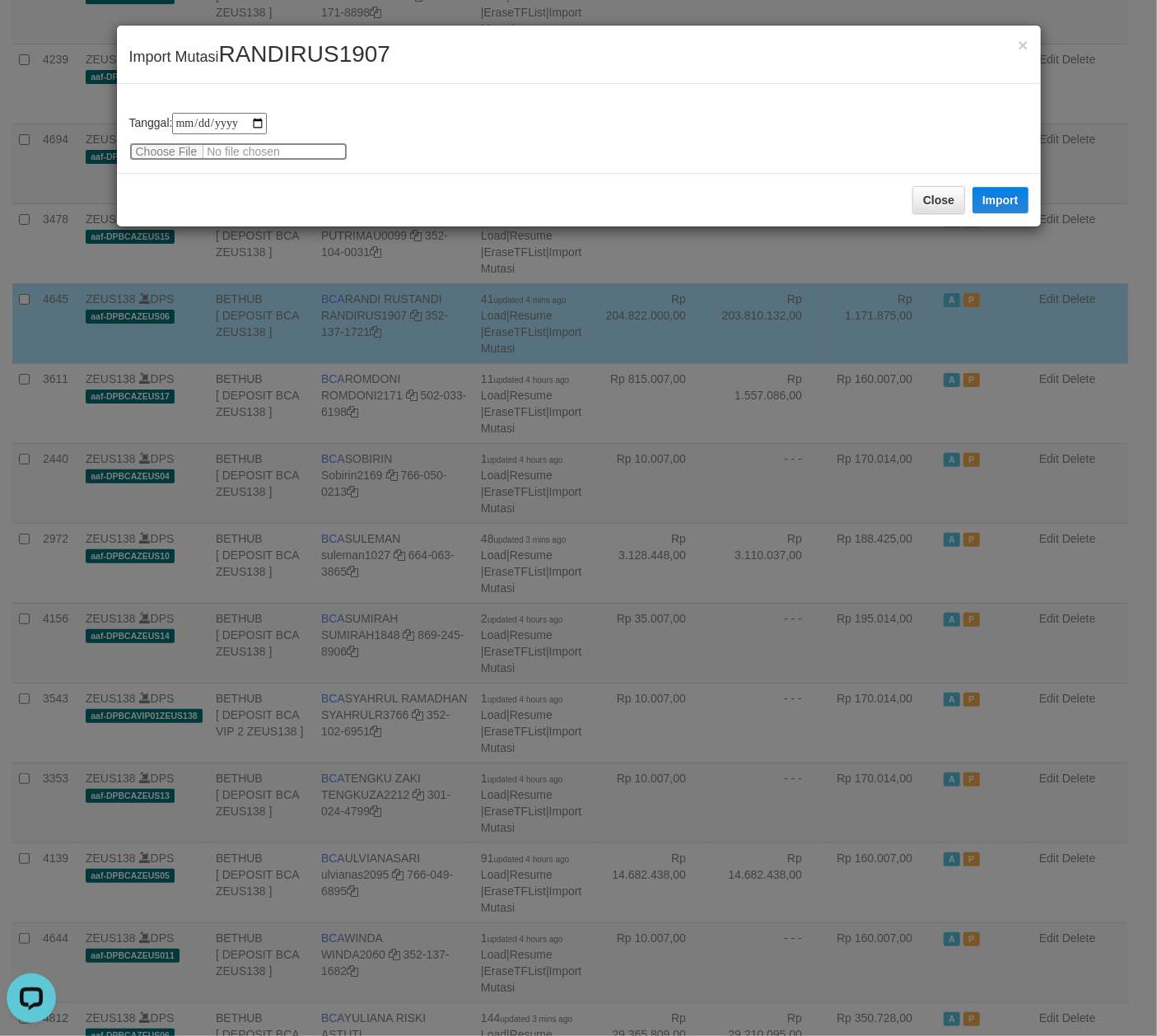 click at bounding box center [238, 152] 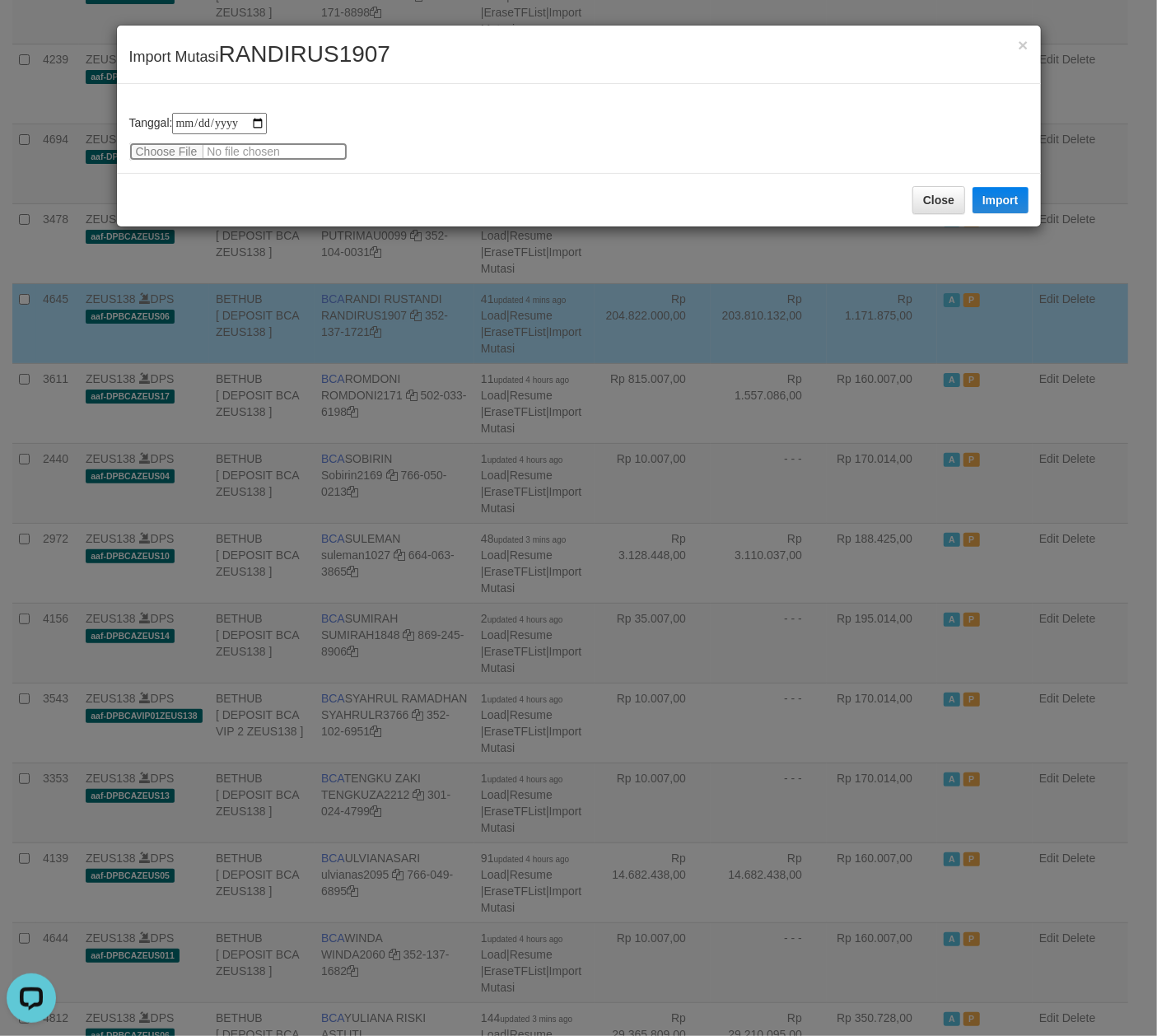 type on "**********" 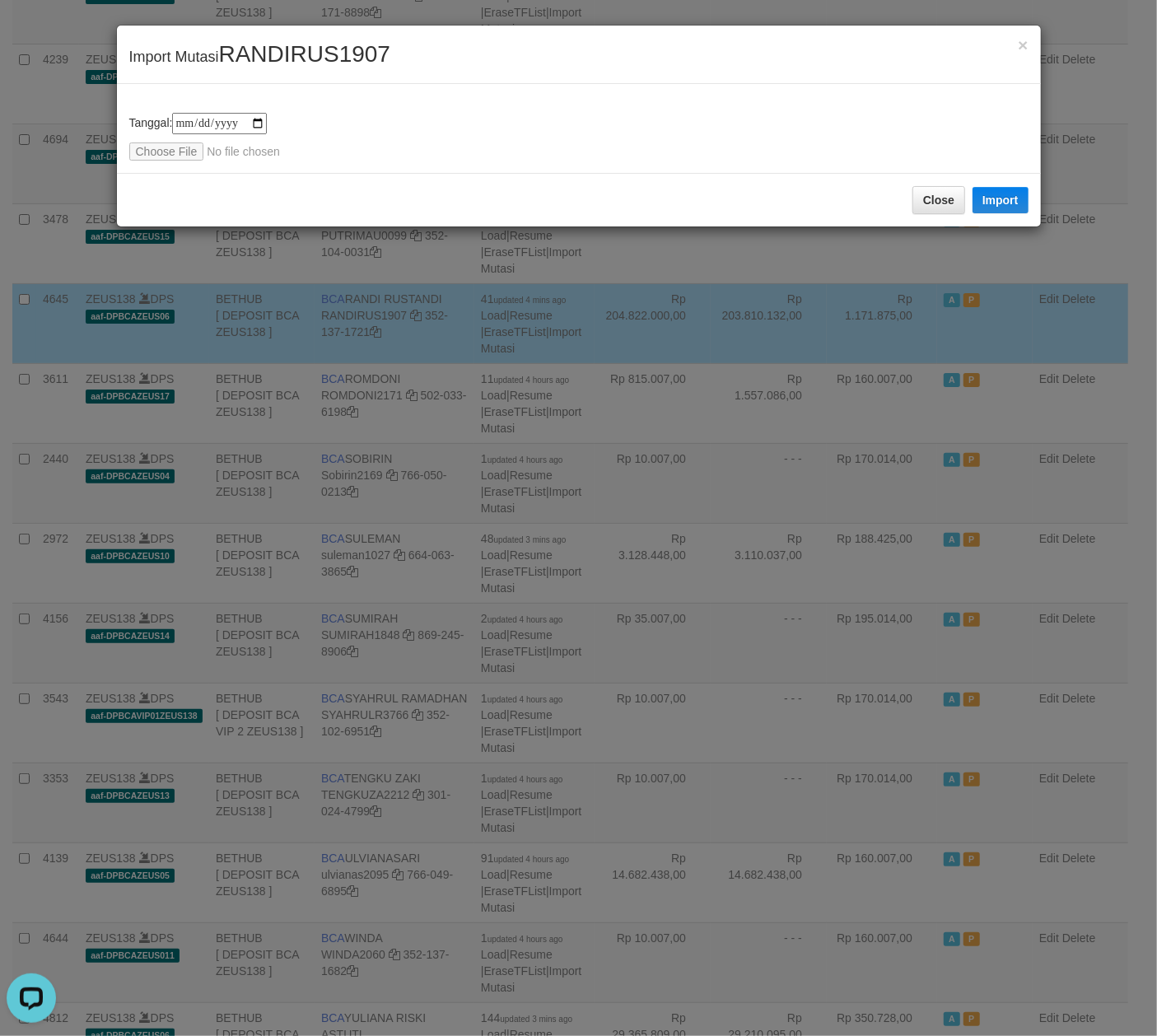 click on "RANDIRUS1907" at bounding box center [305, 54] 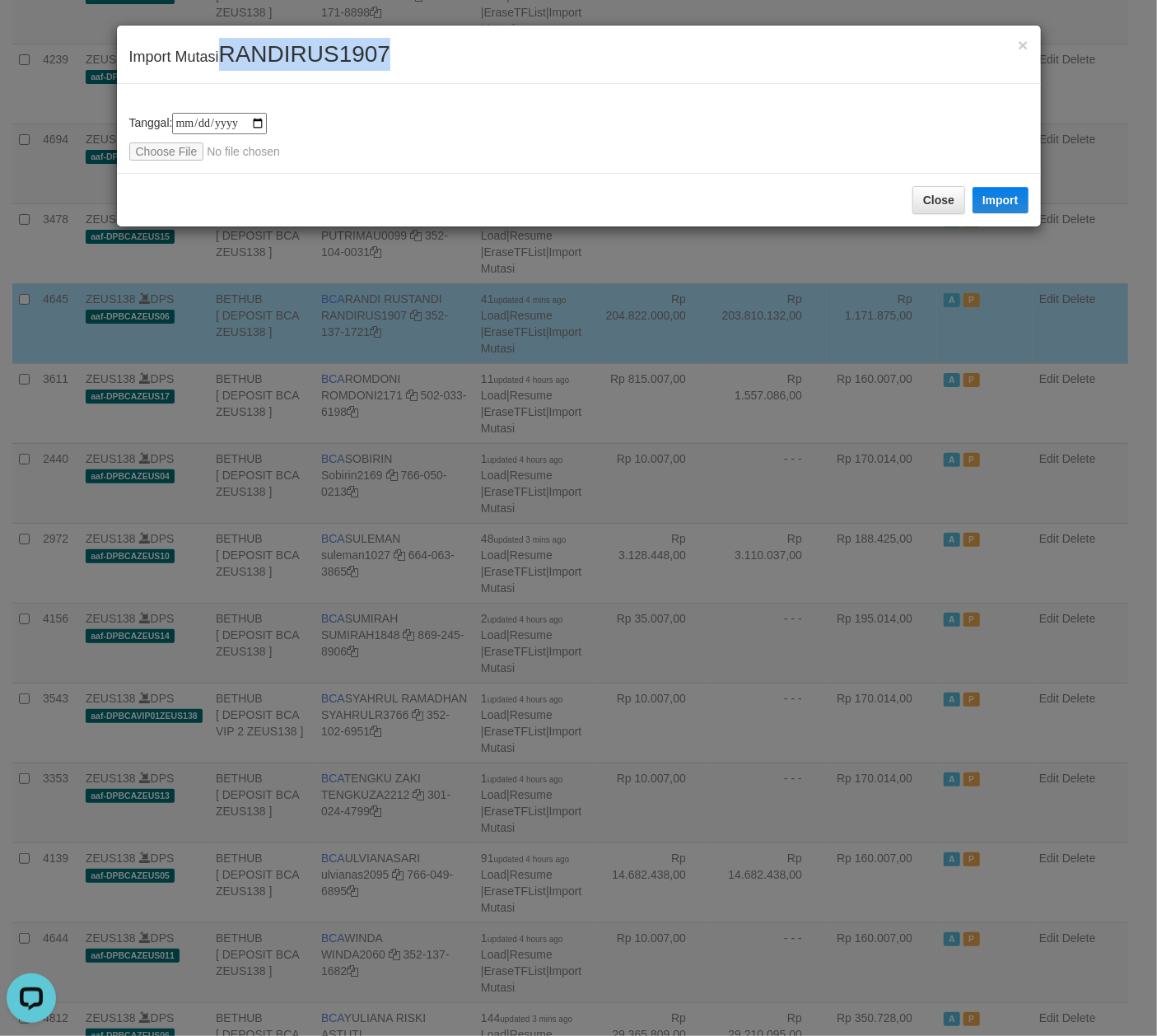 click on "RANDIRUS1907" at bounding box center (305, 54) 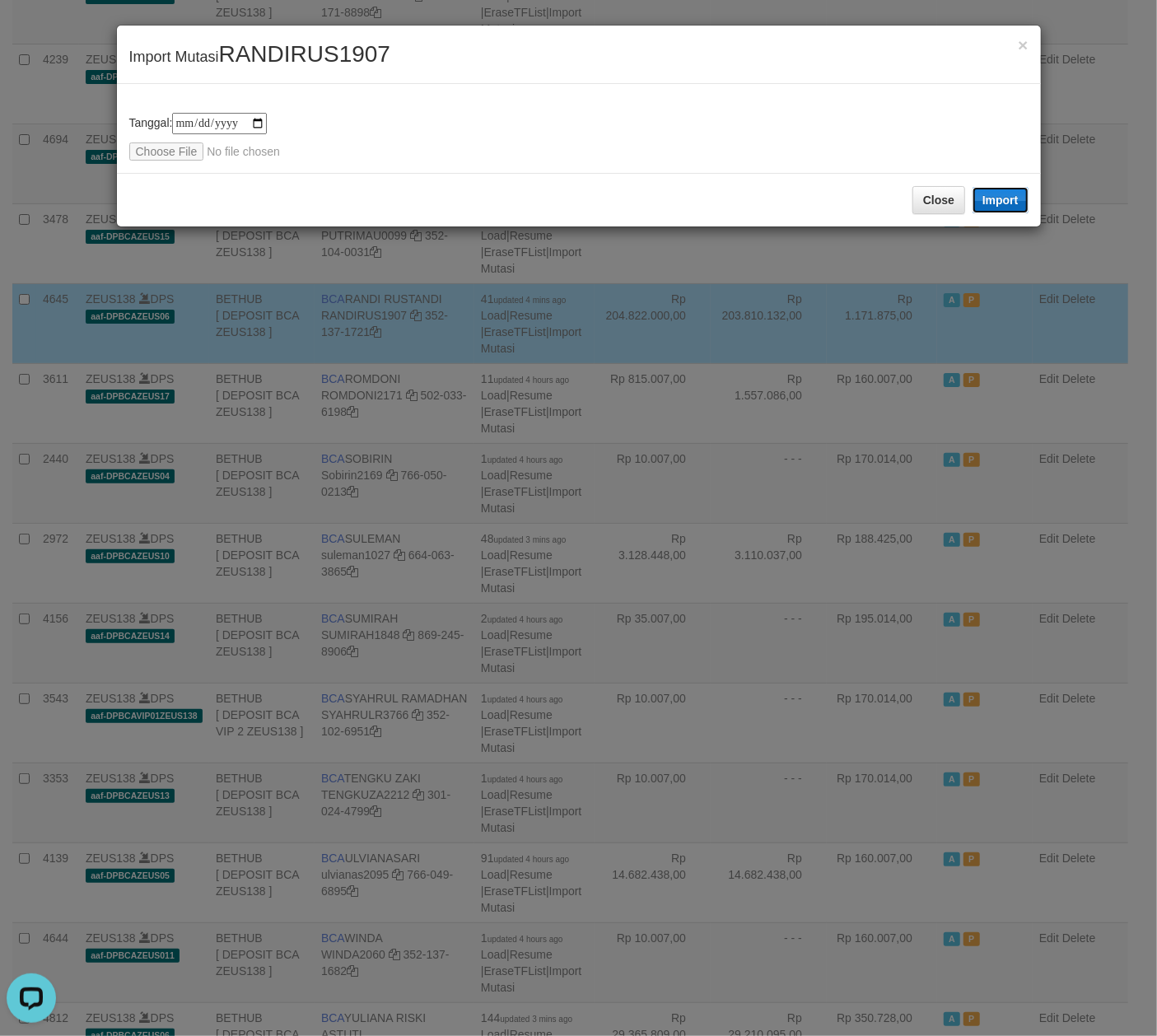 click on "Import" at bounding box center [1001, 200] 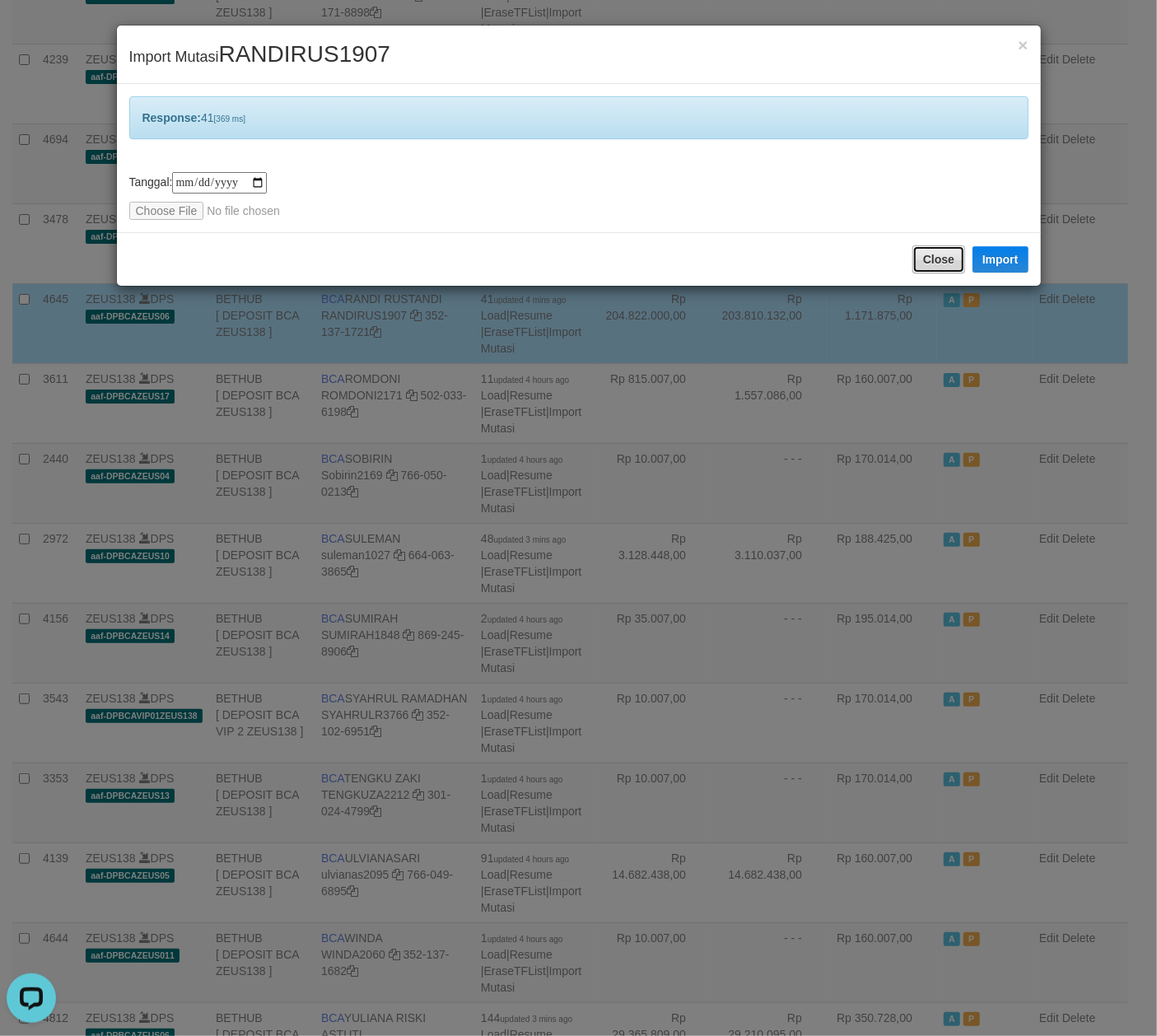 click on "Close" at bounding box center [939, 259] 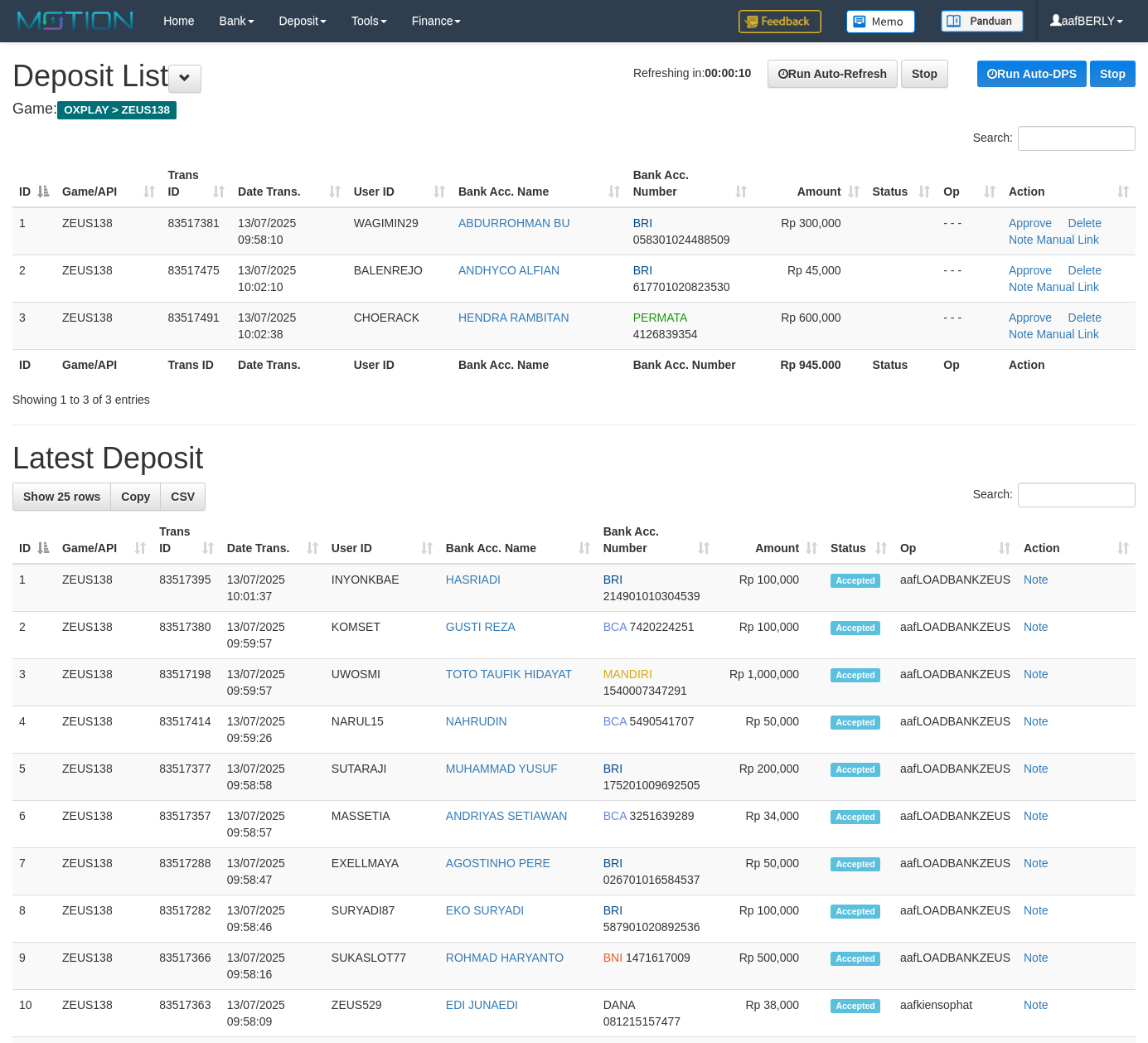 scroll, scrollTop: 0, scrollLeft: 0, axis: both 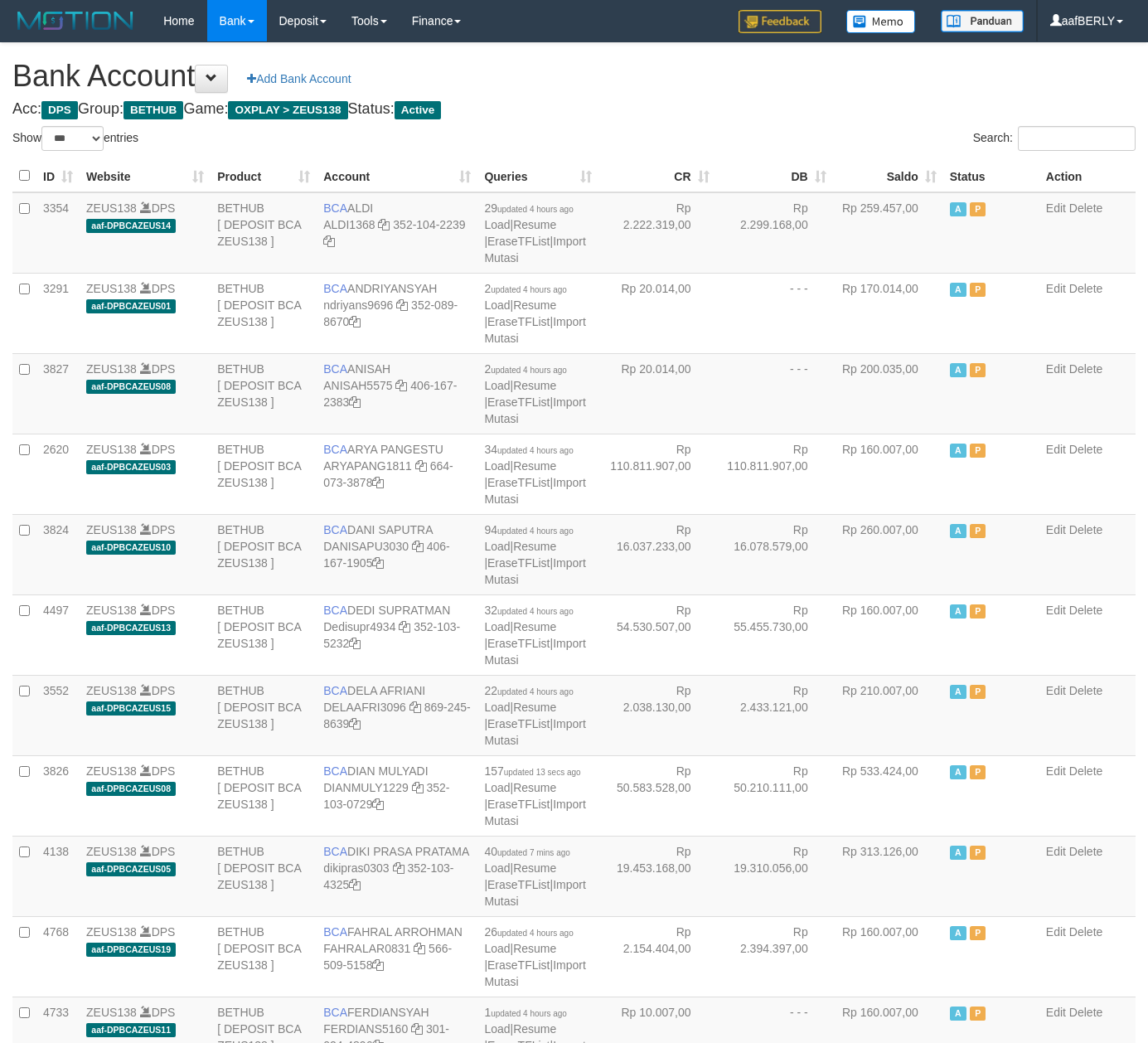 select on "***" 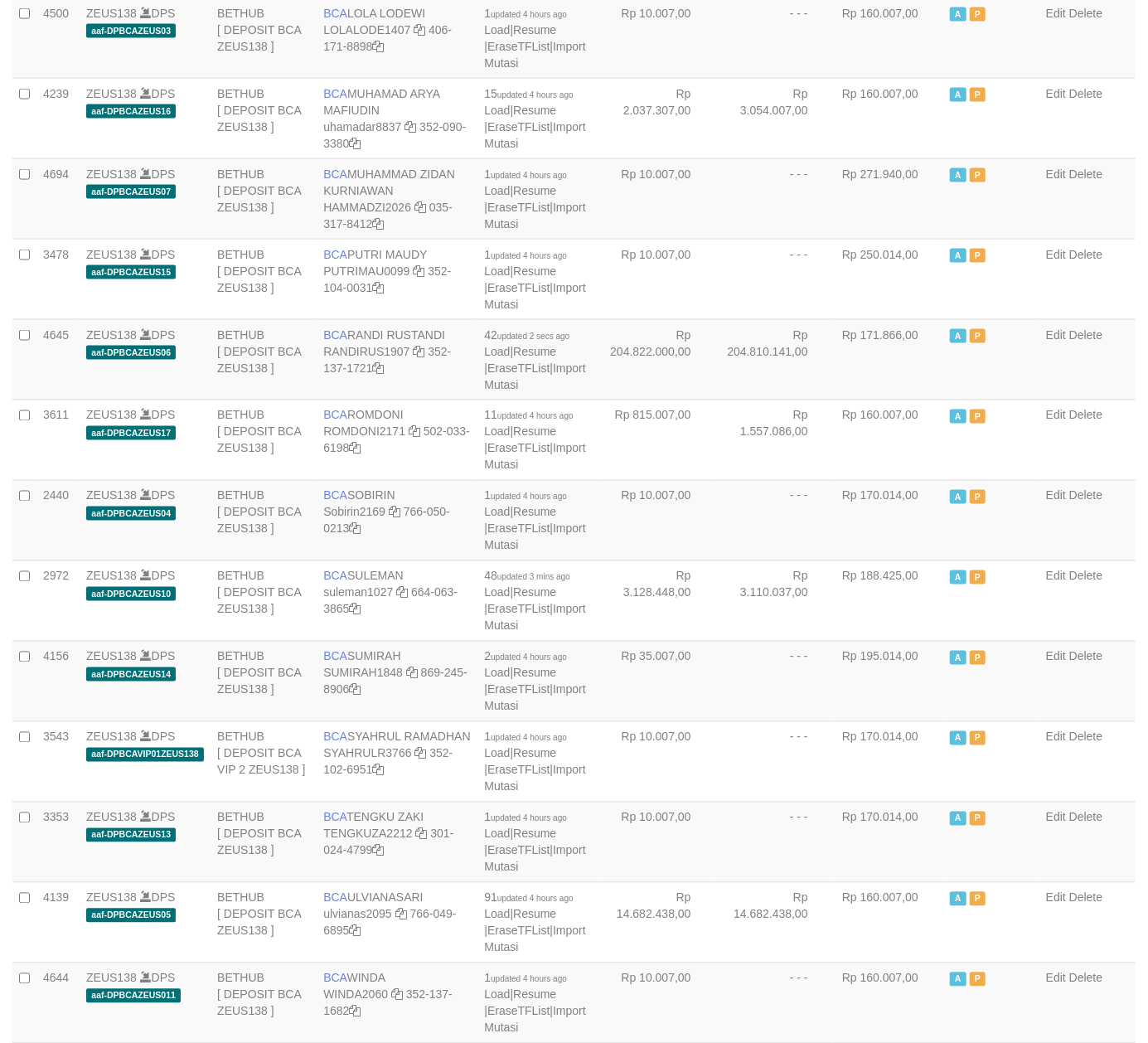 scroll, scrollTop: 1355, scrollLeft: 0, axis: vertical 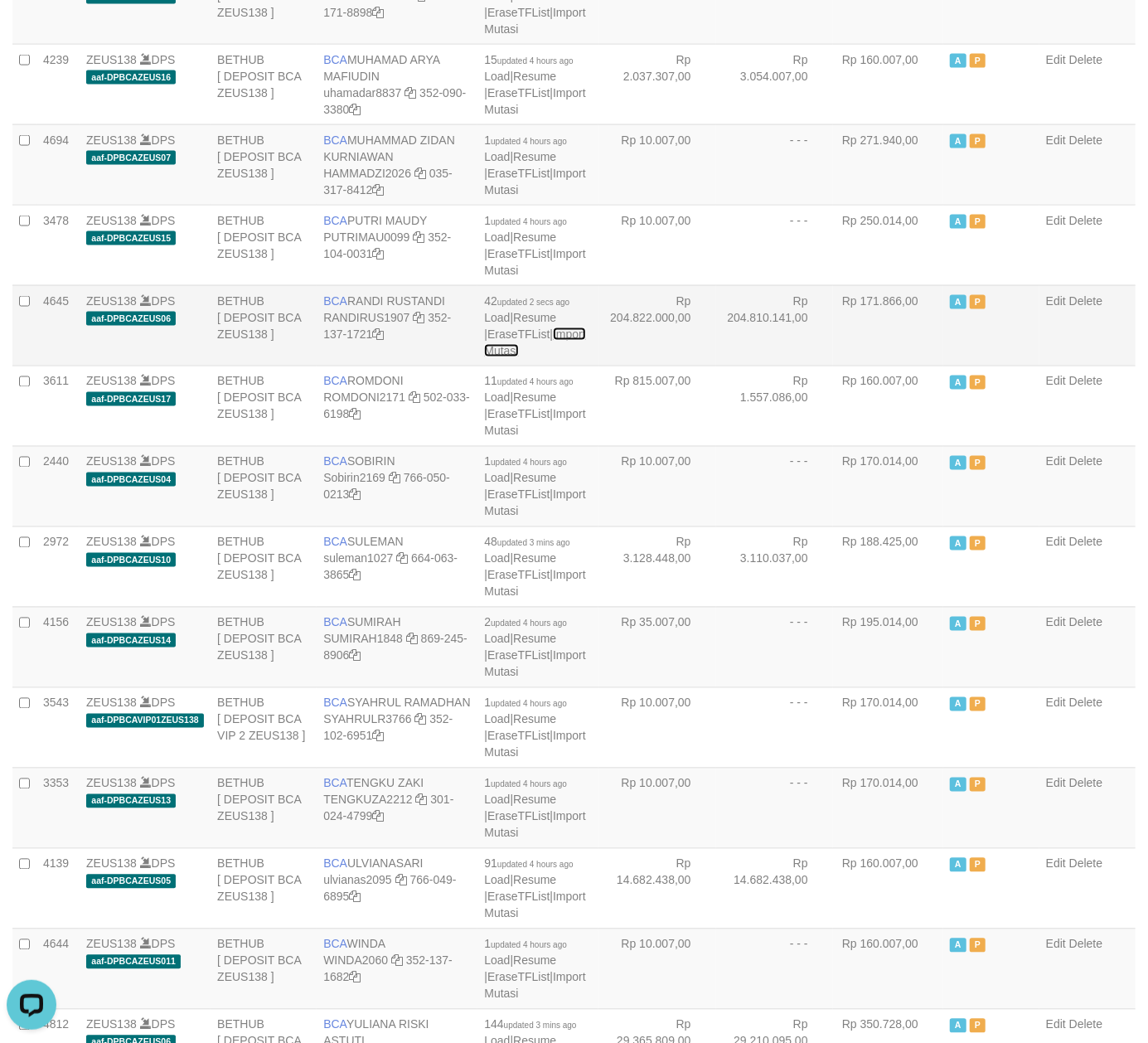 click on "Import Mutasi" at bounding box center (535, 342) 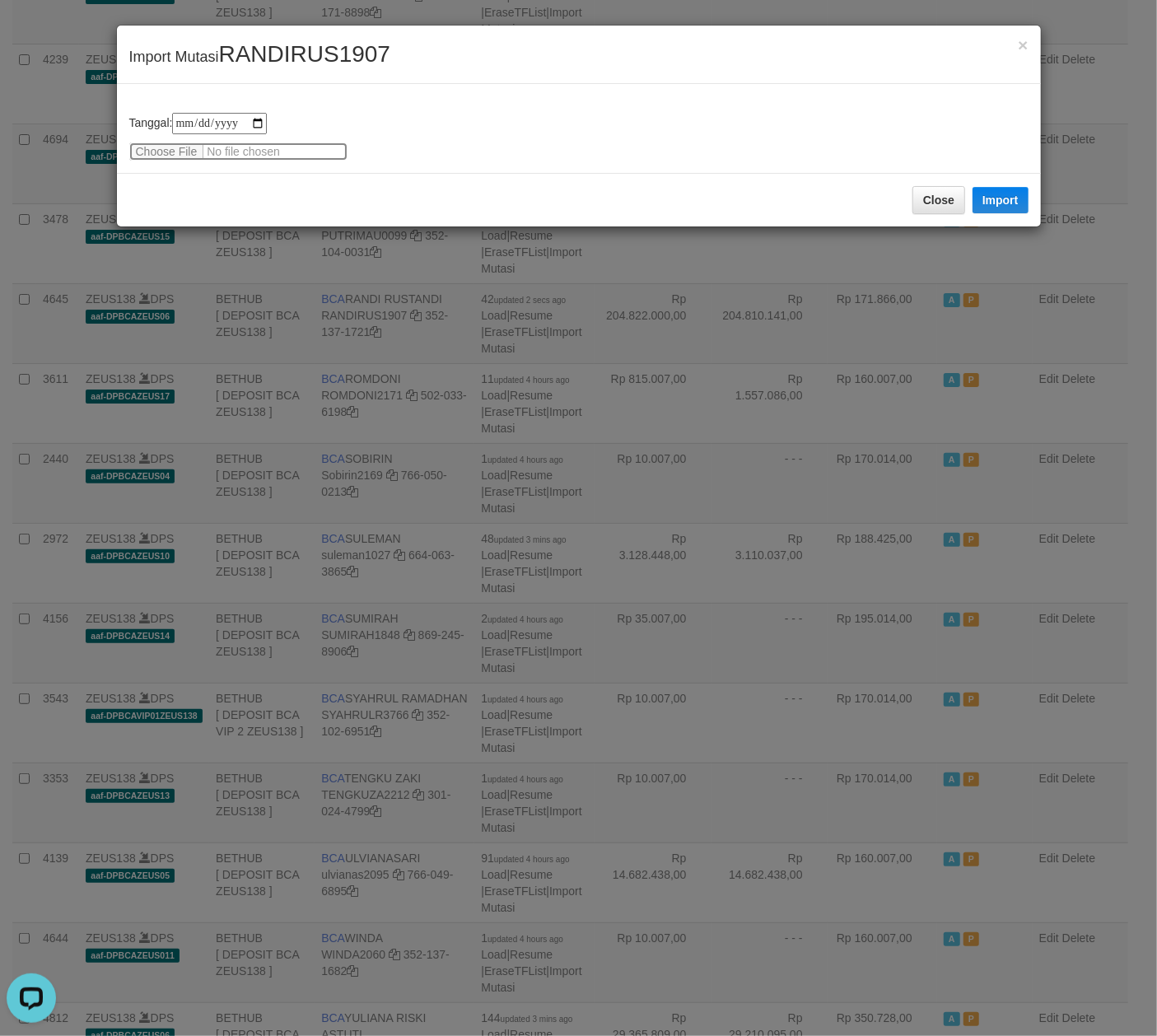 click at bounding box center (238, 152) 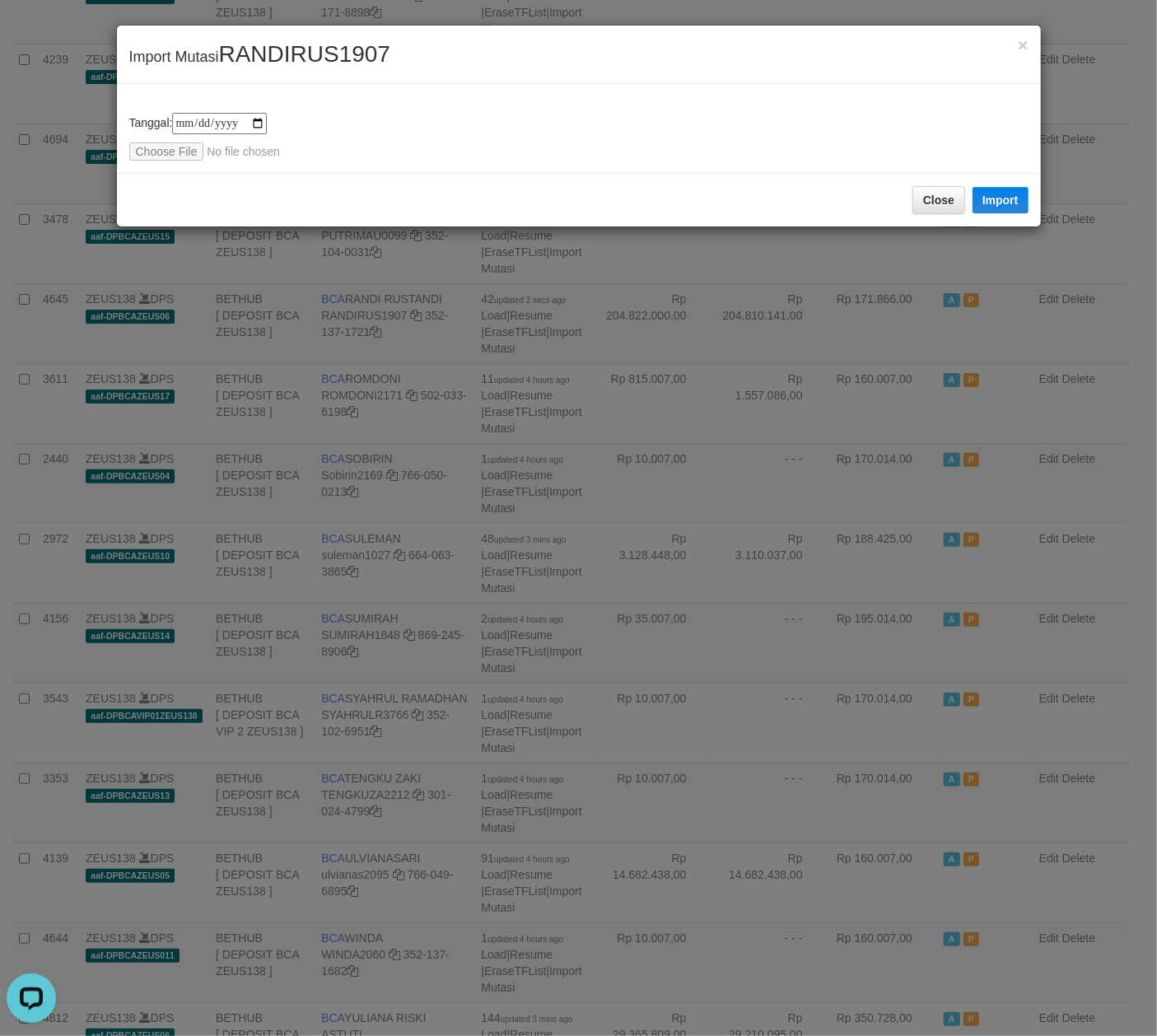 click on "×
Import Mutasi  RANDIRUS1907" at bounding box center (579, 54) 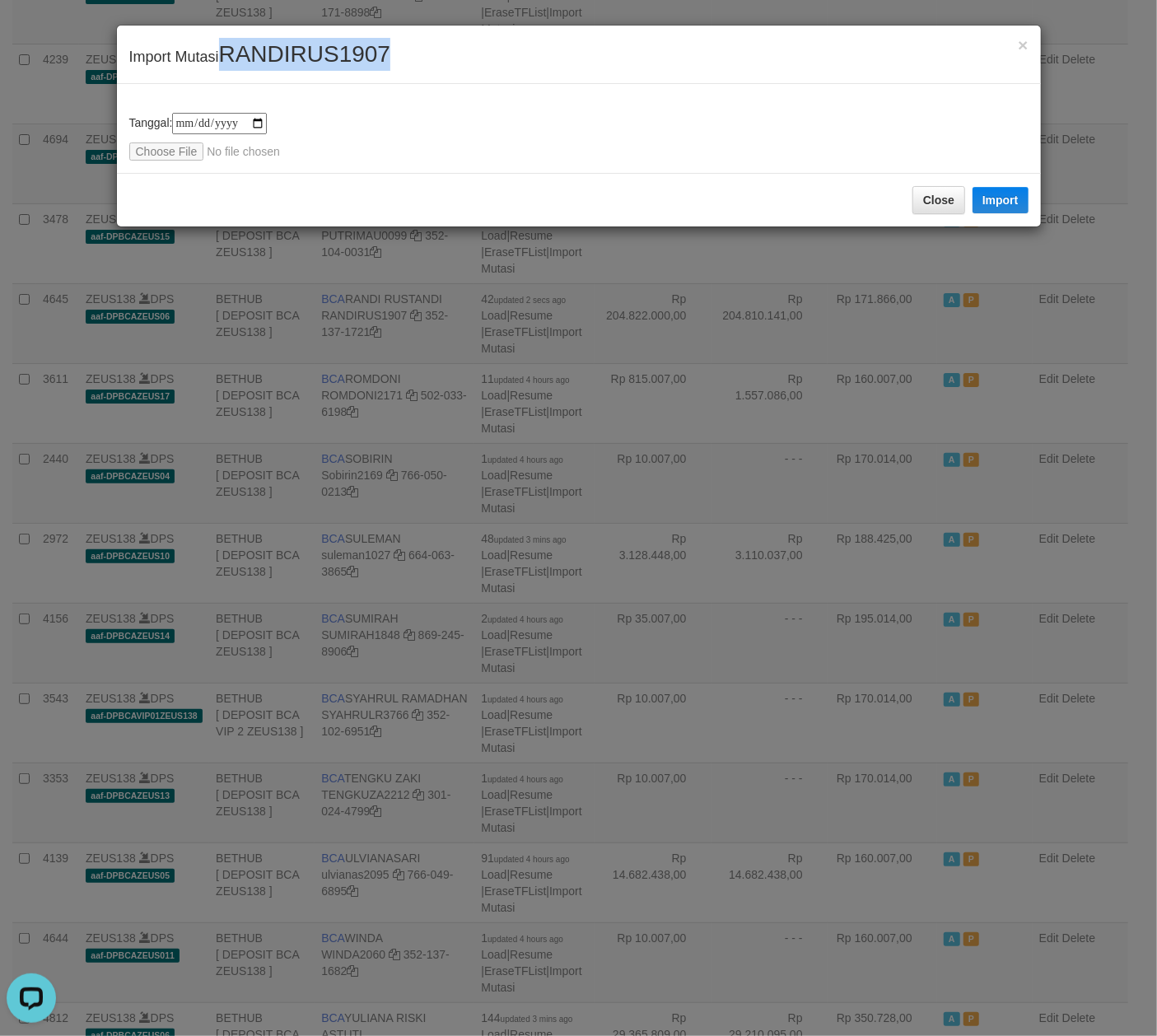 click on "RANDIRUS1907" at bounding box center [305, 54] 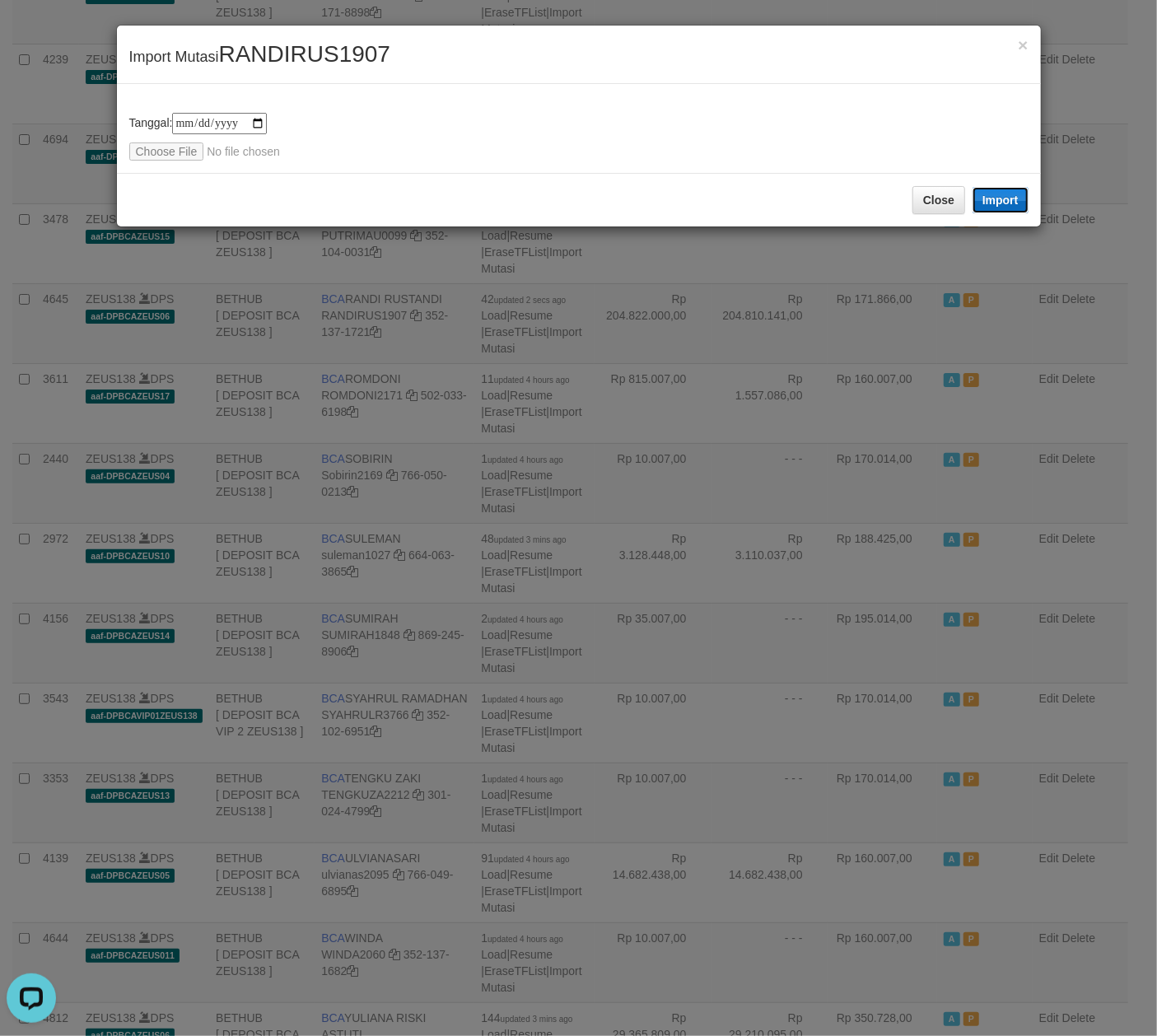 click on "Import" at bounding box center [1001, 200] 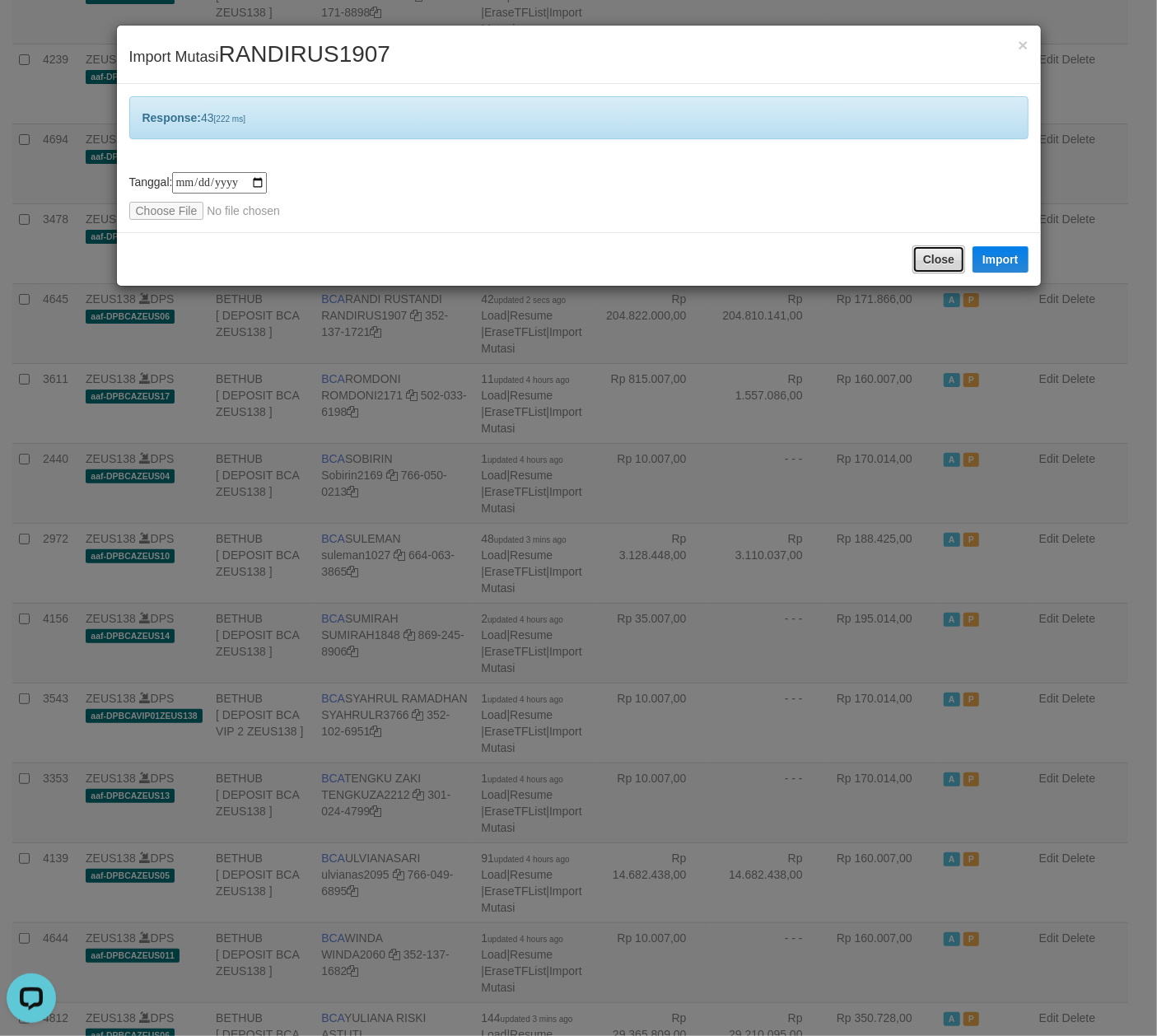 click on "Close" at bounding box center [939, 259] 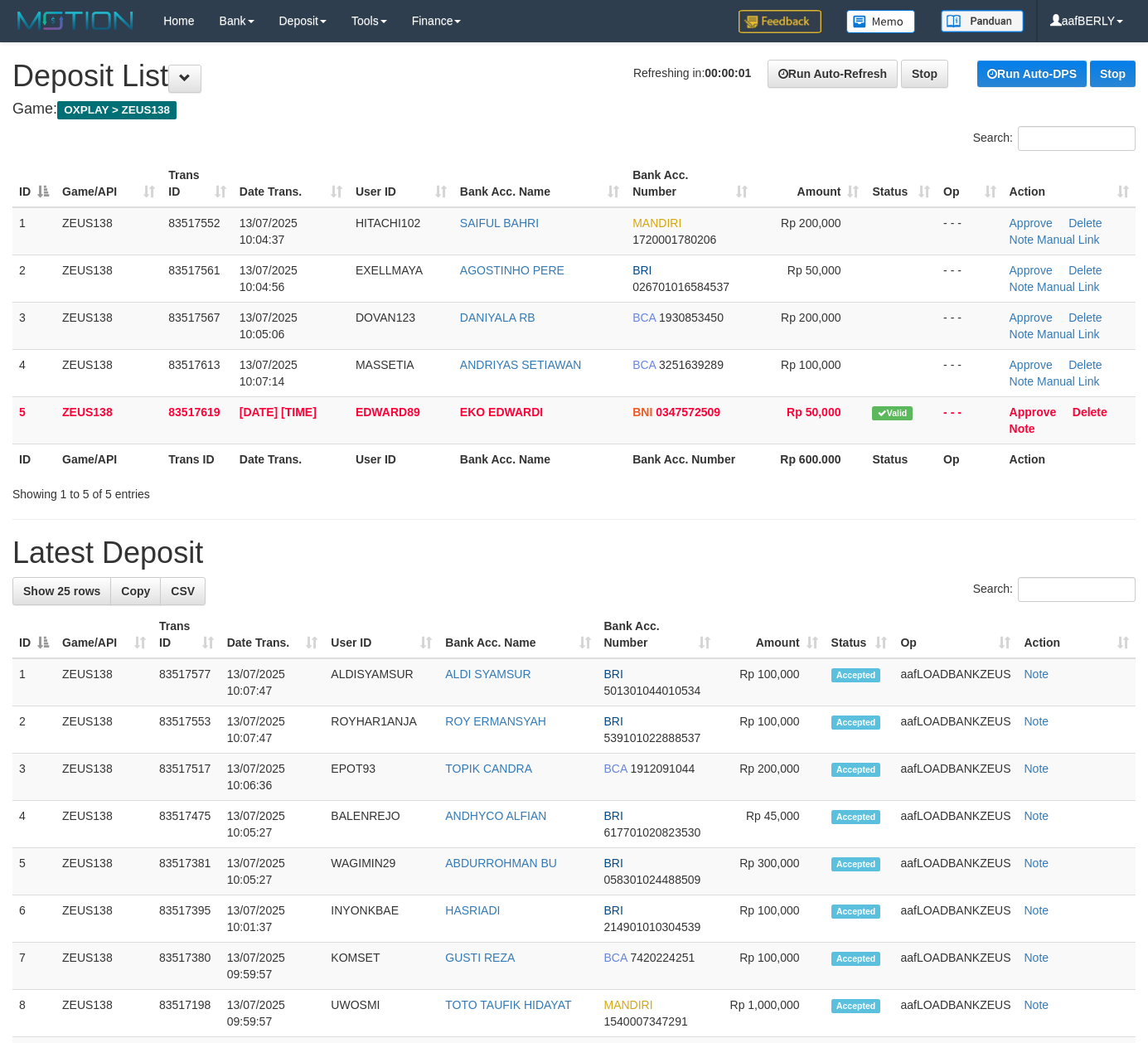 scroll, scrollTop: 0, scrollLeft: 0, axis: both 